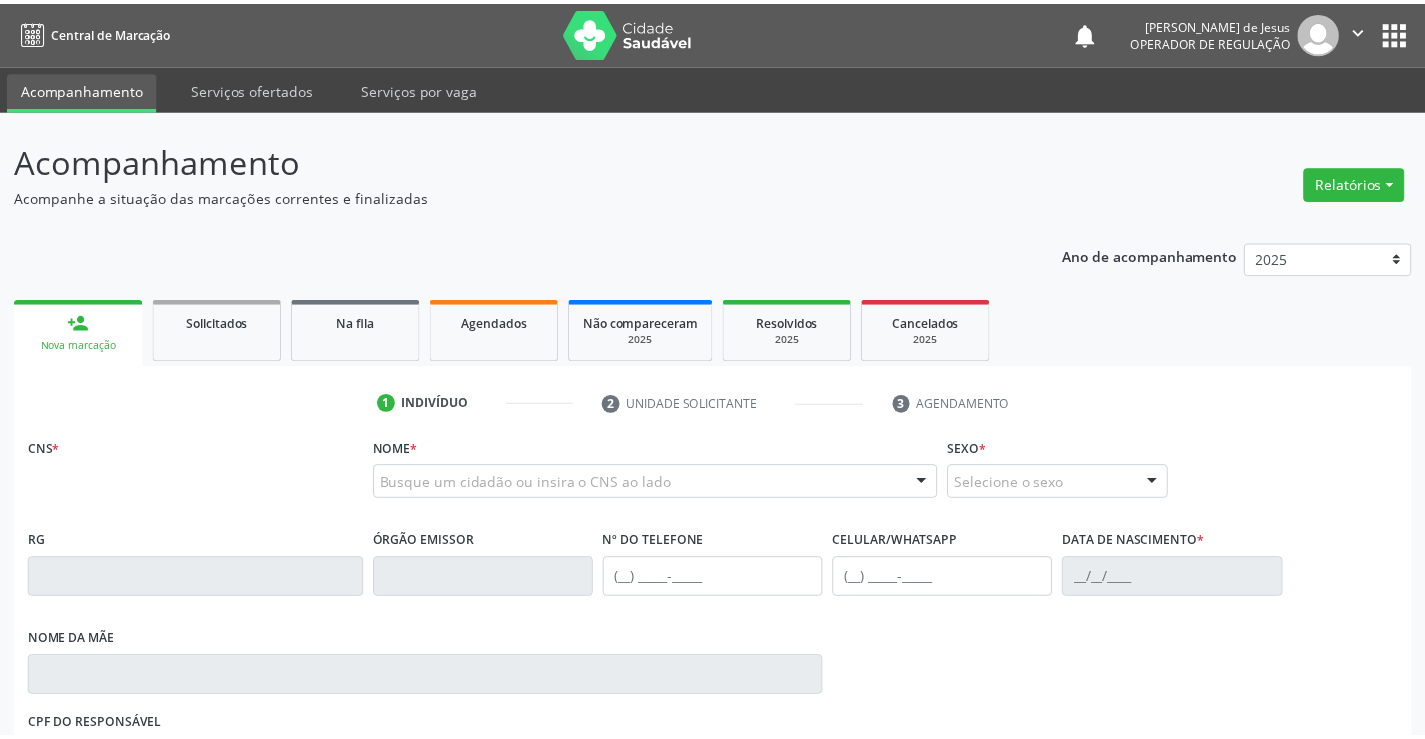 scroll, scrollTop: 0, scrollLeft: 0, axis: both 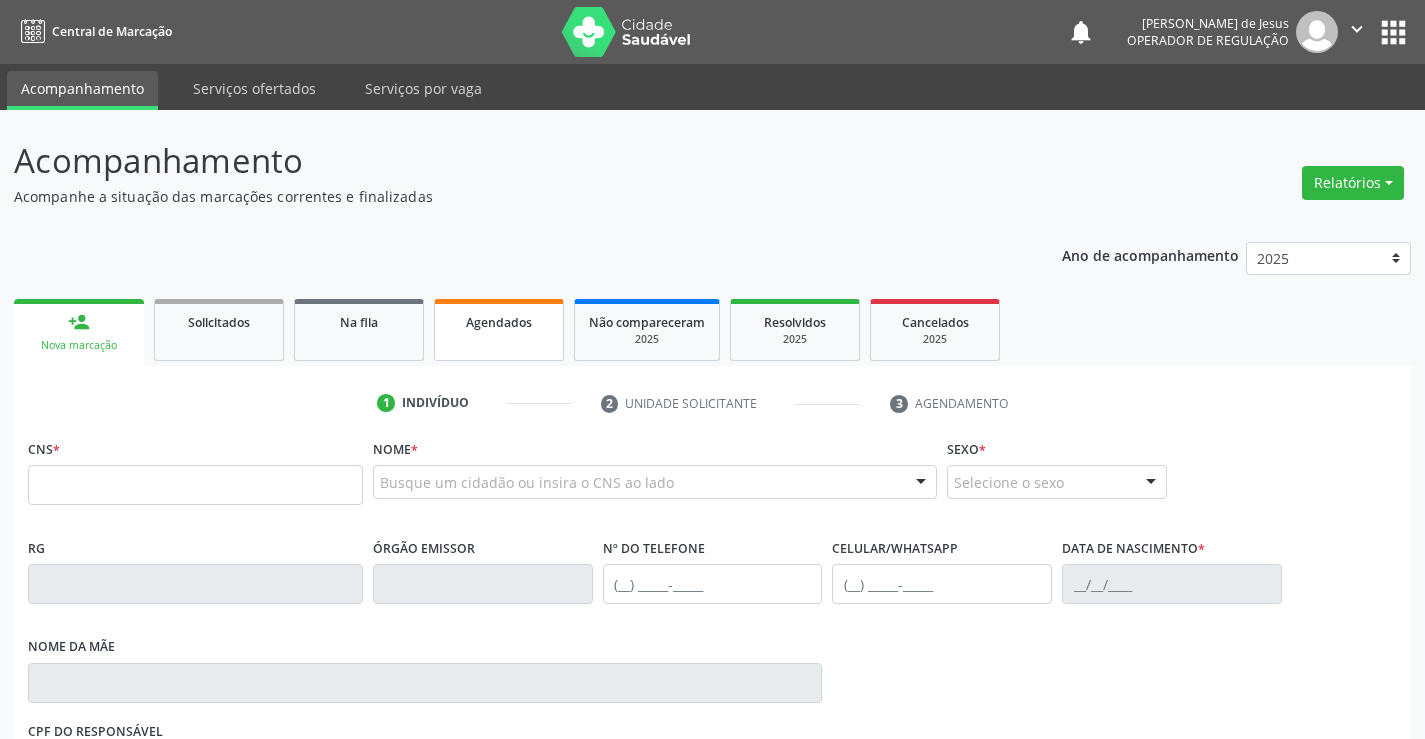 click on "Agendados" at bounding box center [499, 330] 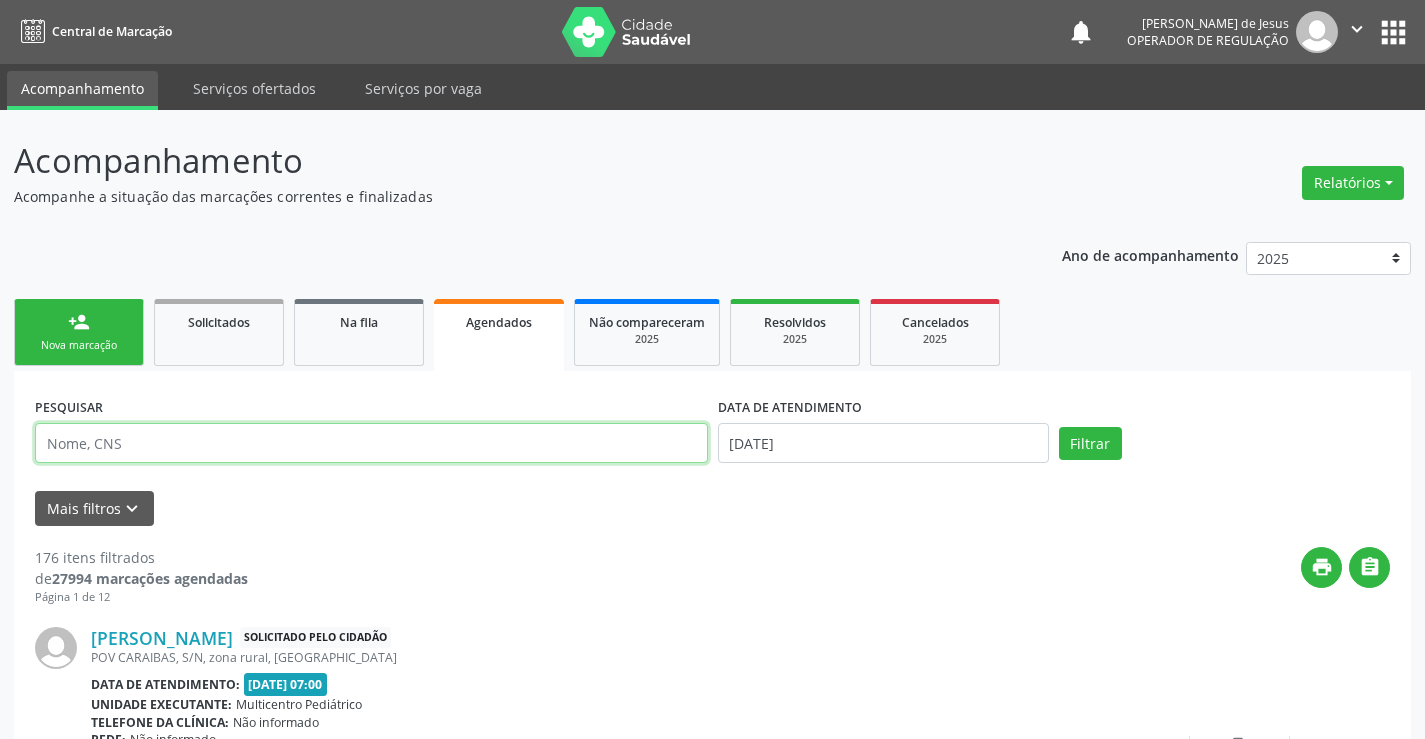 click at bounding box center (371, 443) 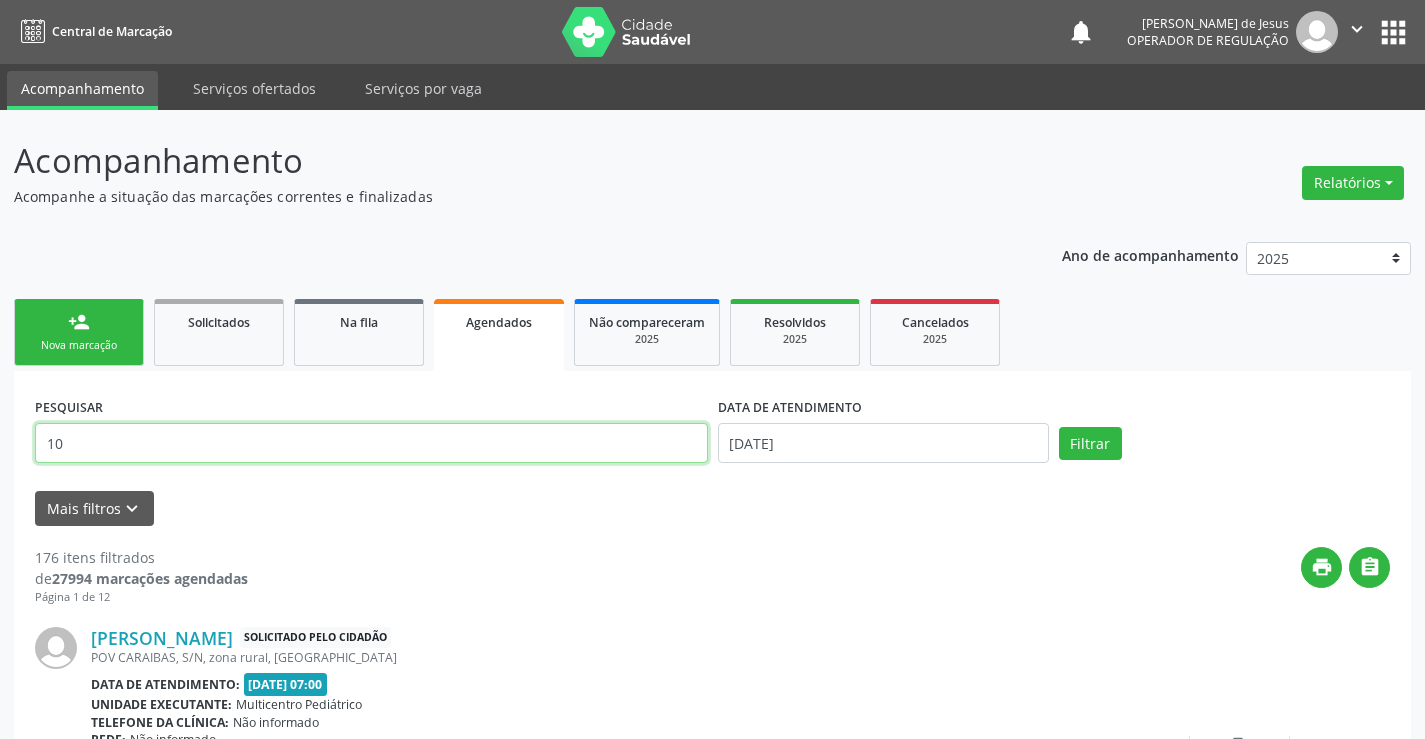 type on "1" 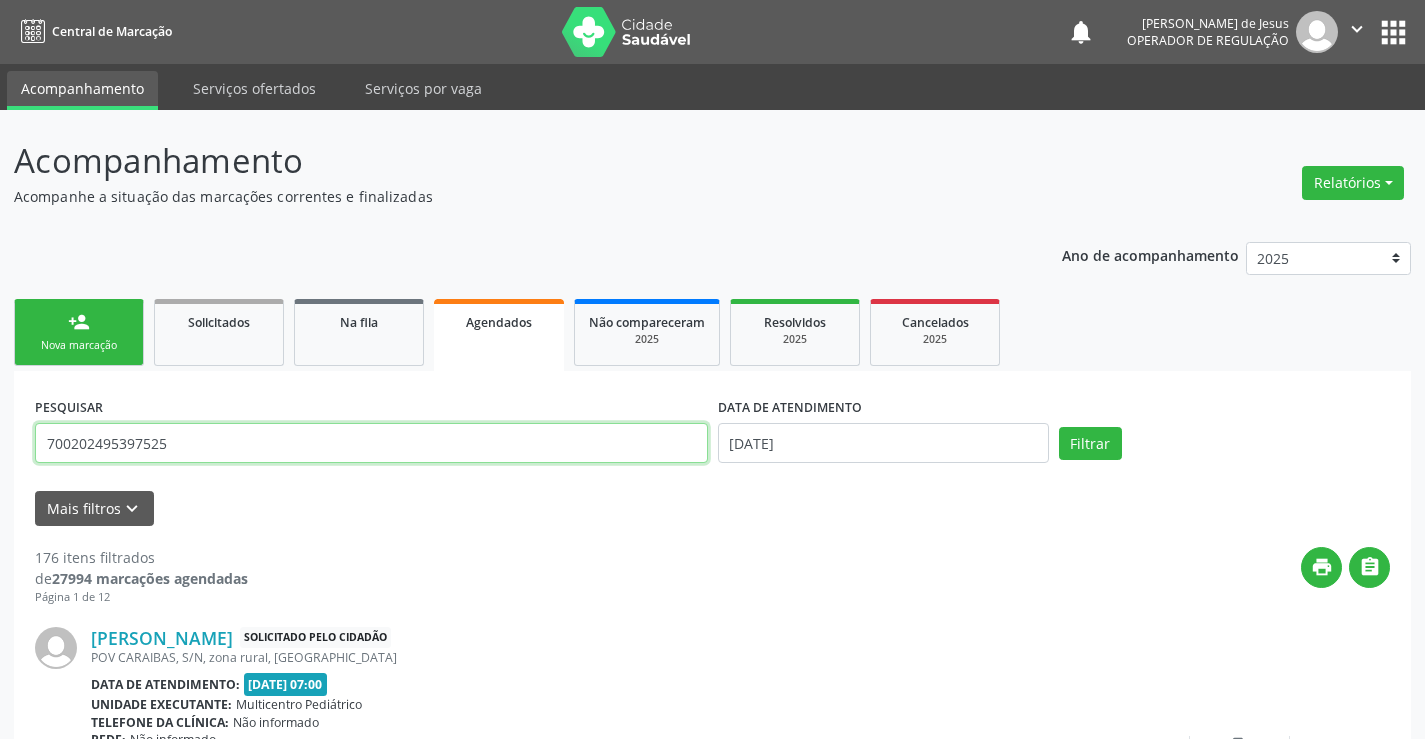 type on "700202495397525" 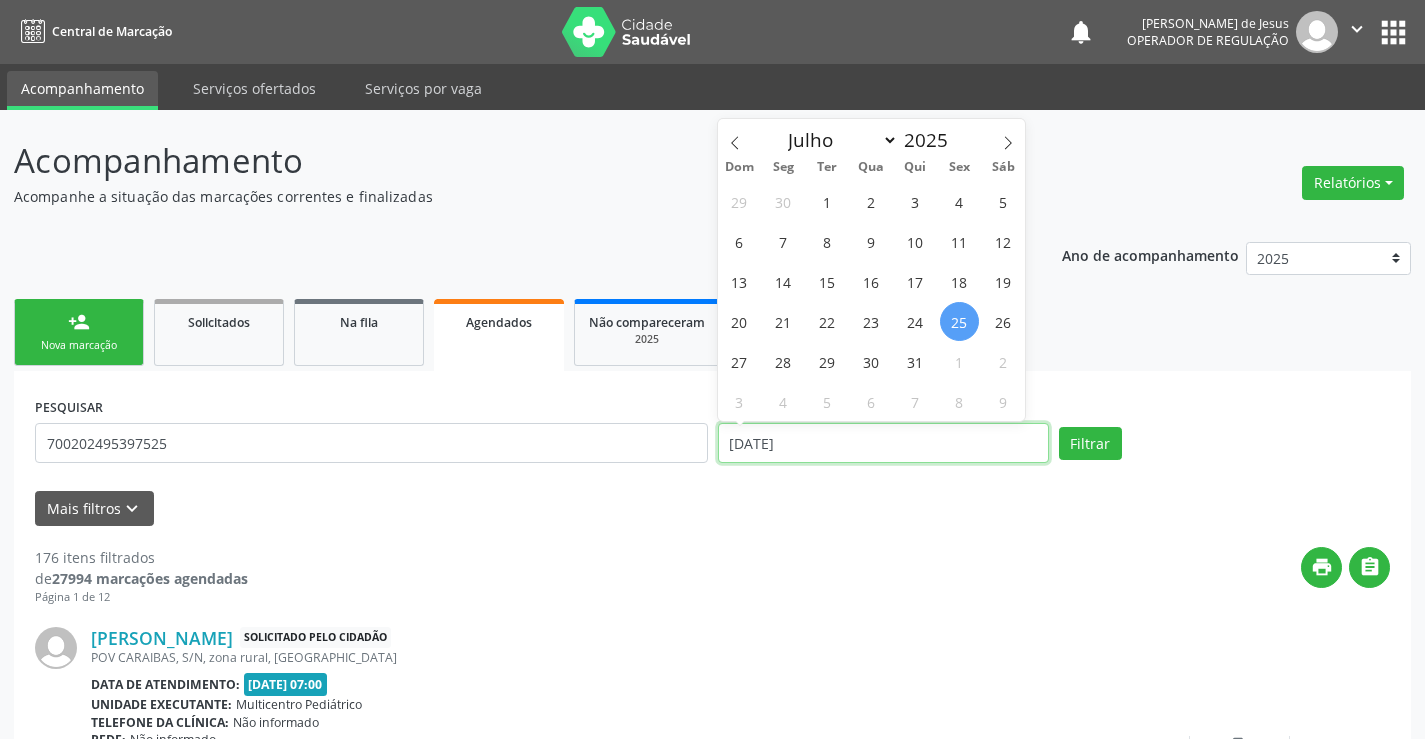 click on "25/07/2025" at bounding box center [883, 443] 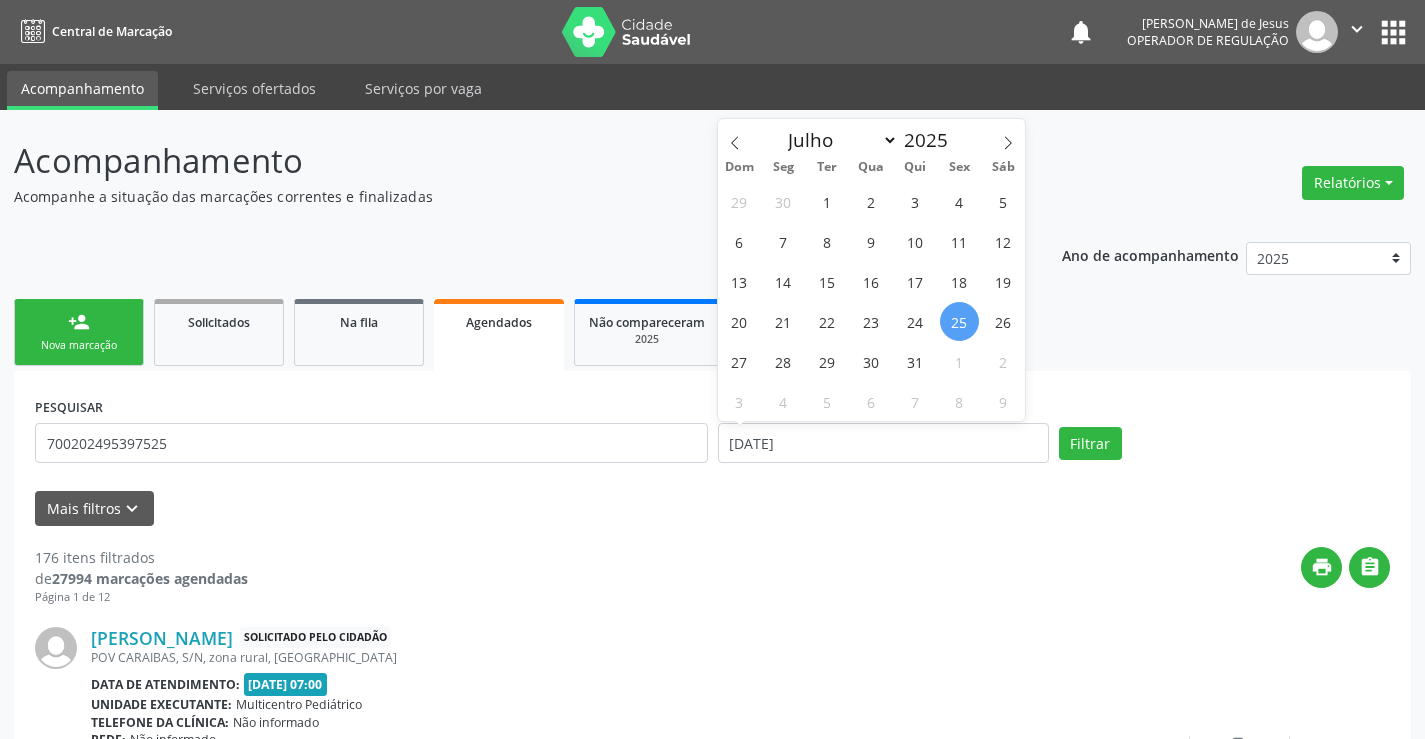 click on "25" at bounding box center [959, 321] 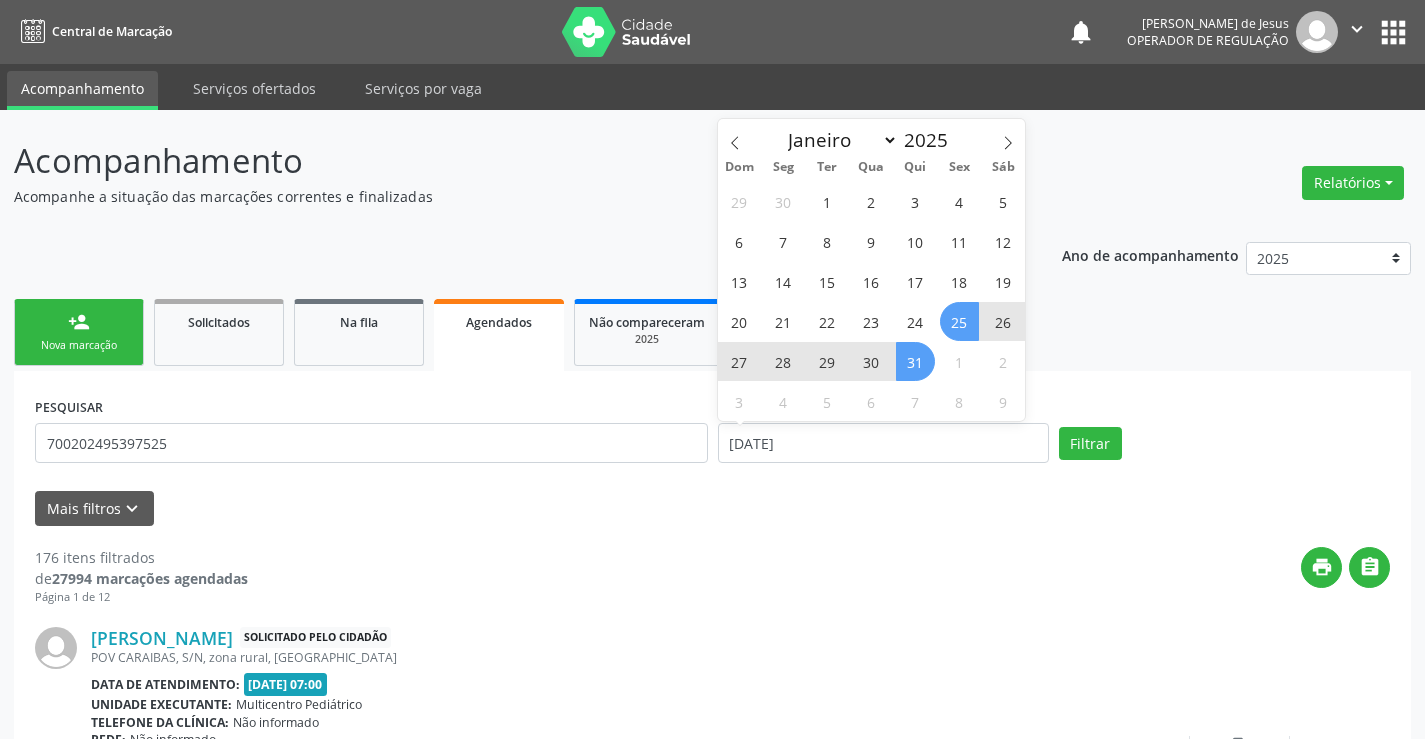 click on "31" at bounding box center (915, 361) 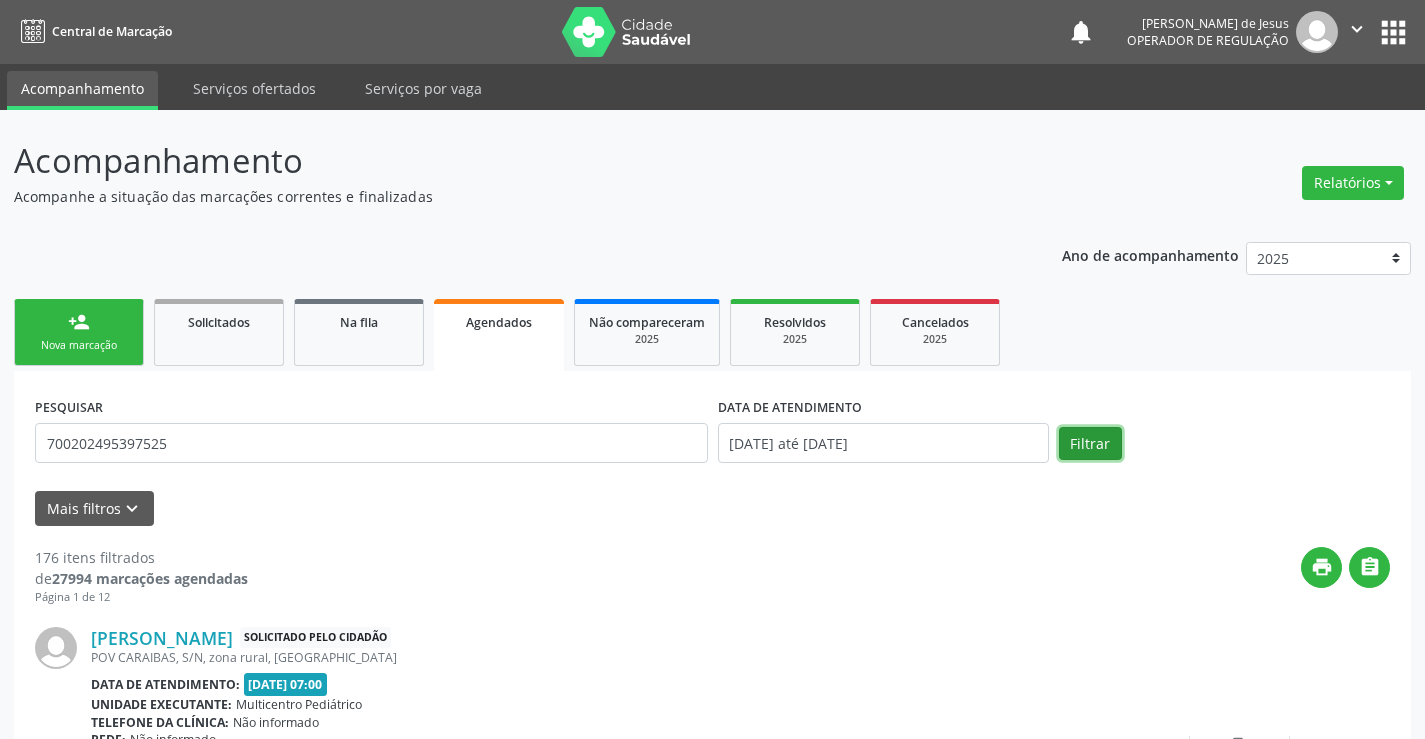 click on "Filtrar" at bounding box center (1090, 444) 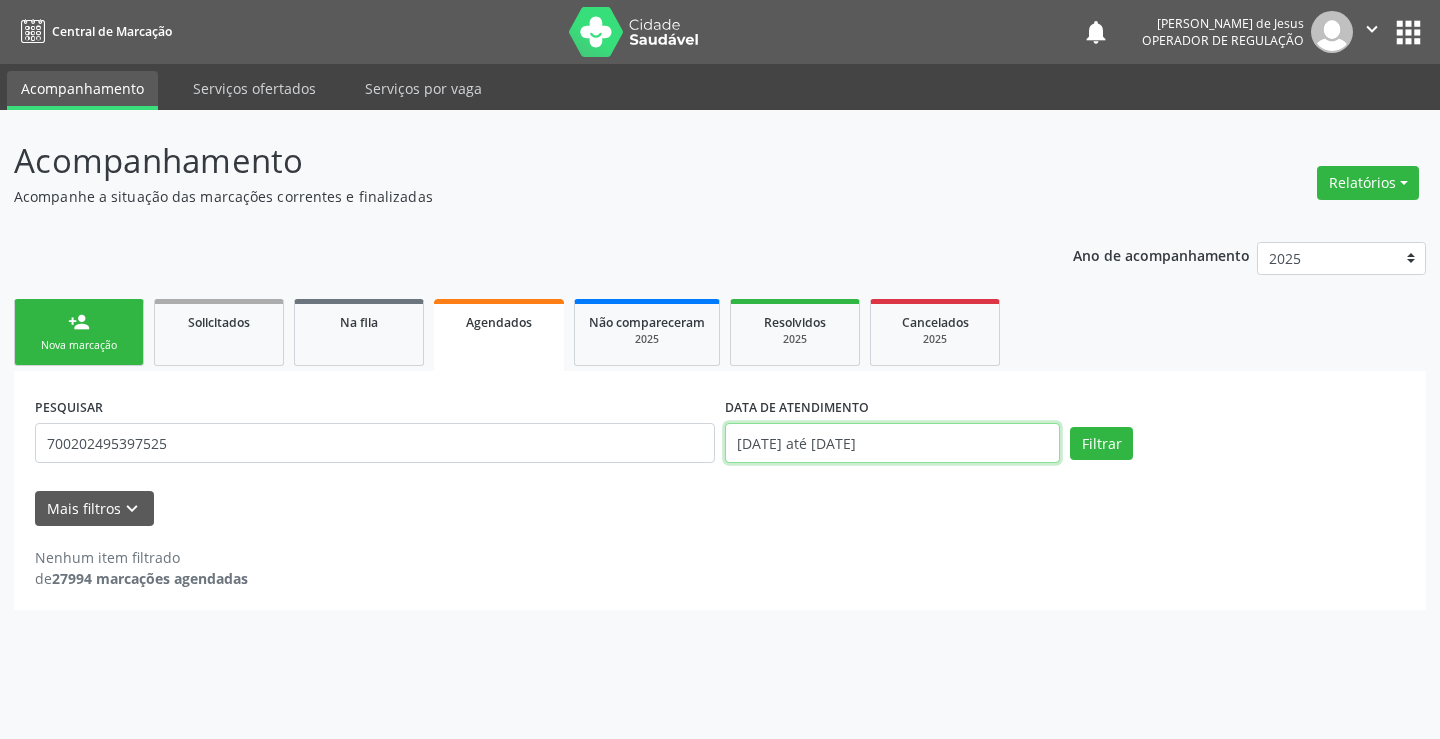 click on "25/07/2025 até 31/07/2025" at bounding box center [892, 443] 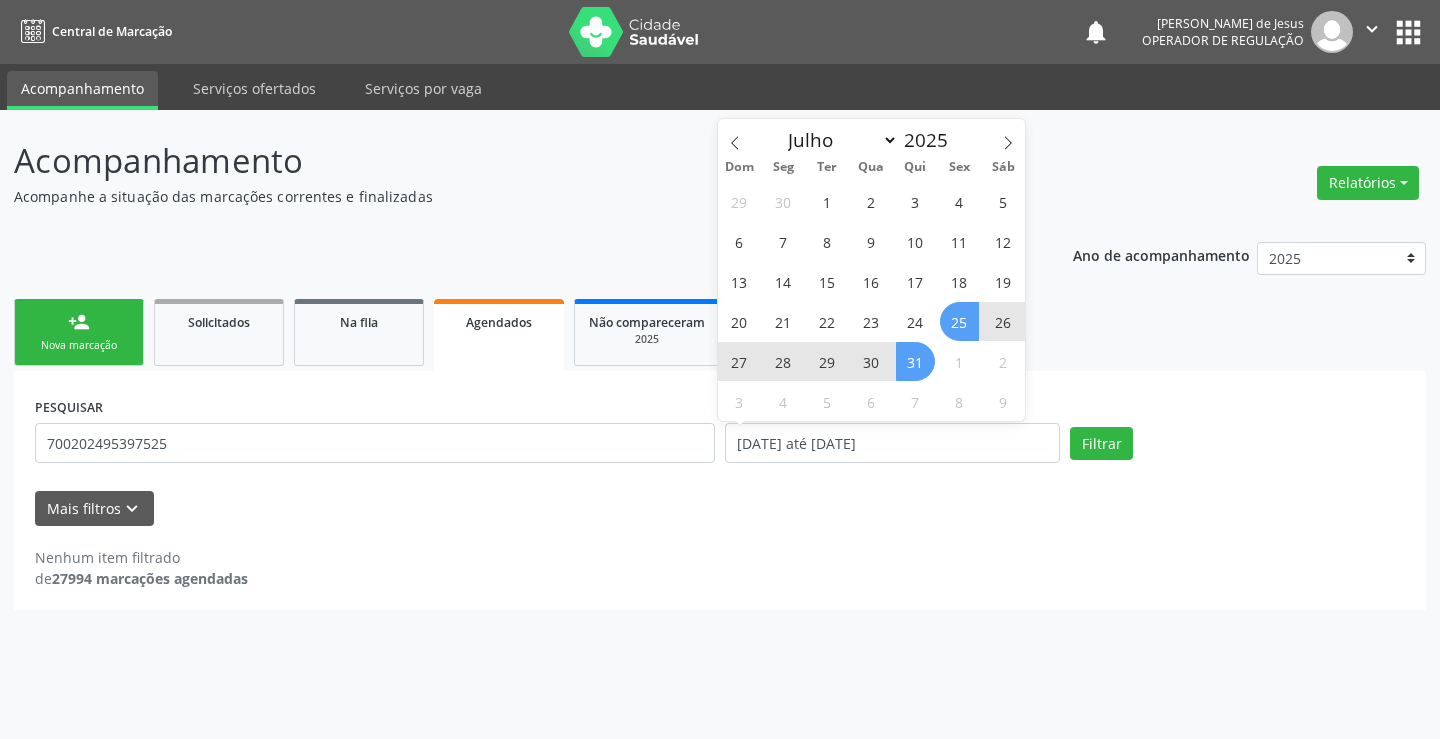 click on "31" at bounding box center (915, 361) 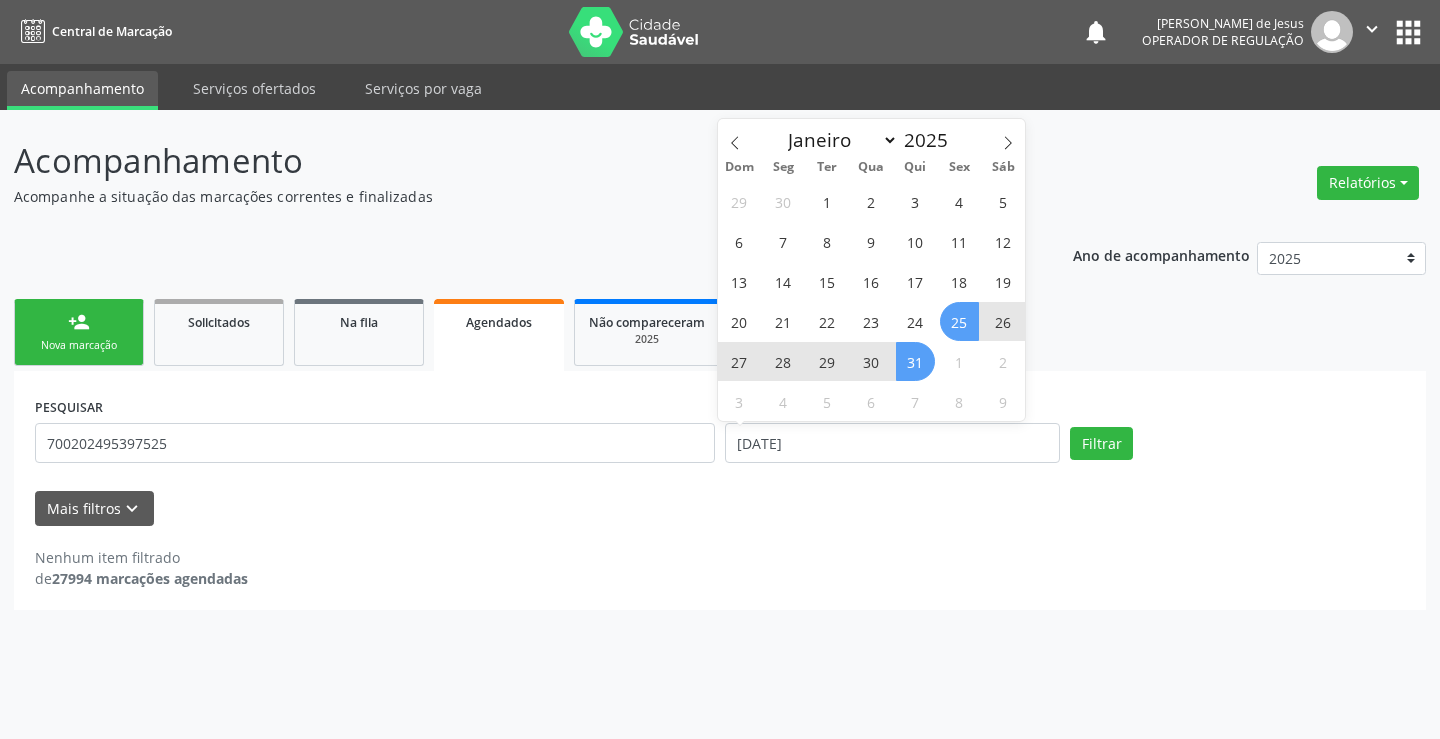click on "25" at bounding box center (959, 321) 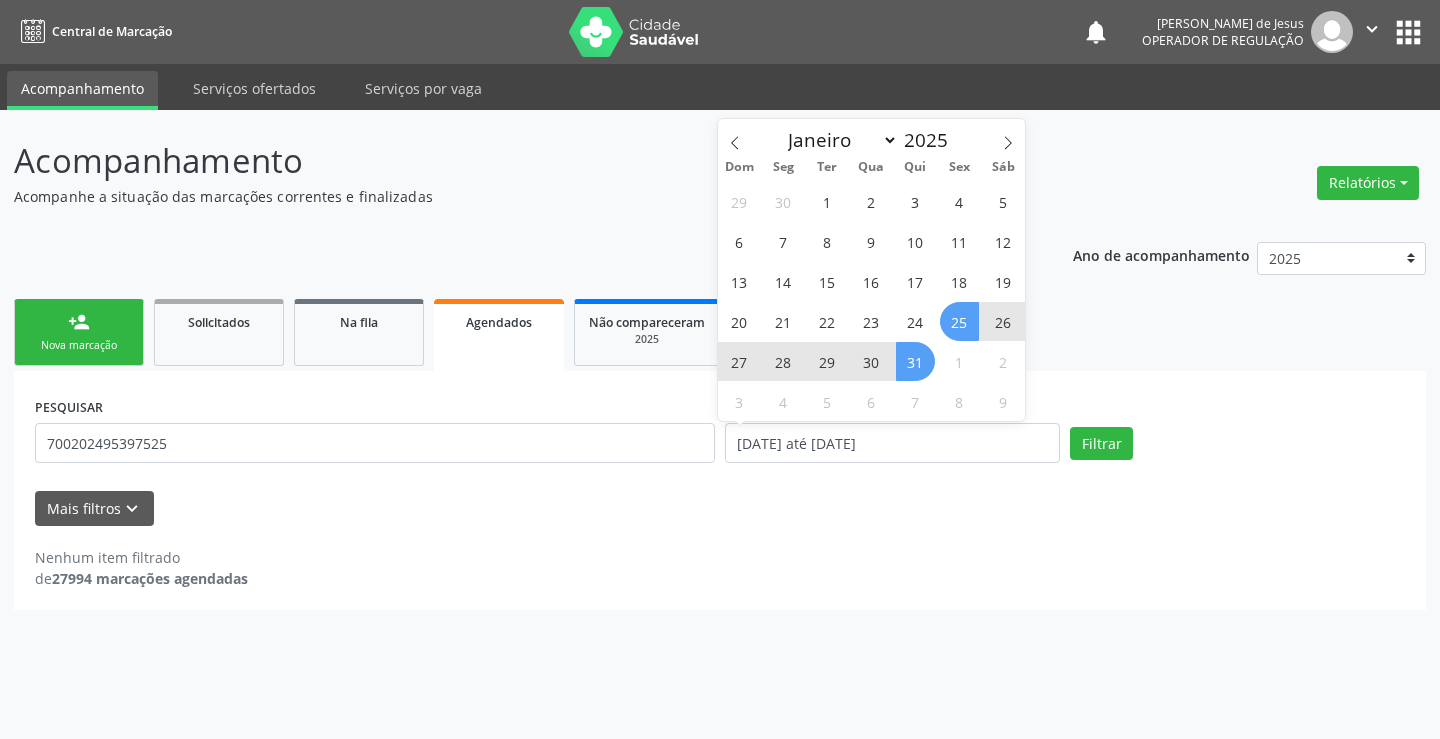 select on "6" 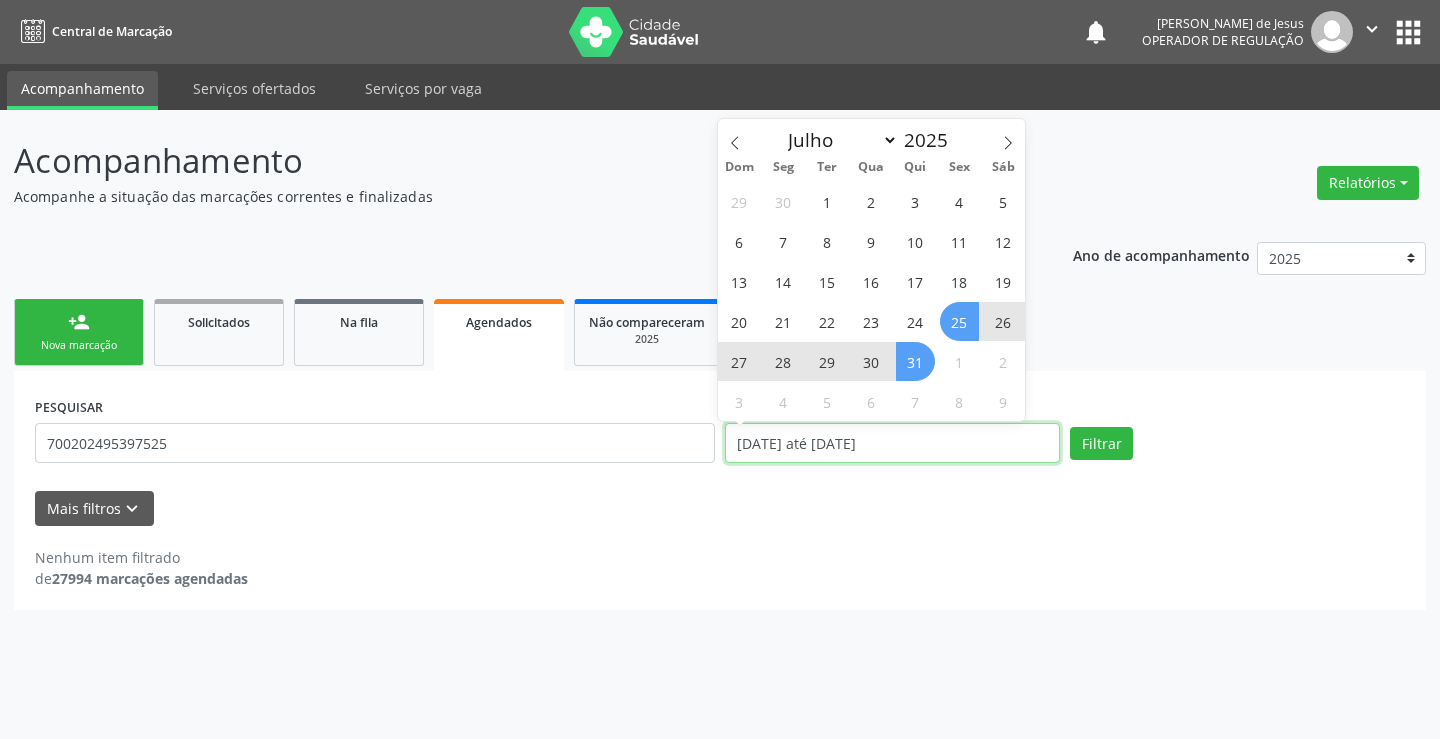 click on "25/07/2025 até 31/07/2025" at bounding box center (892, 443) 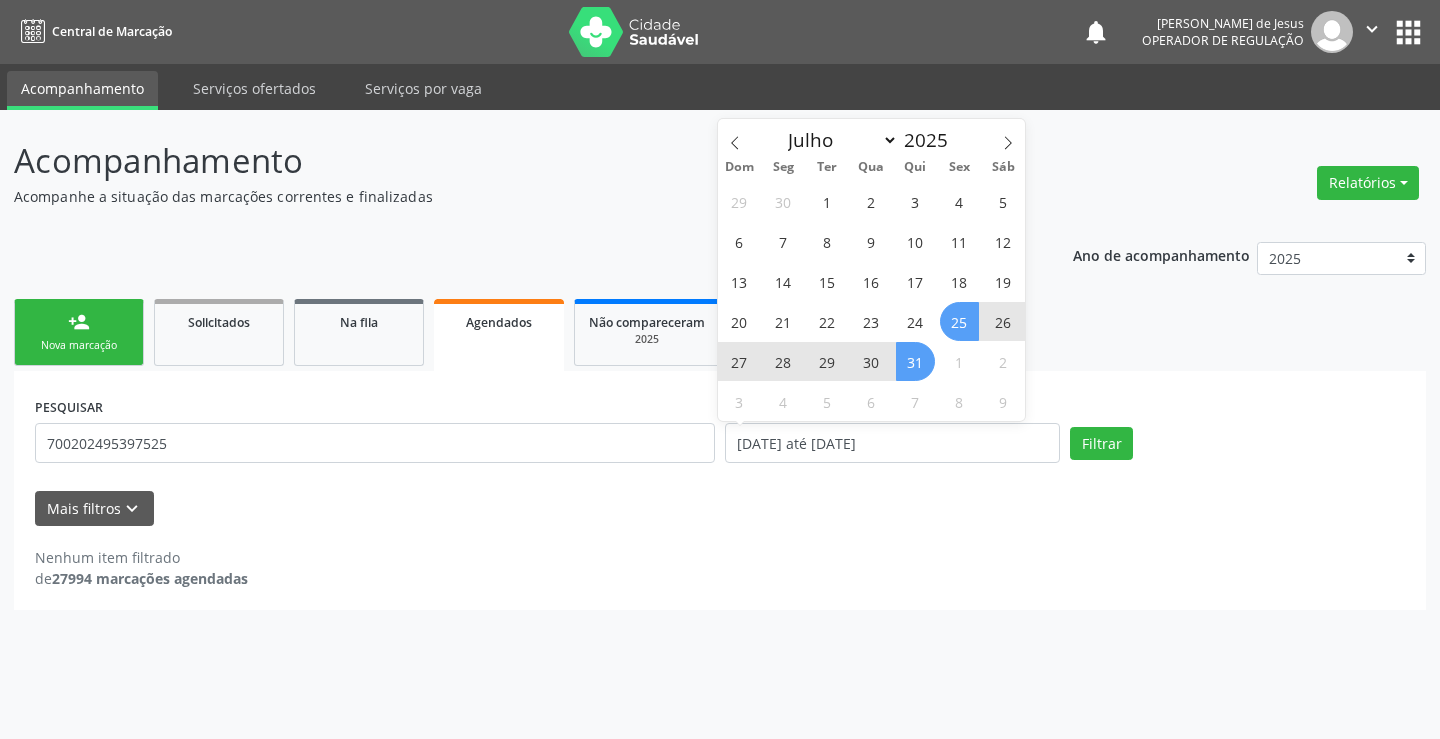 click on "31" at bounding box center (915, 361) 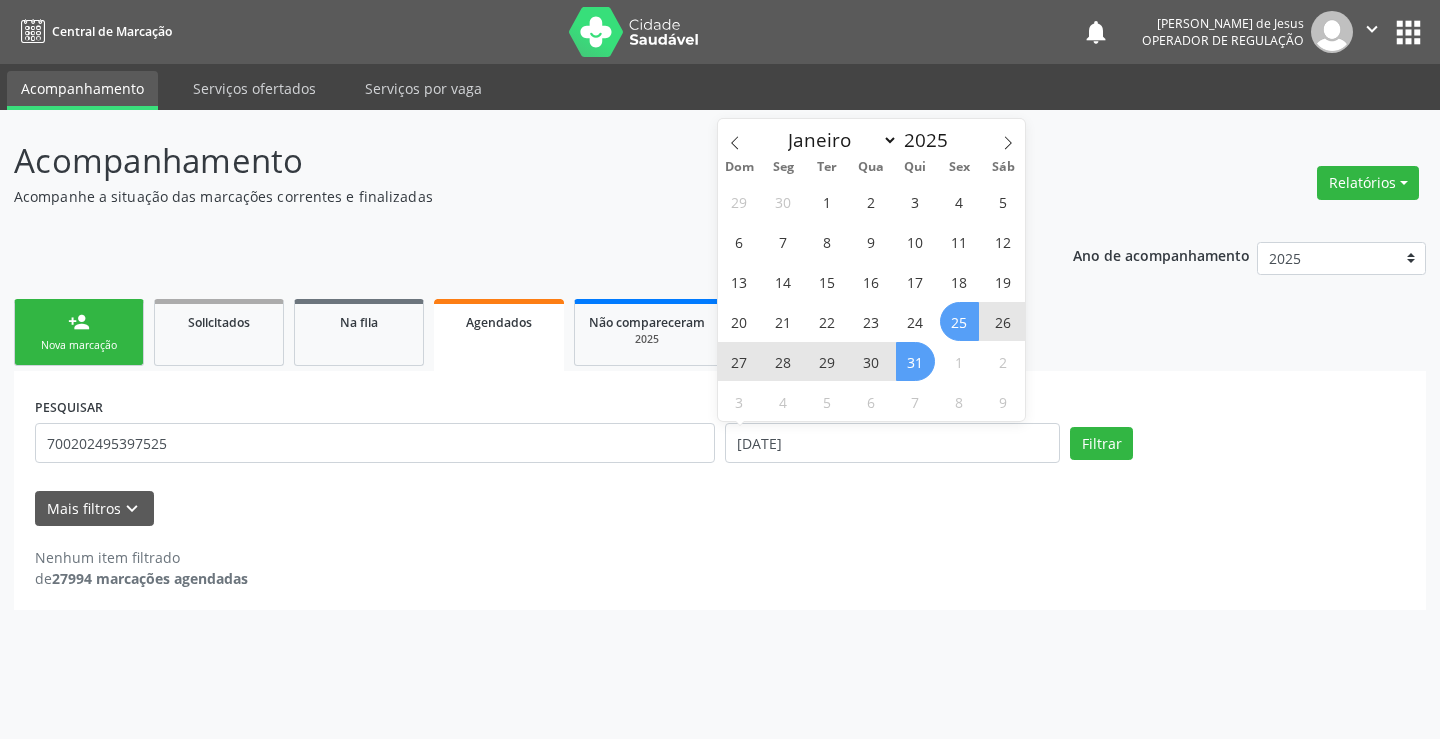 click on "25" at bounding box center [959, 321] 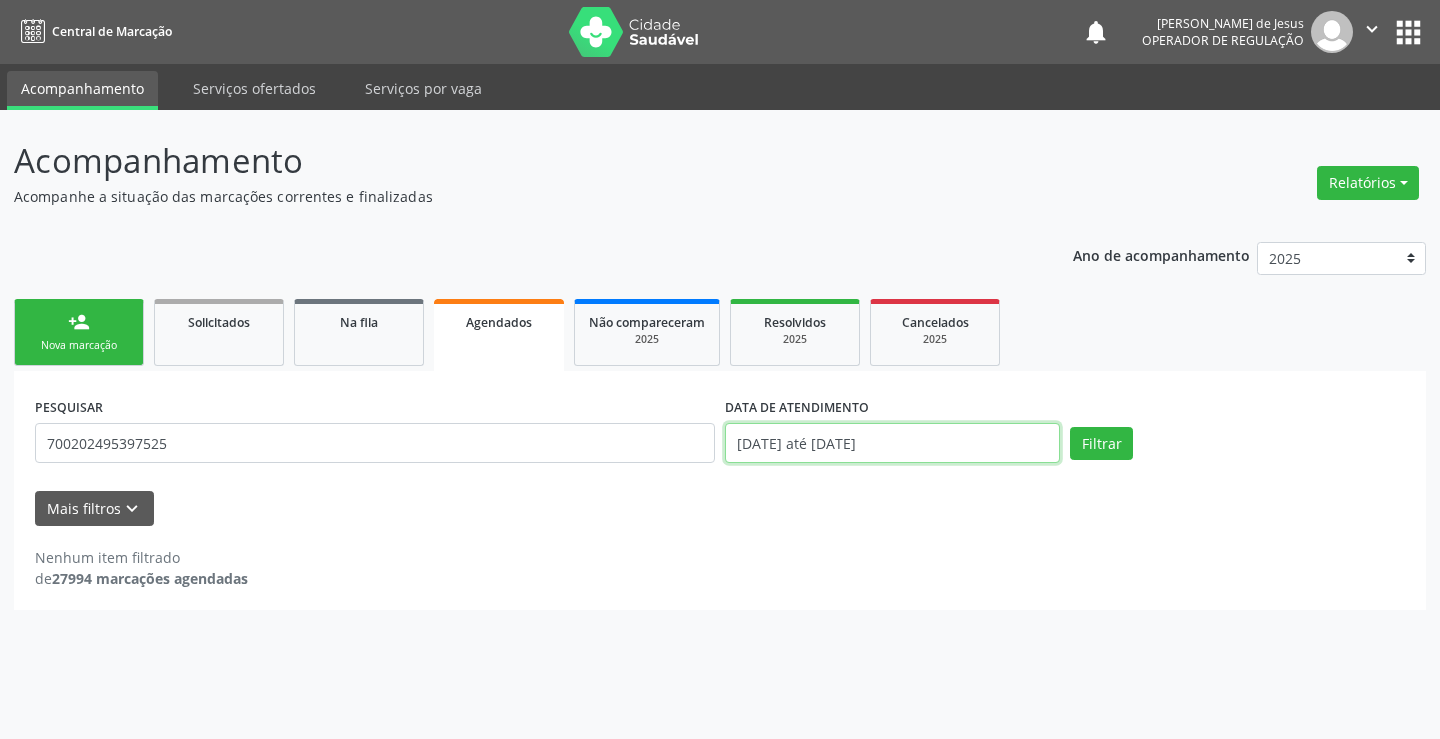 click on "25/07/2025 até 31/07/2025" at bounding box center (892, 443) 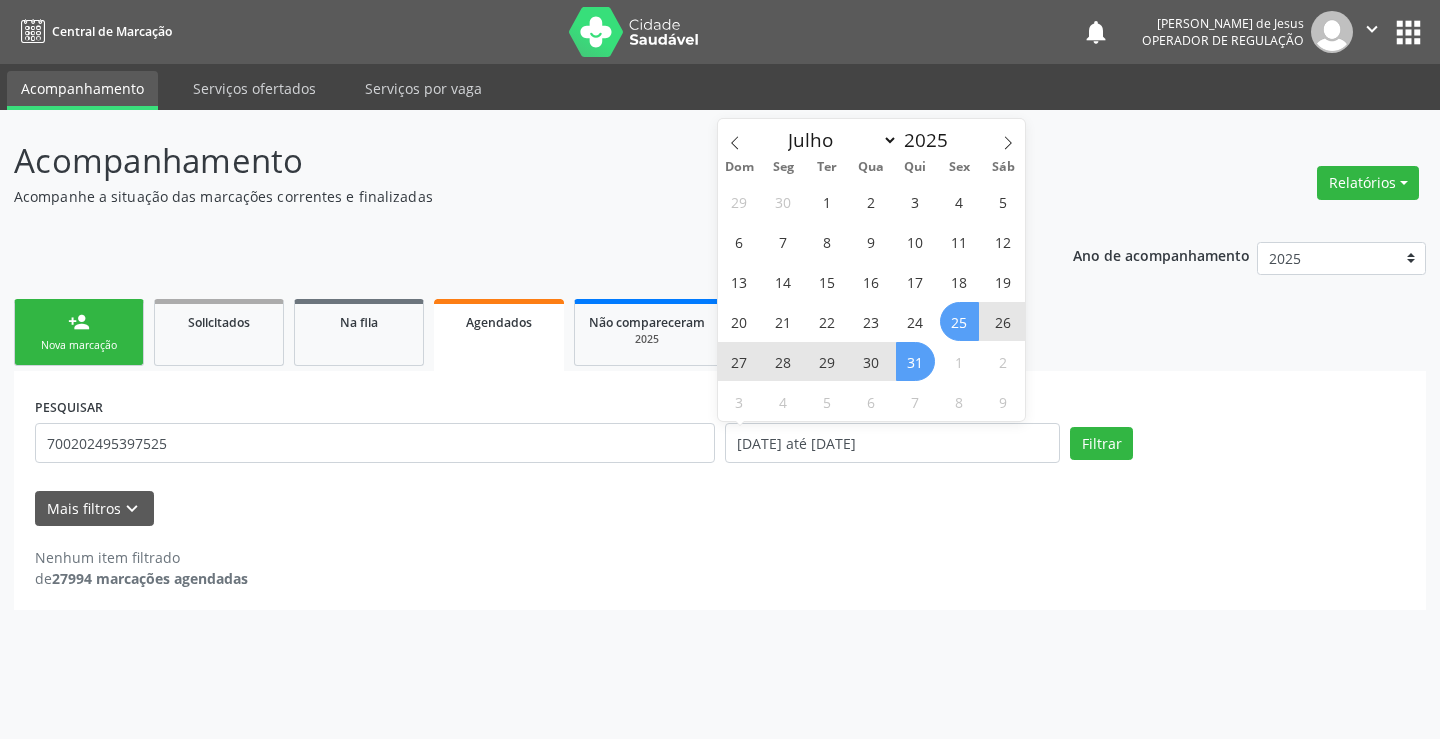 click on "31" at bounding box center (915, 361) 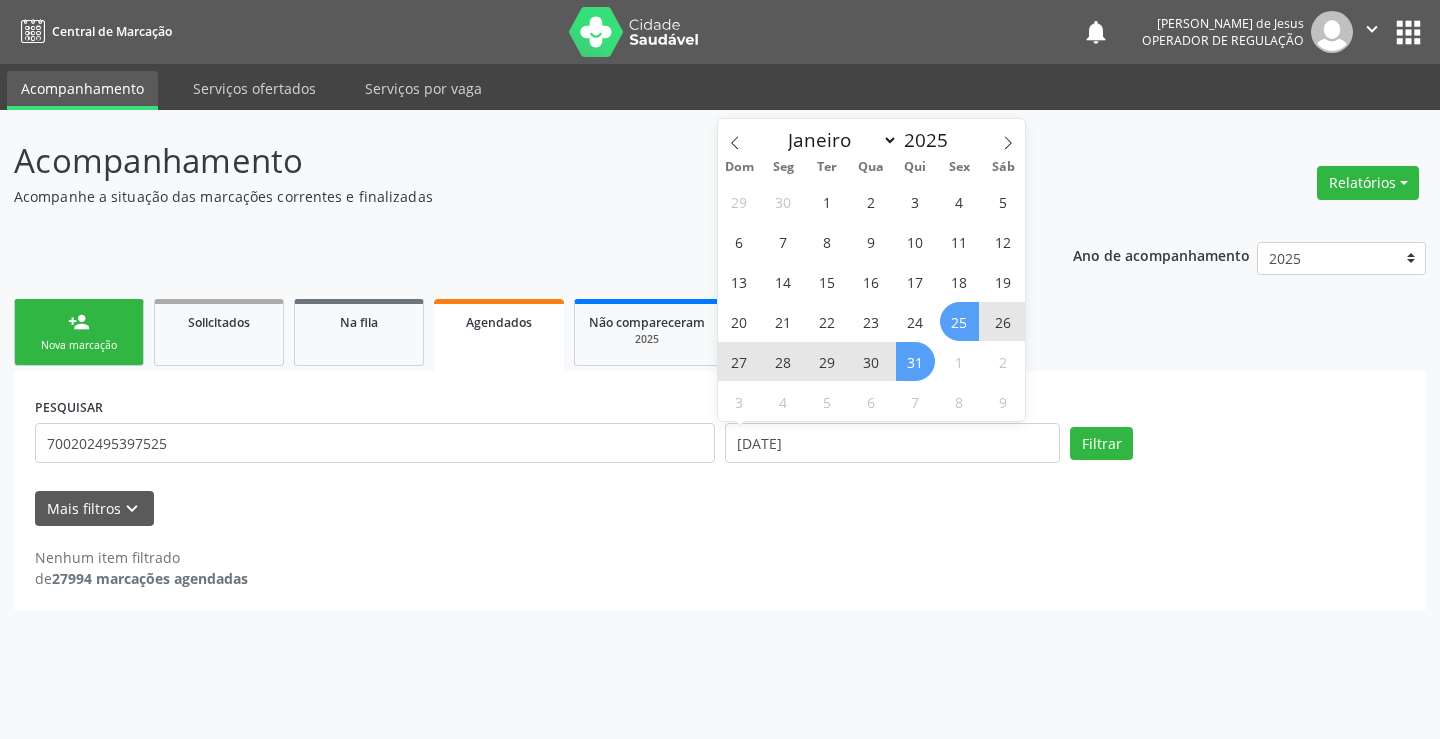 click on "25" at bounding box center (959, 321) 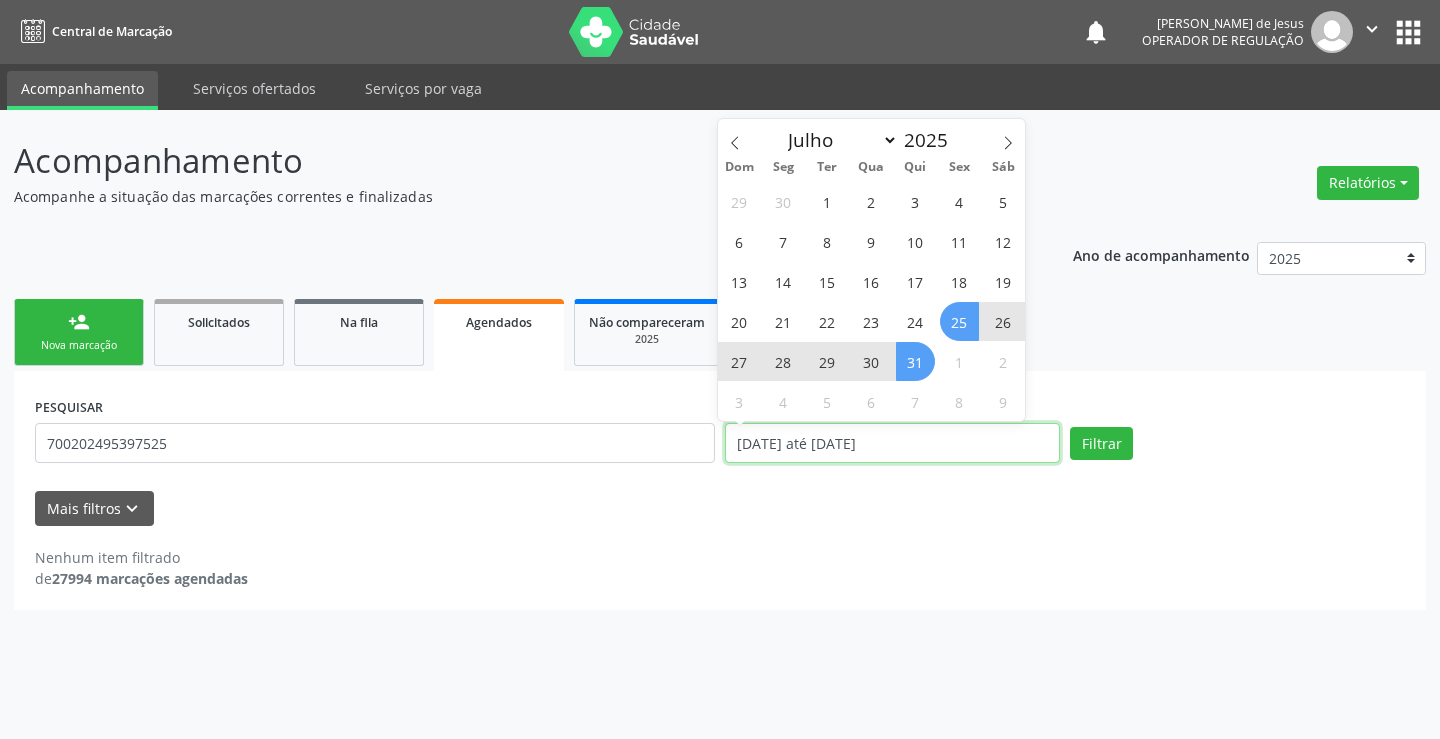click on "25/07/2025 até 31/07/2025" at bounding box center (892, 443) 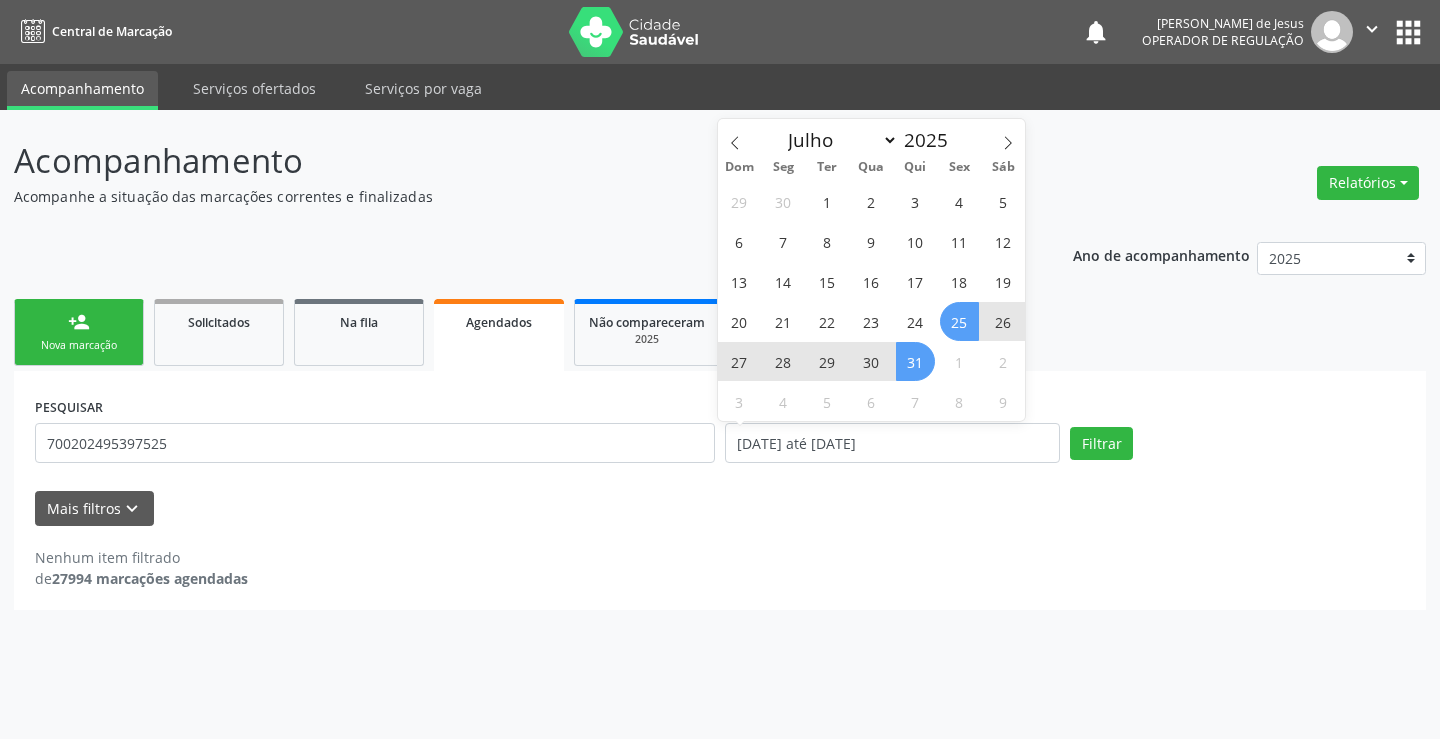 click on "25" at bounding box center [959, 321] 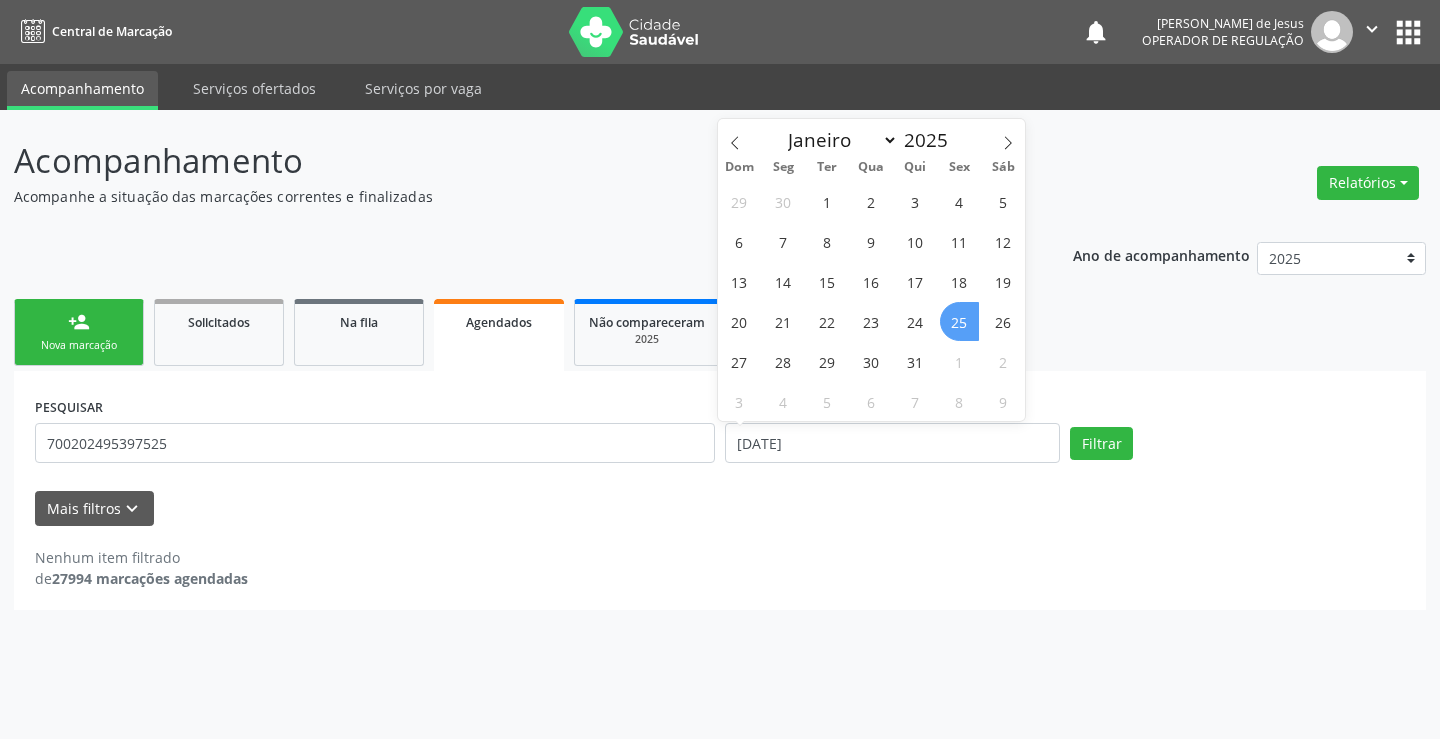click on "25" at bounding box center [959, 321] 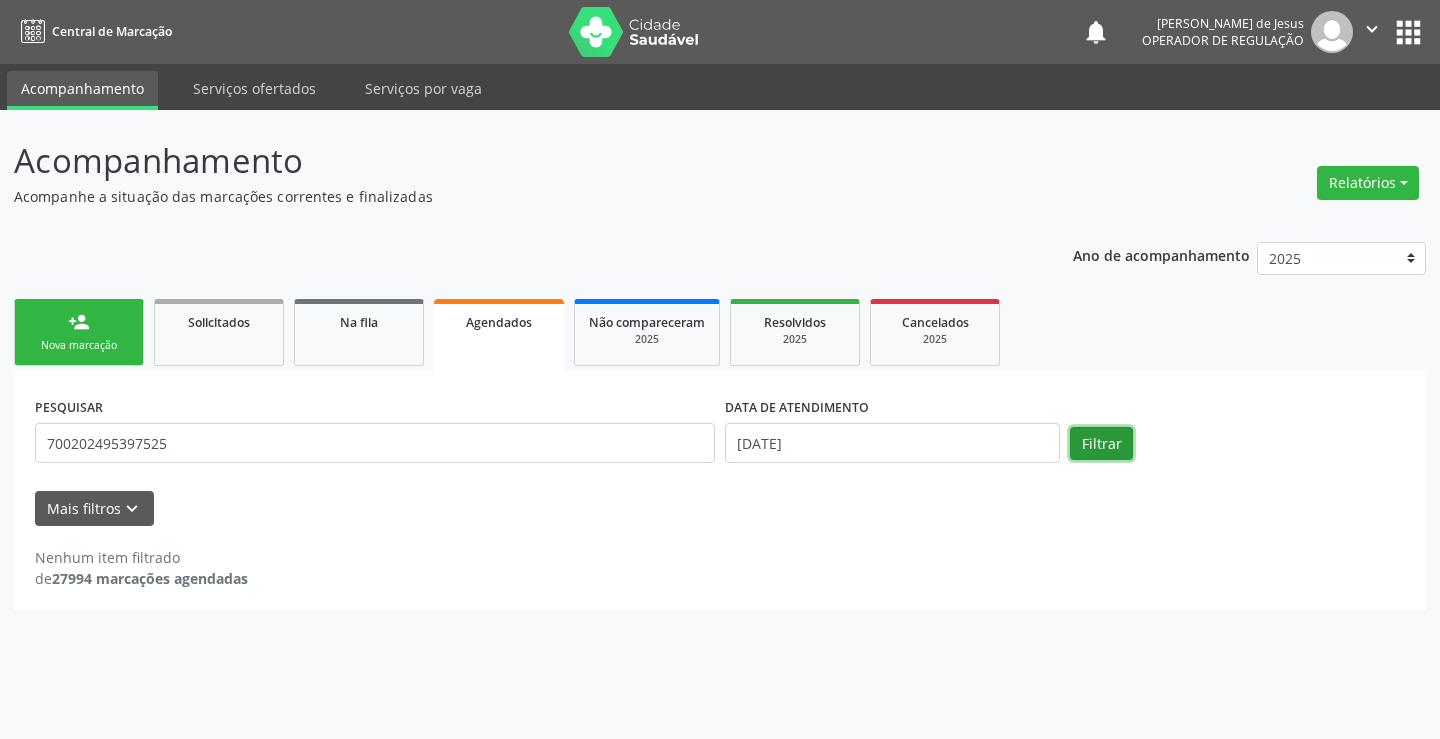 click on "Filtrar" at bounding box center (1101, 444) 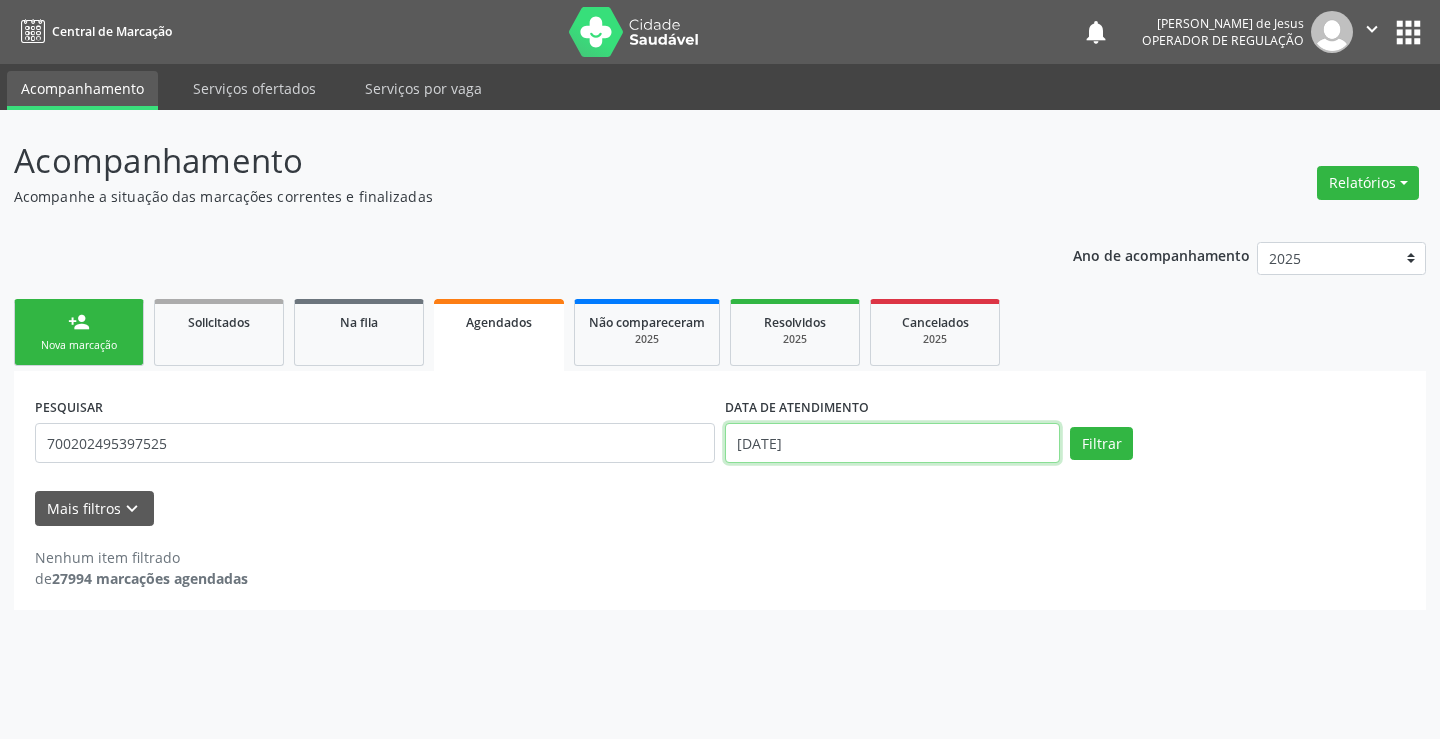 click on "25/07/2025" at bounding box center (892, 443) 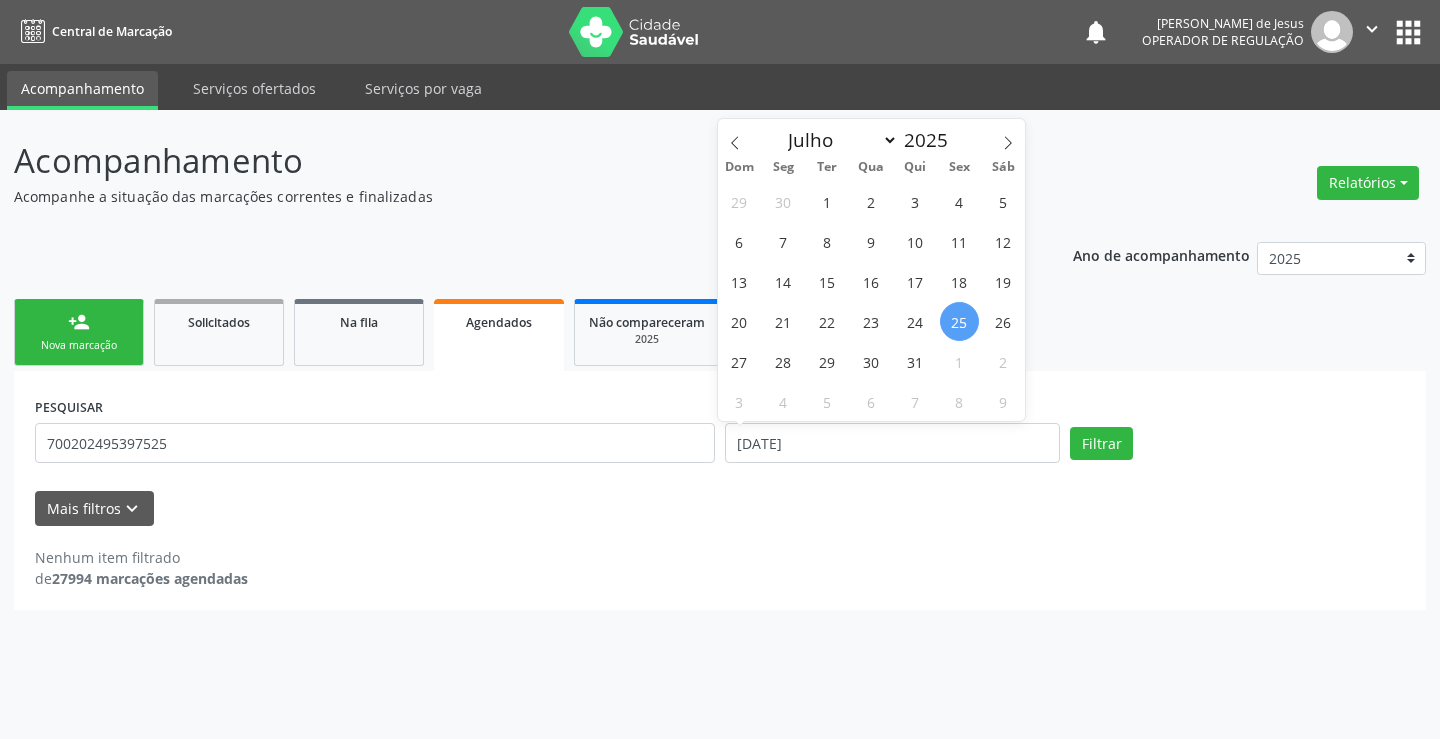 click on "25" at bounding box center [959, 321] 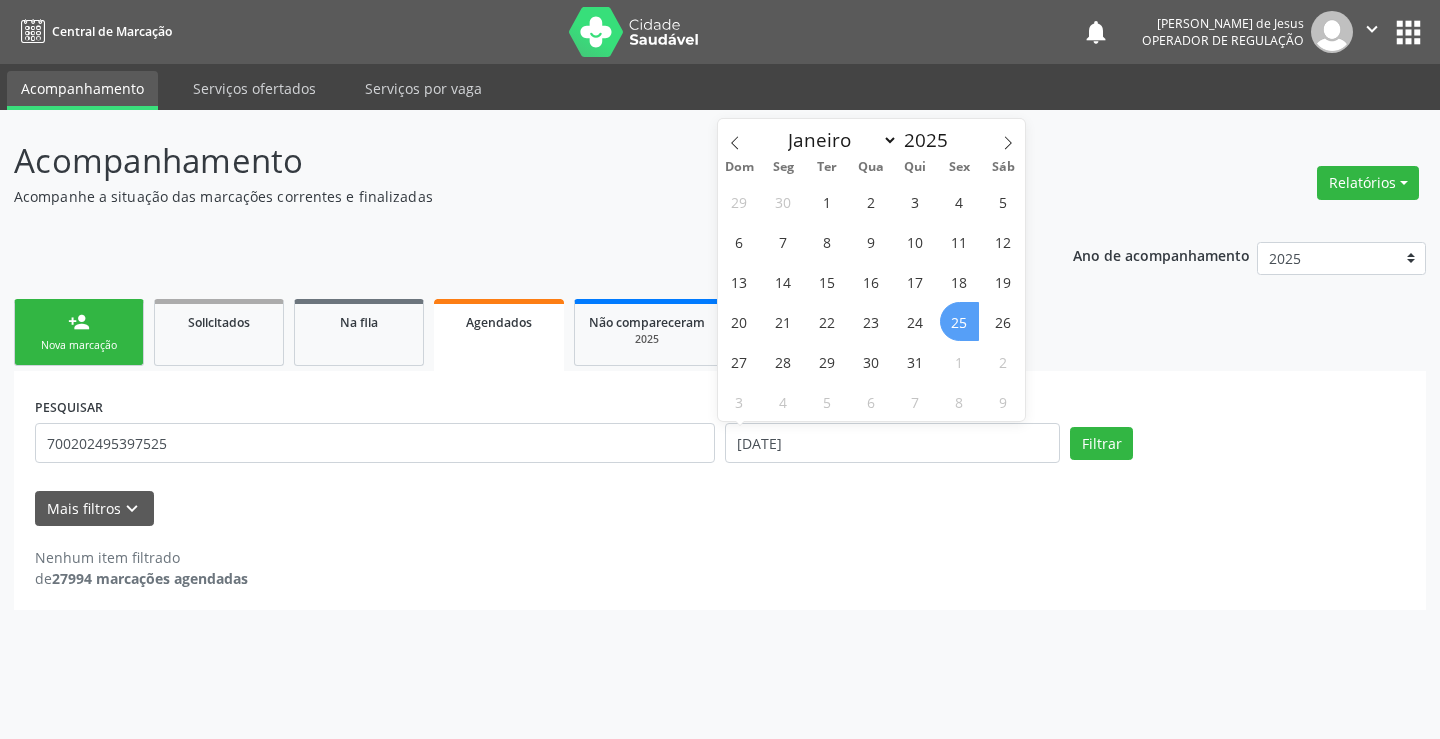 click on "25" at bounding box center (959, 321) 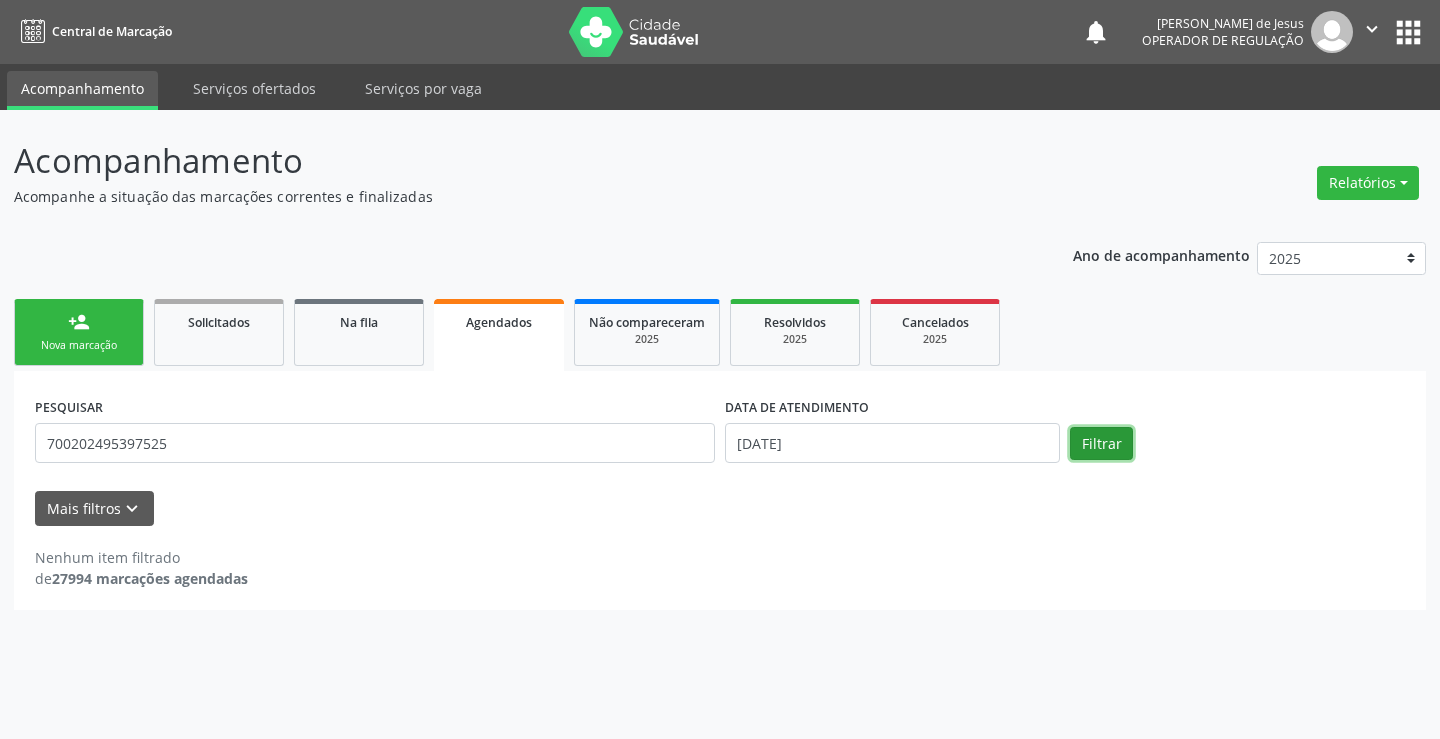 click on "Filtrar" at bounding box center [1101, 444] 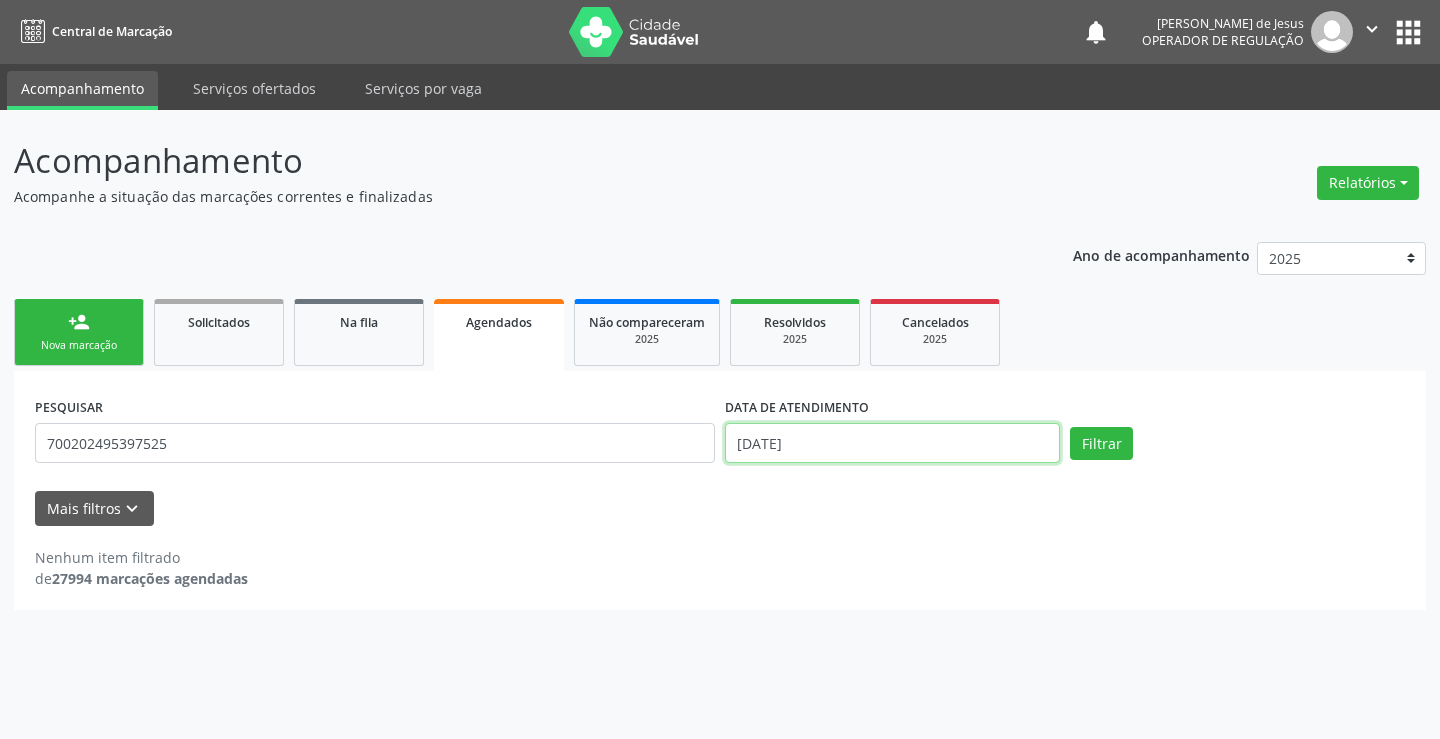 click on "25/07/2025" at bounding box center [892, 443] 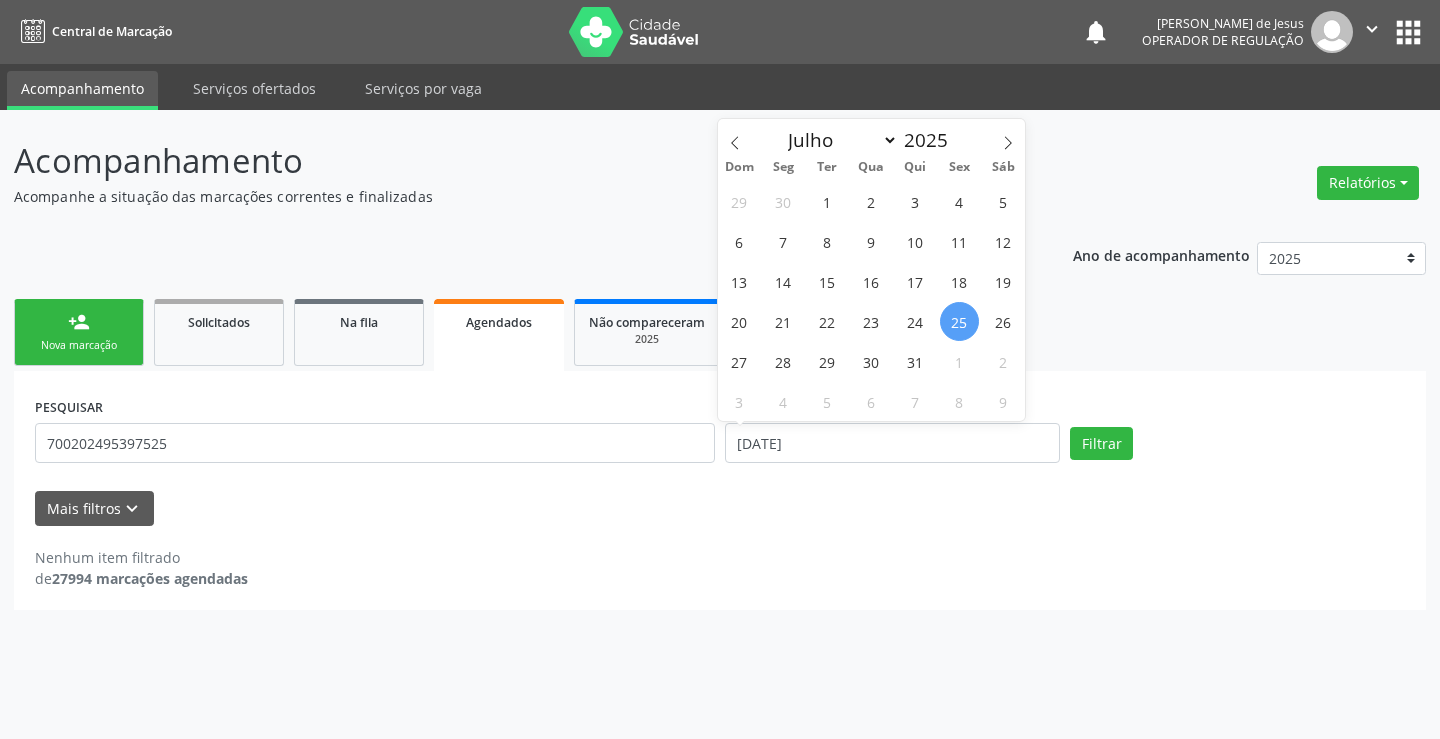 click on "25" at bounding box center [959, 321] 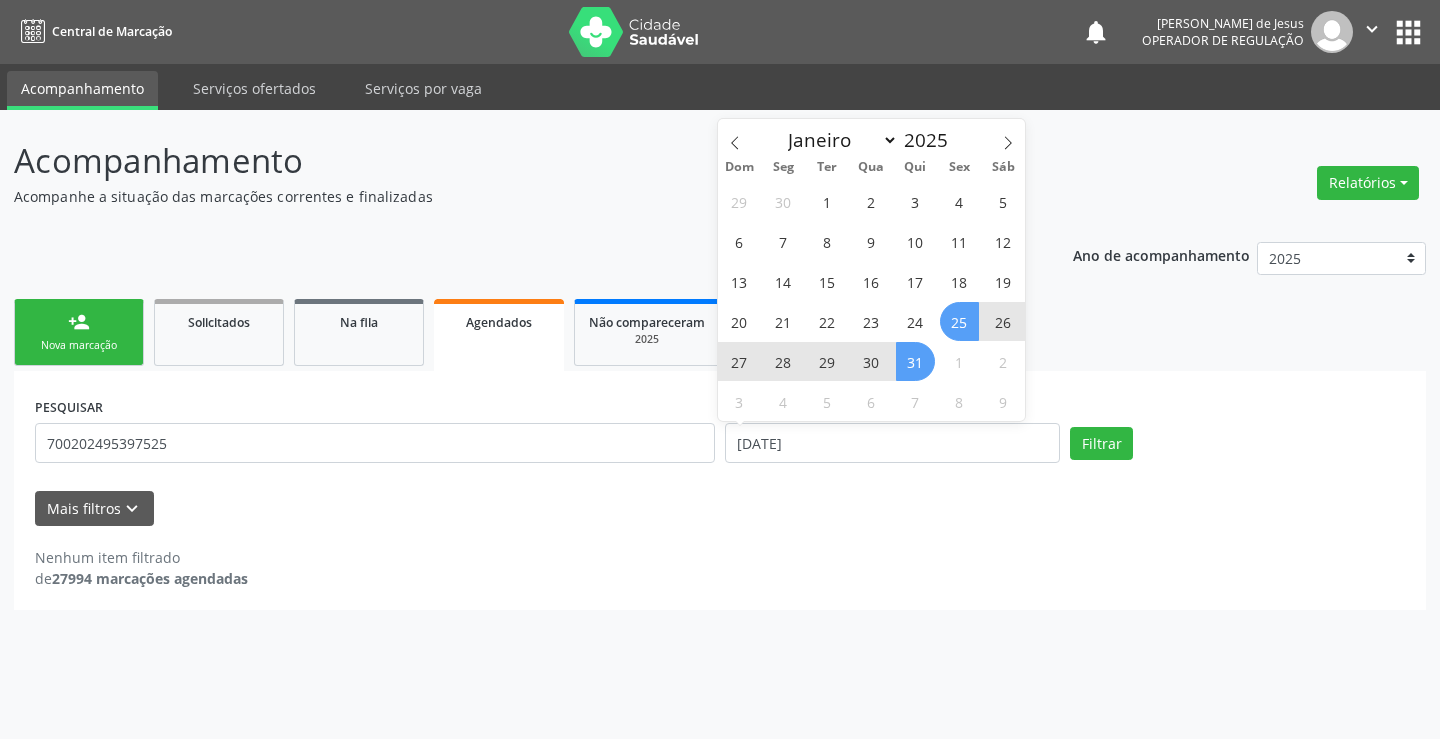 click on "31" at bounding box center [915, 361] 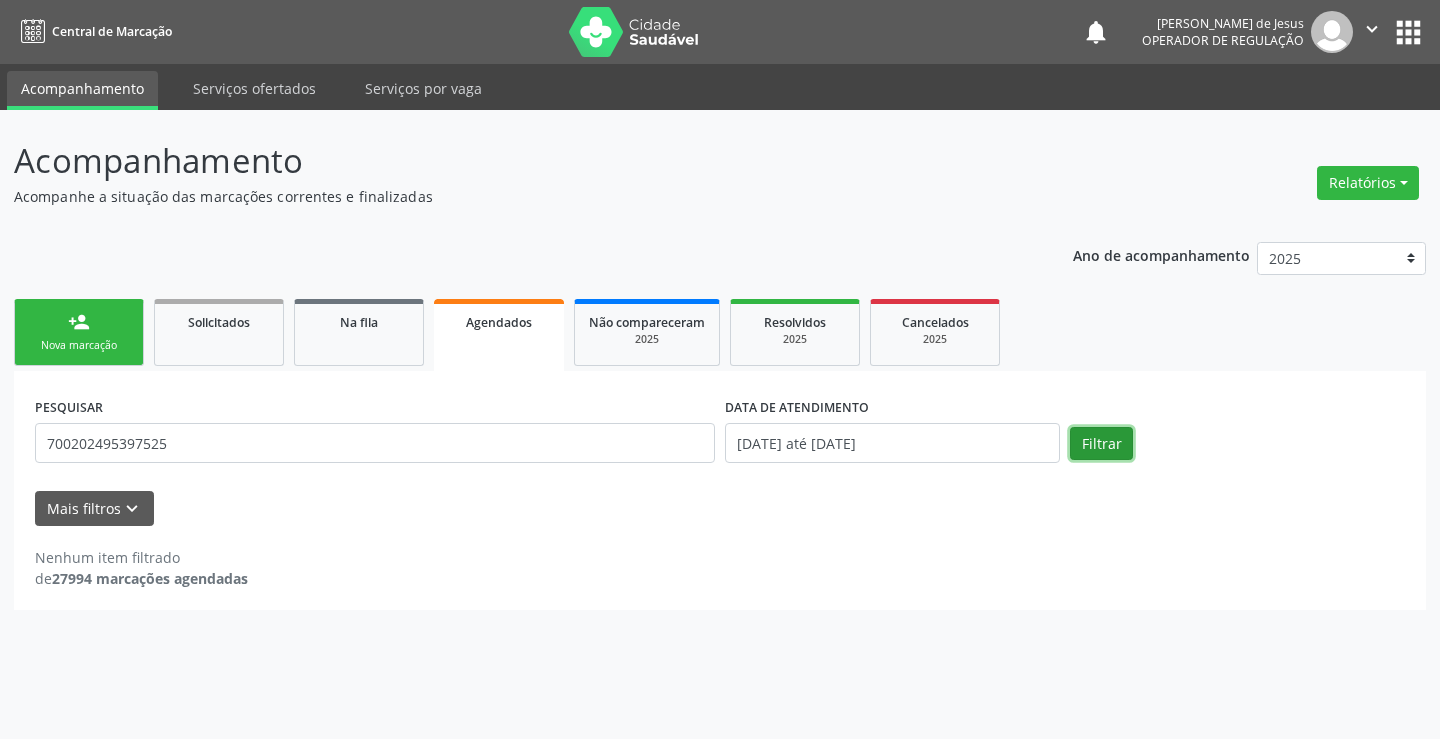click on "Filtrar" at bounding box center (1101, 444) 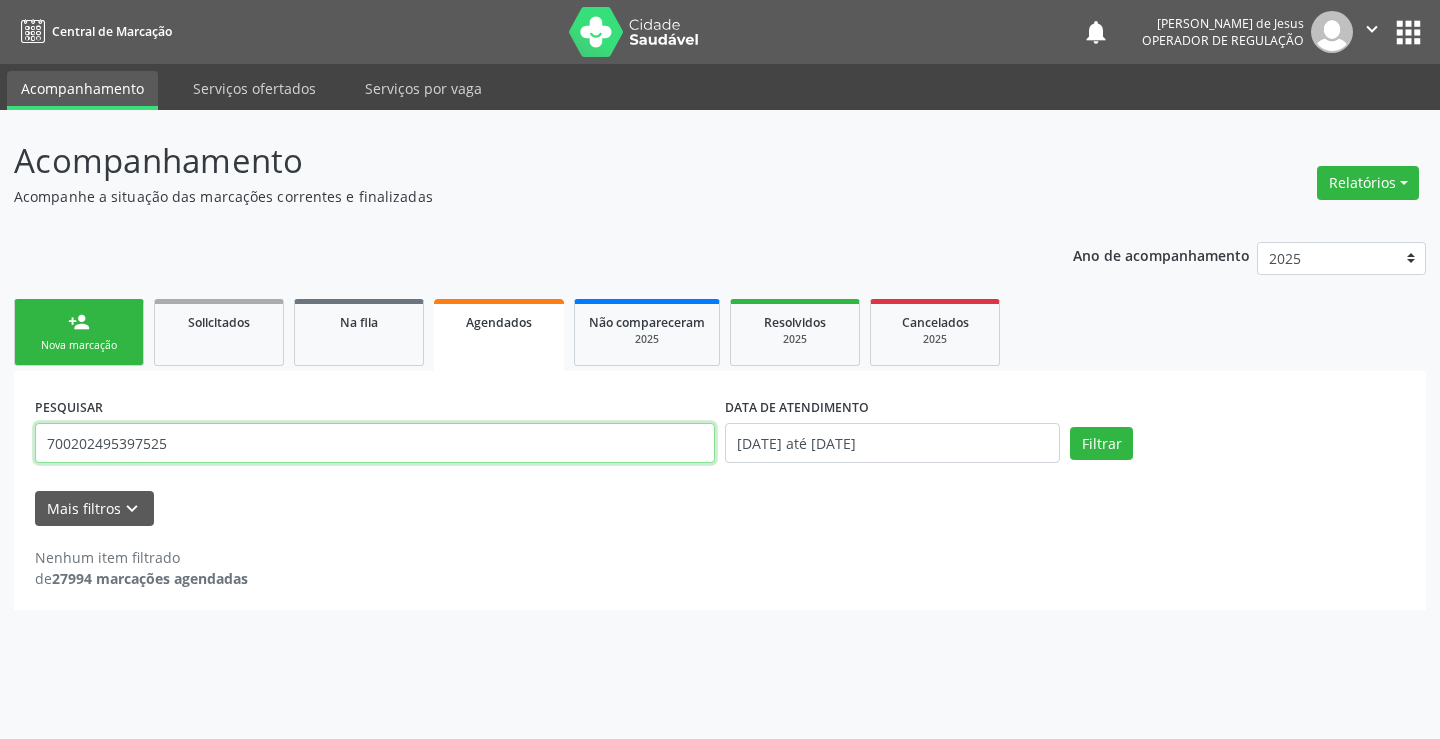click on "700202495397525" at bounding box center [375, 443] 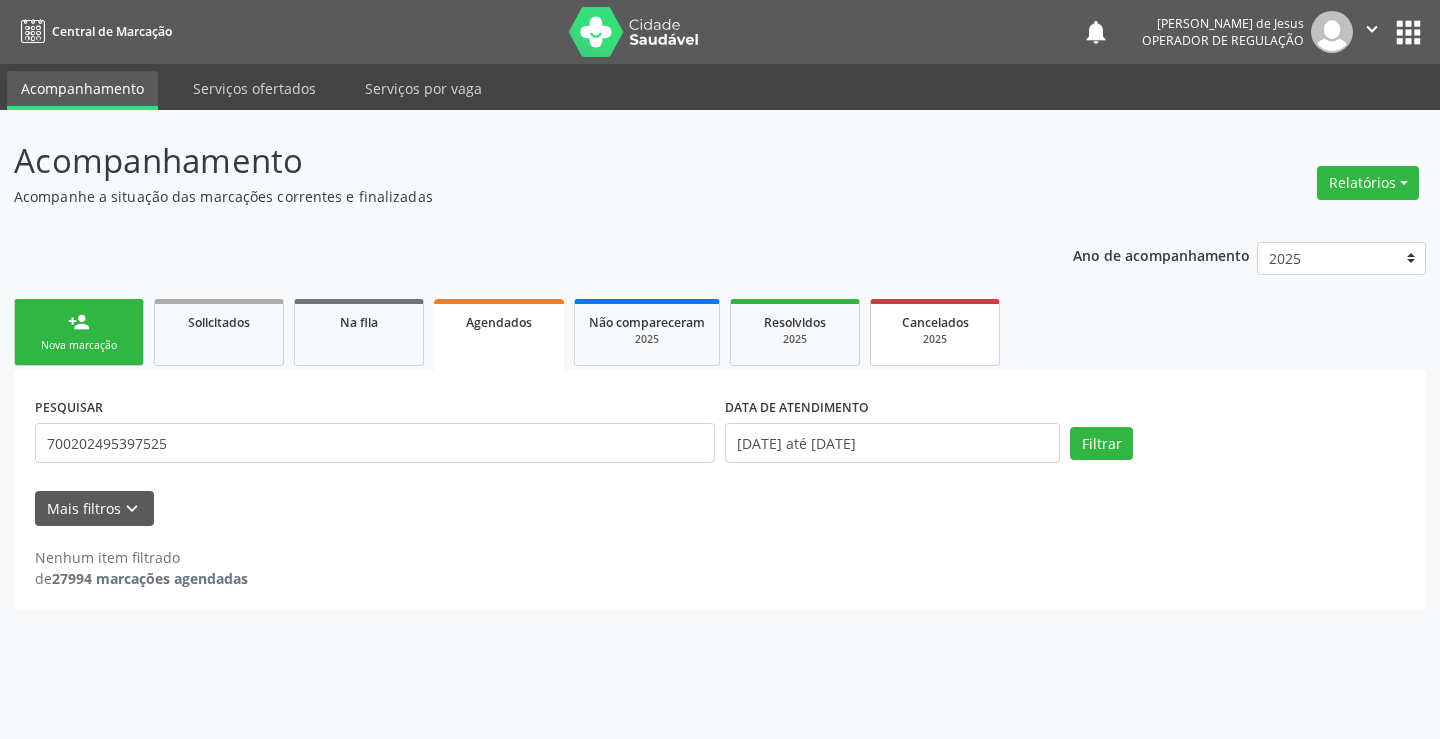 click on "Cancelados" at bounding box center [935, 322] 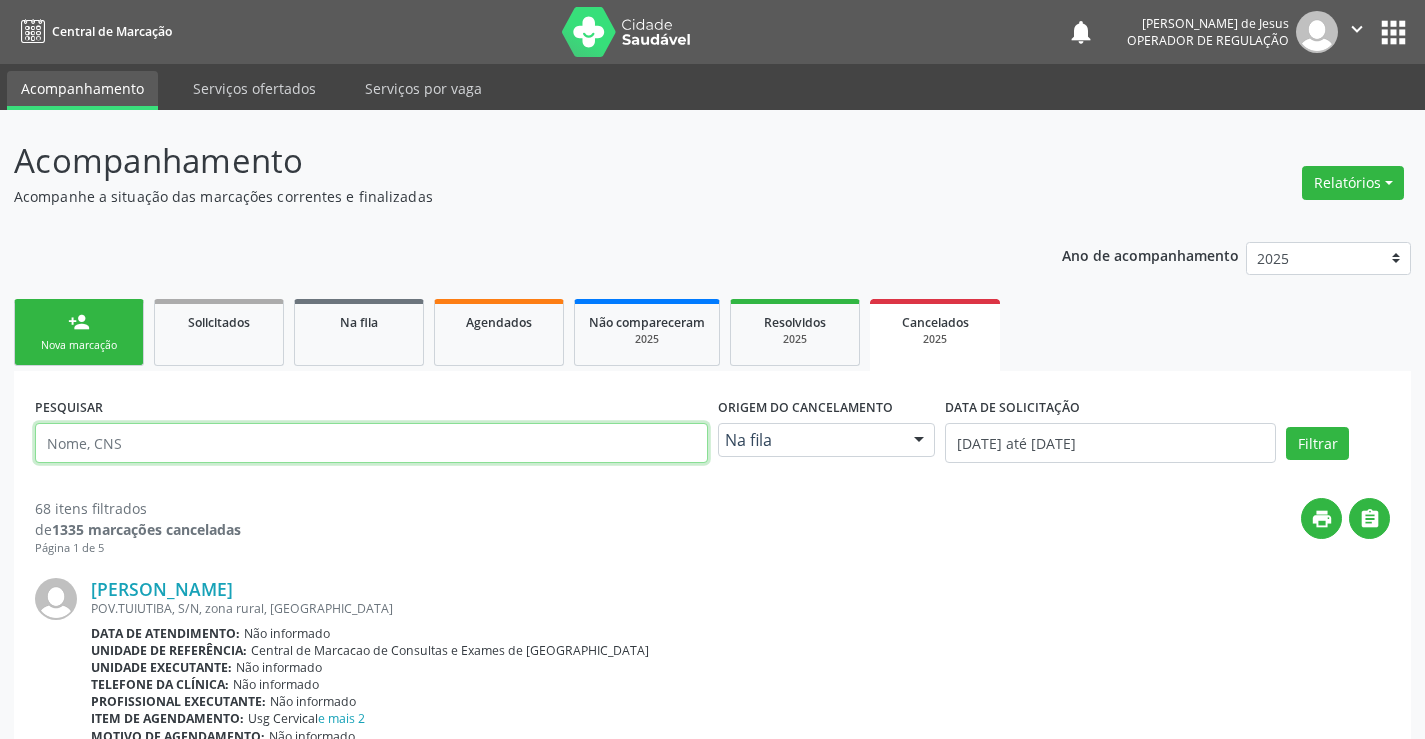 click at bounding box center (371, 443) 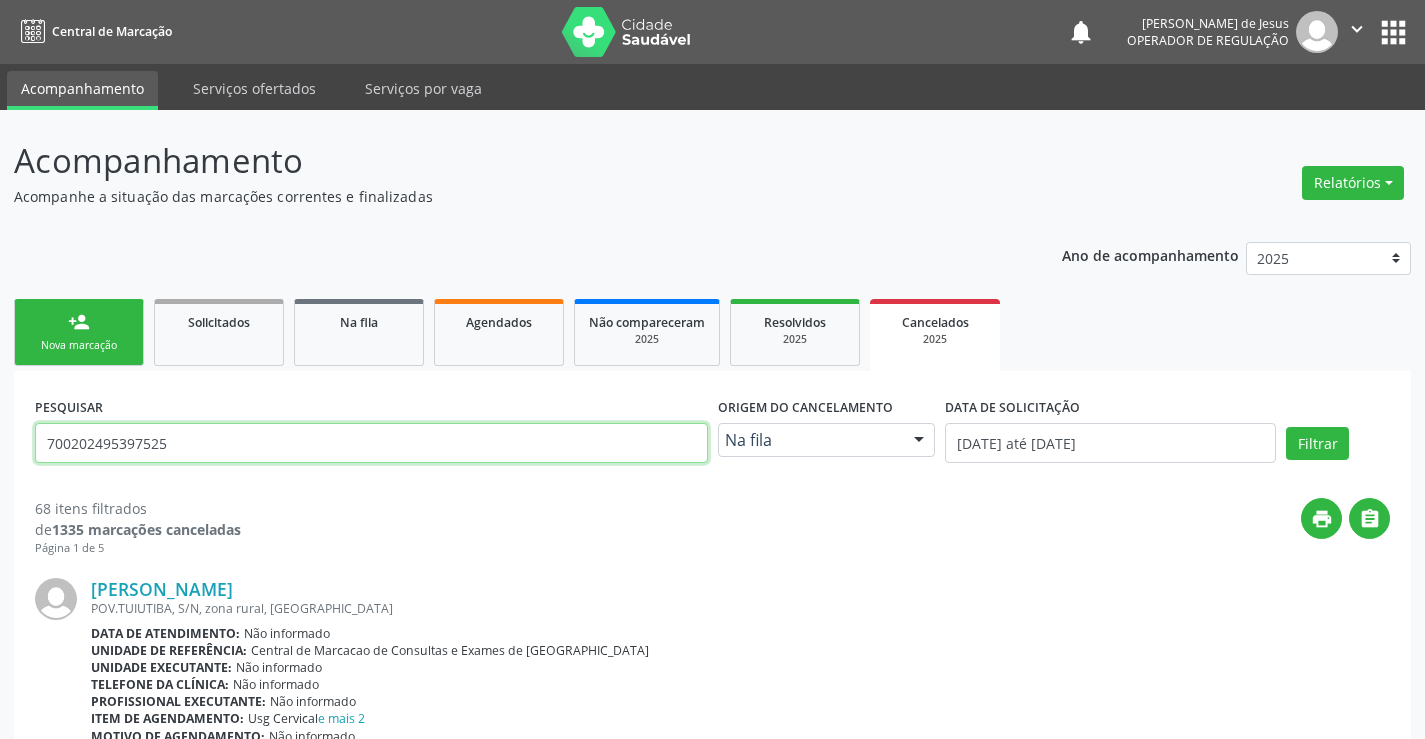 type on "700202495397525" 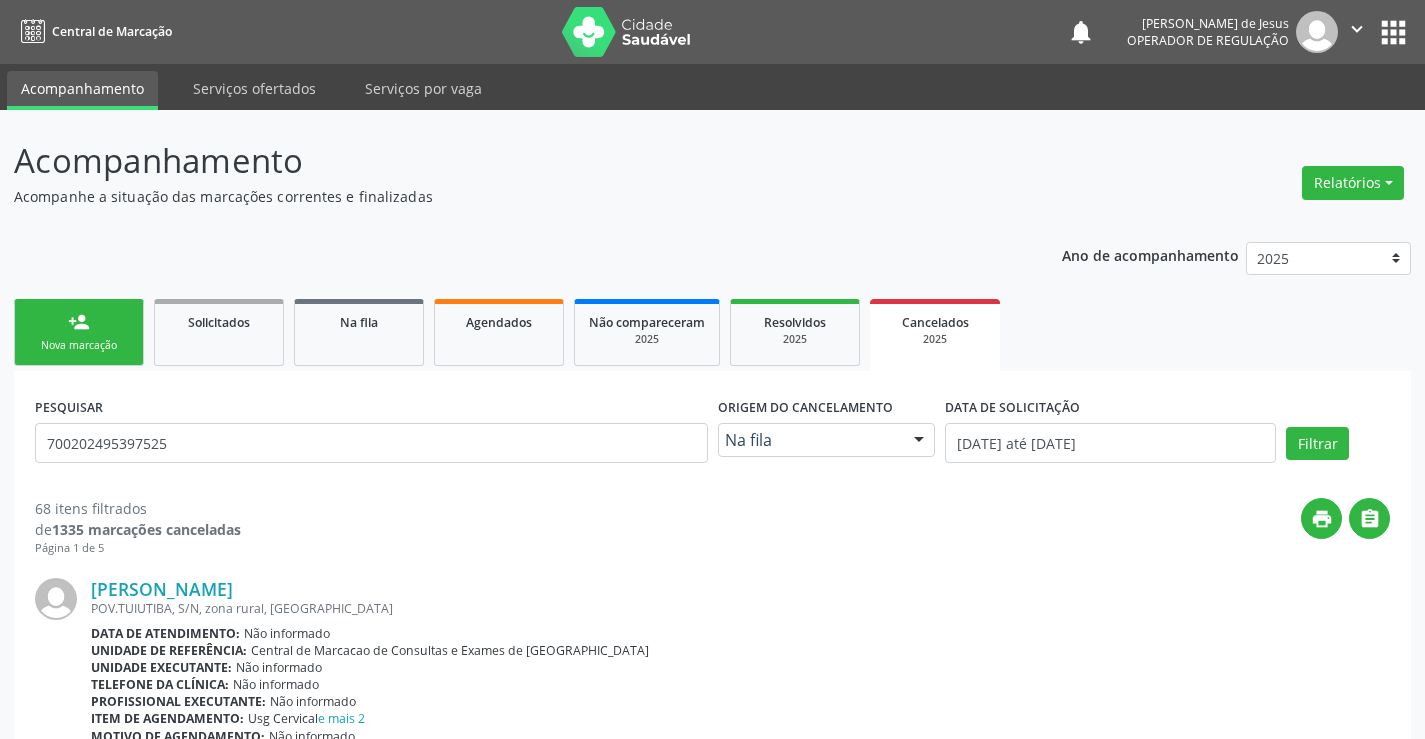 click at bounding box center [919, 441] 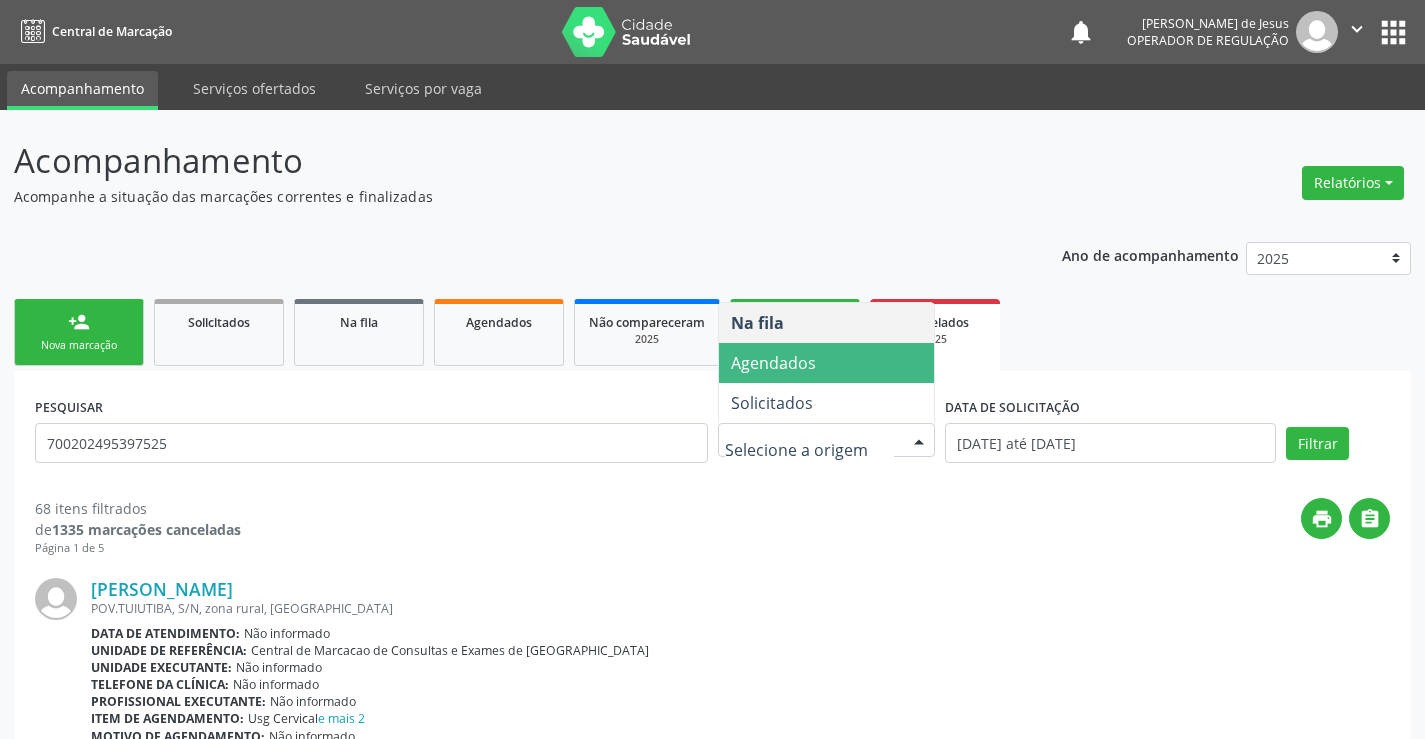 click on "Agendados" at bounding box center [827, 363] 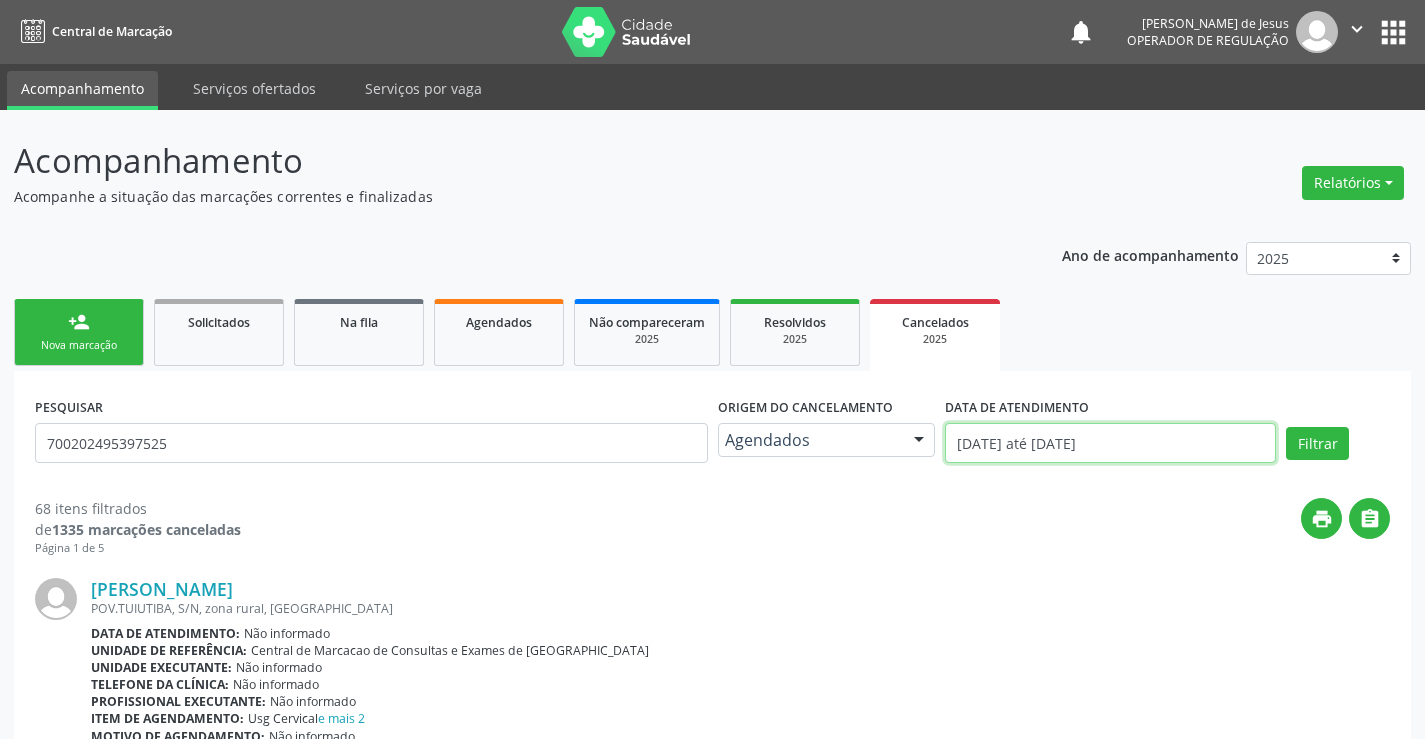 click on "01/01/2025 até 25/07/2025" at bounding box center (1110, 443) 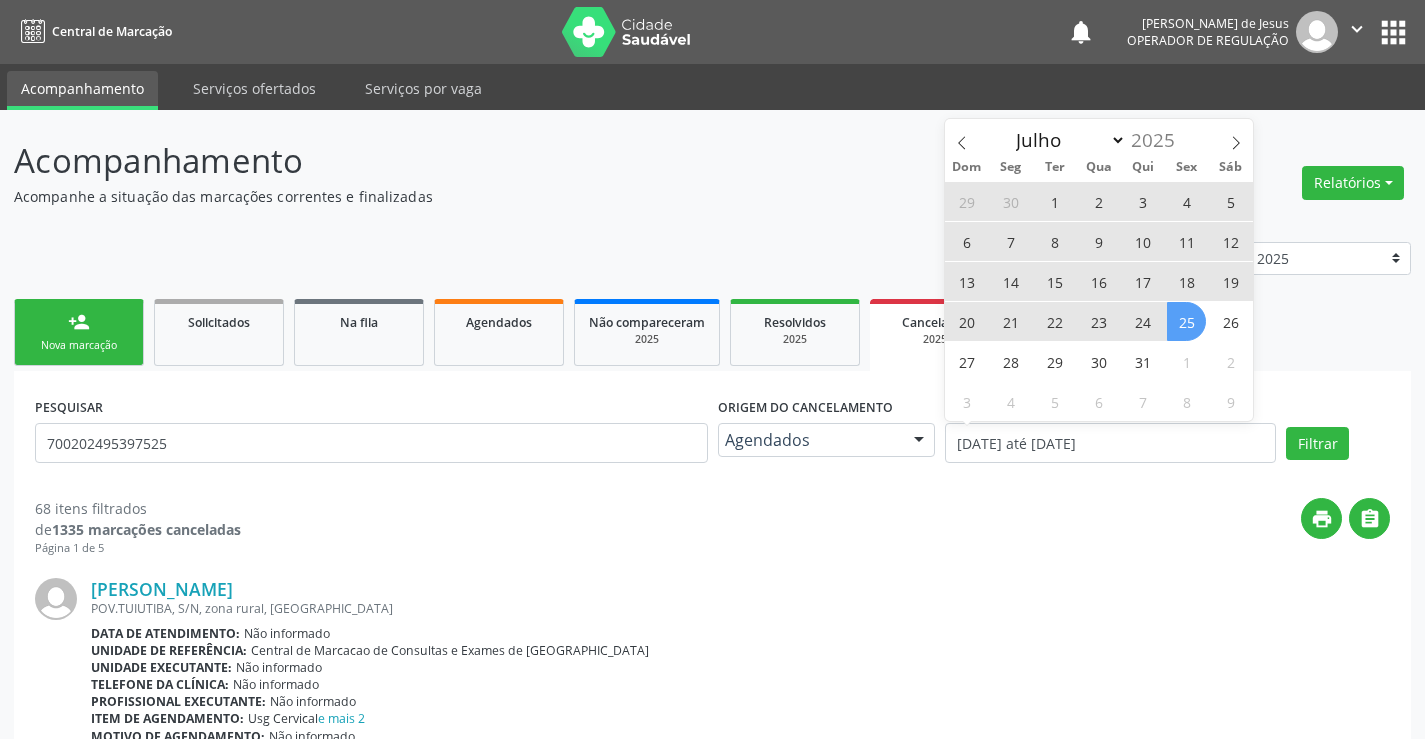 click on "25" at bounding box center (1186, 321) 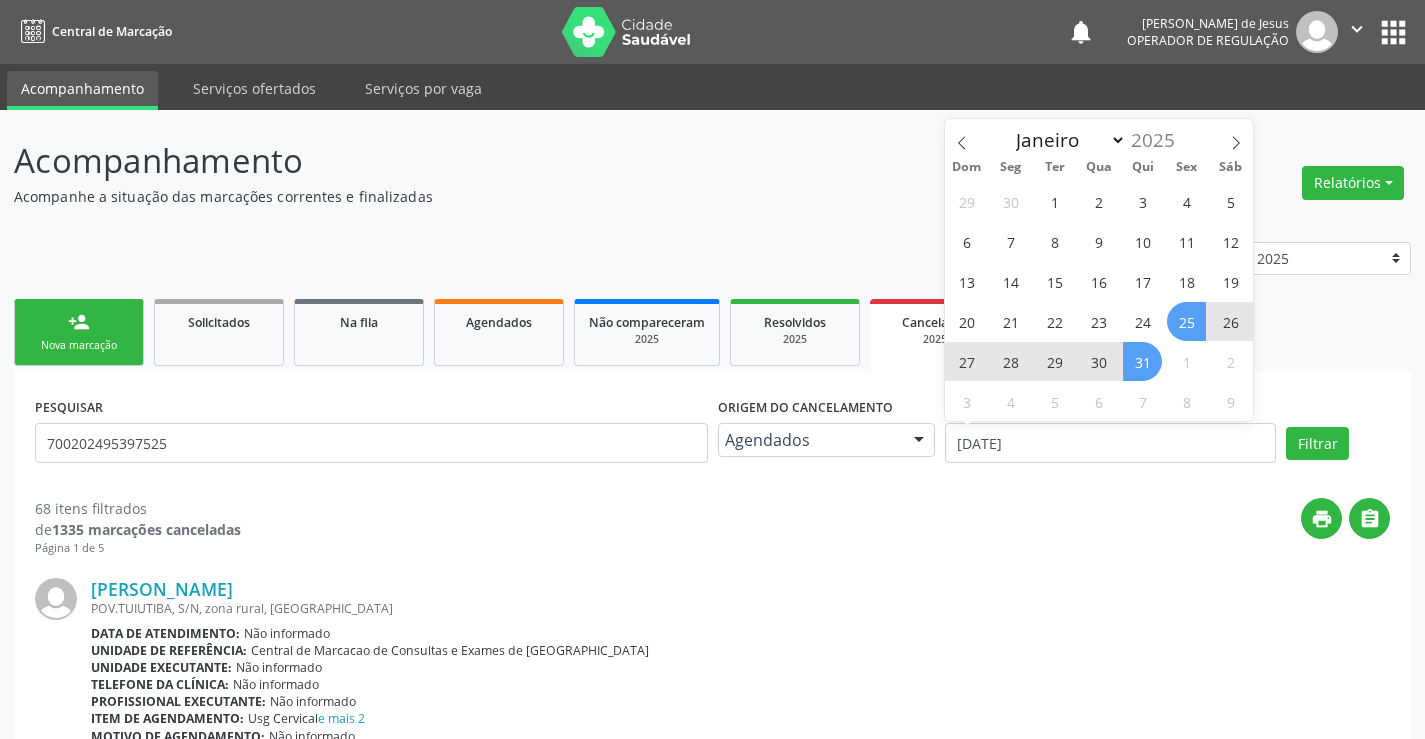 click on "31" at bounding box center (1142, 361) 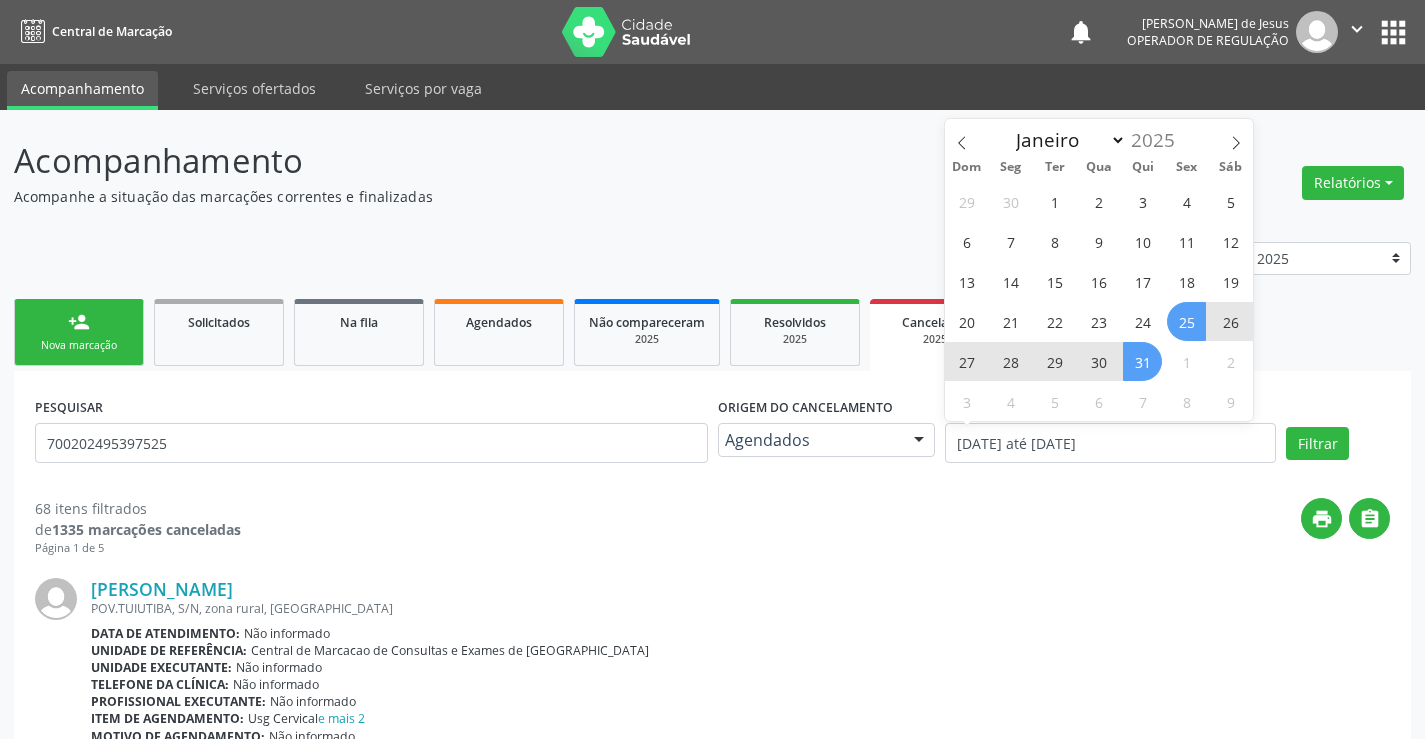 select on "6" 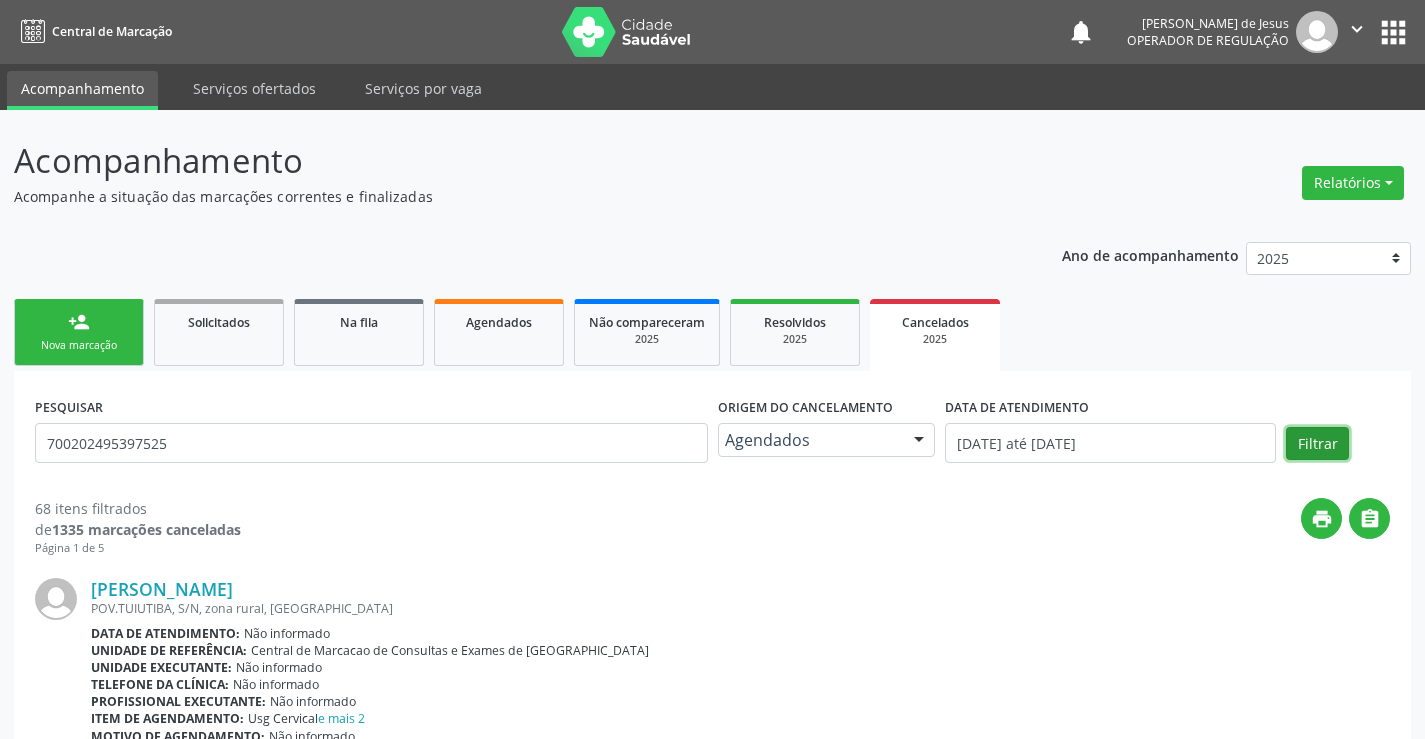 click on "Filtrar" at bounding box center (1317, 444) 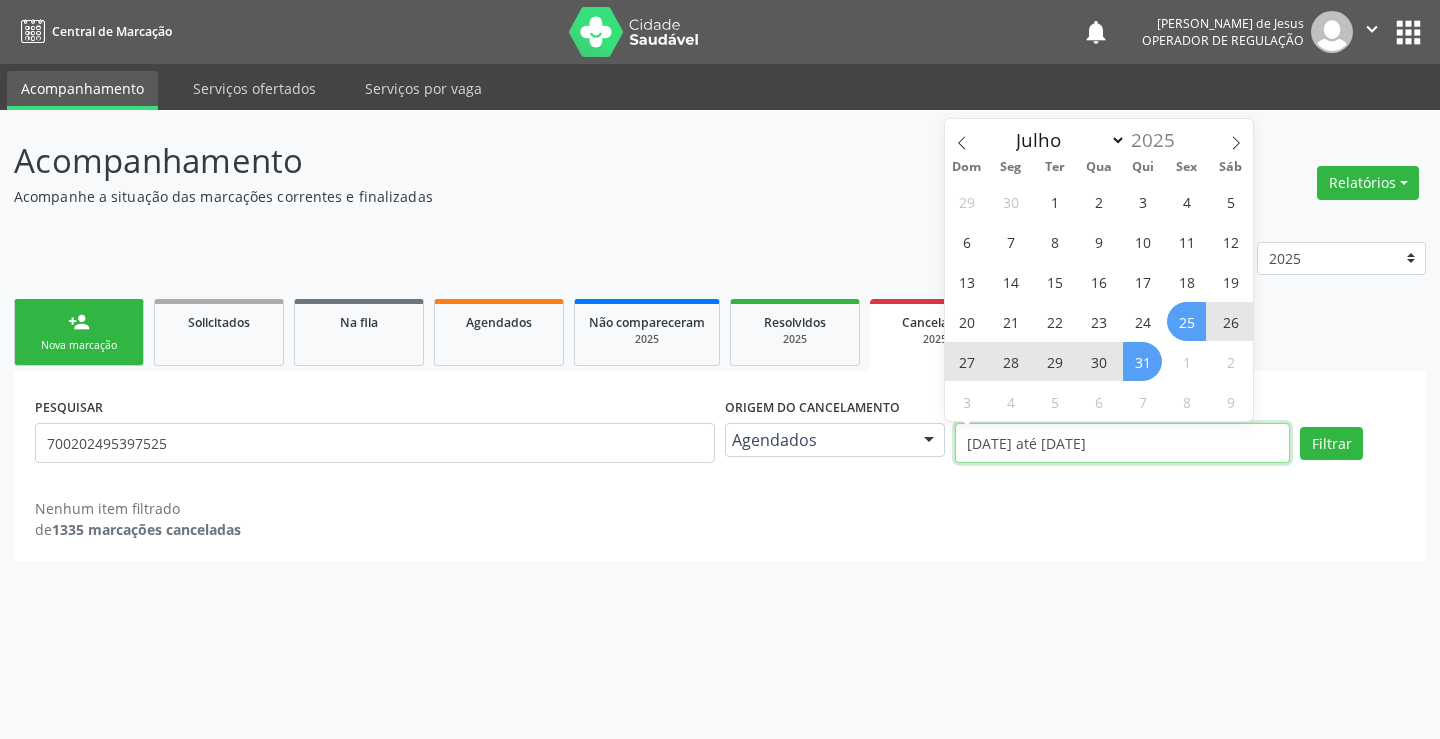 click on "25/07/2025 até 31/07/2025" at bounding box center (1122, 443) 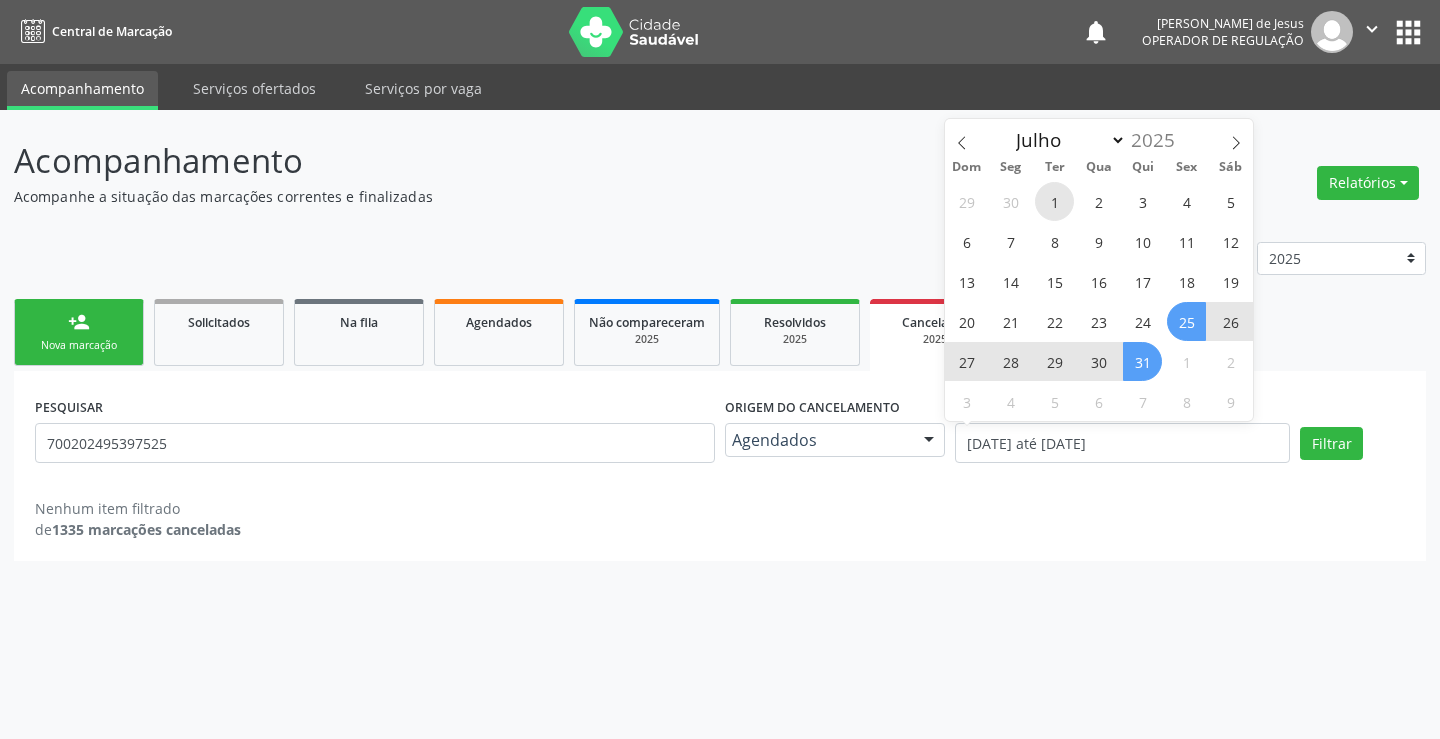 click on "1" at bounding box center [1054, 201] 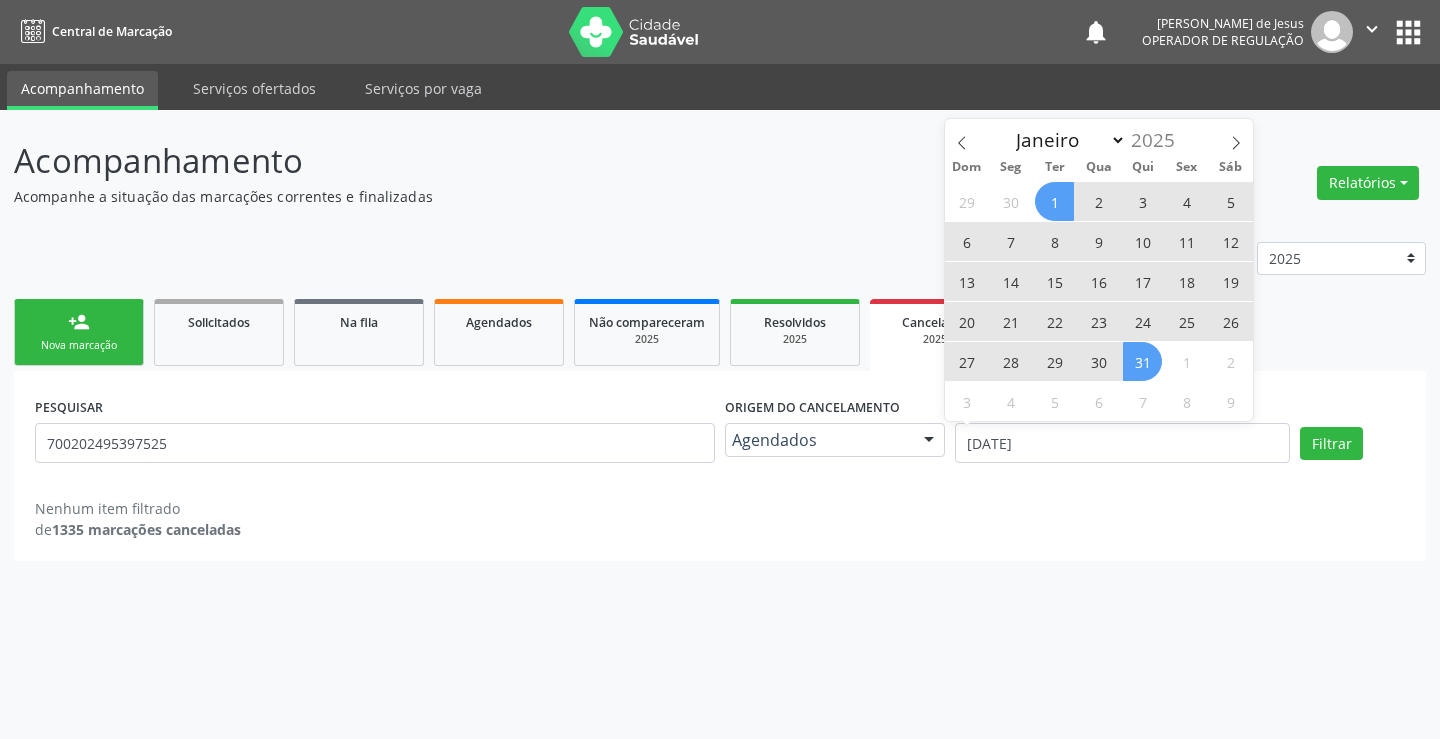 click on "31" at bounding box center [1142, 361] 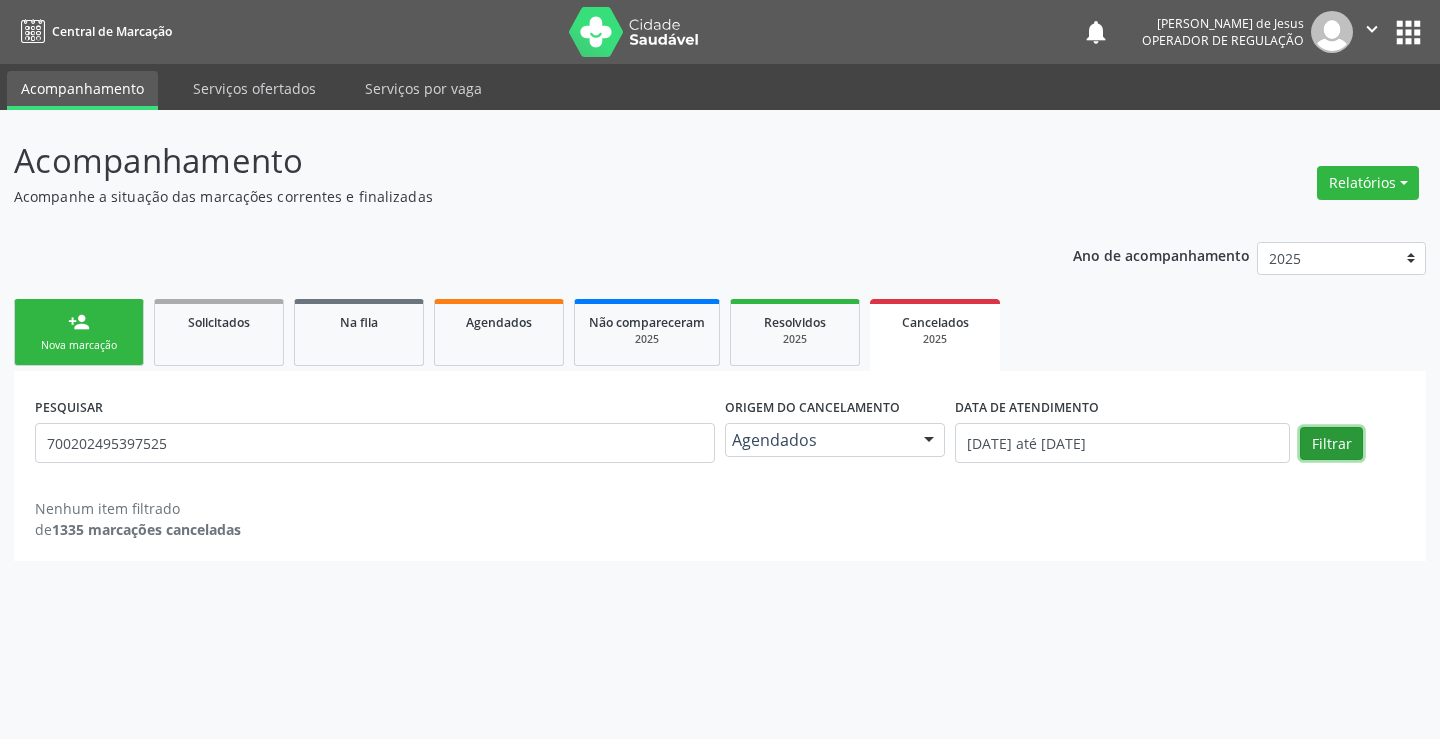 click on "Filtrar" at bounding box center [1331, 444] 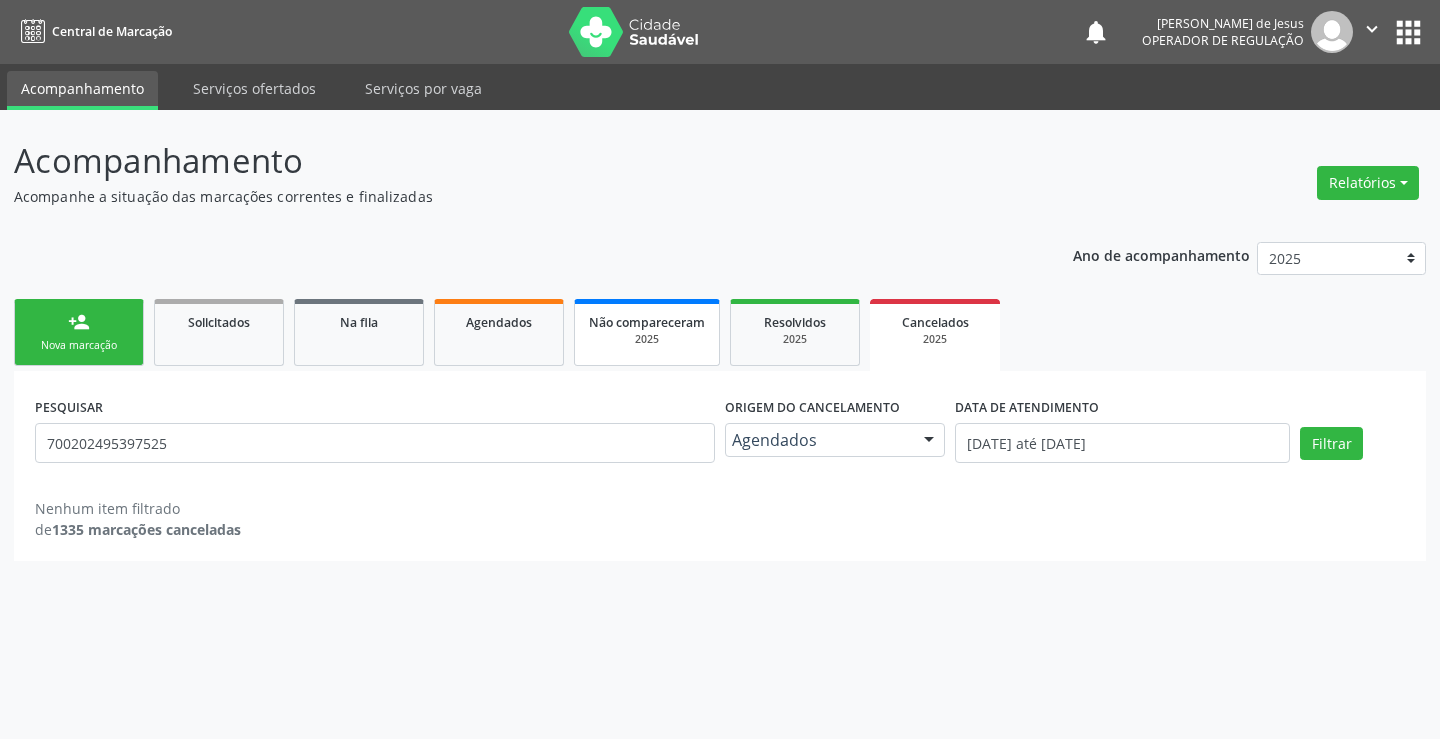 click on "Não compareceram
2025" at bounding box center [647, 332] 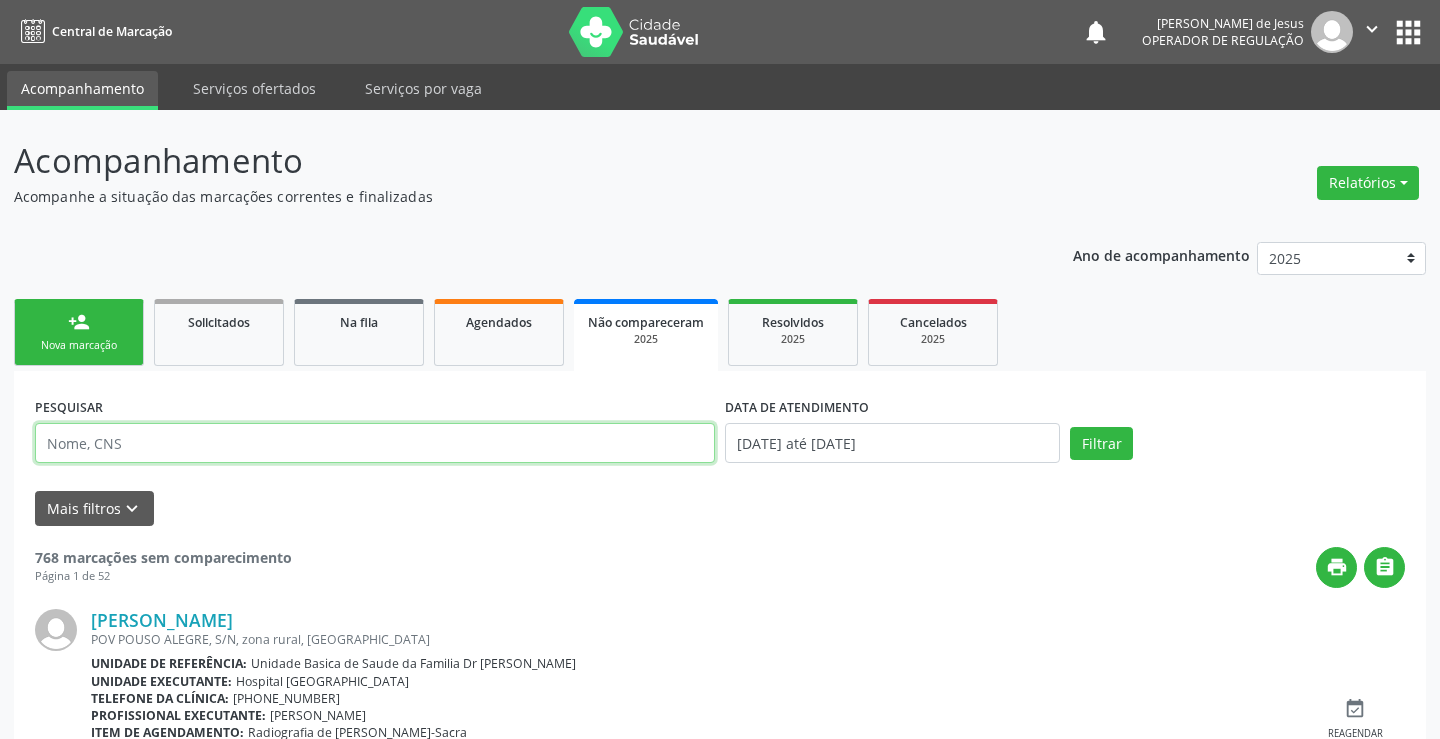 click at bounding box center [375, 443] 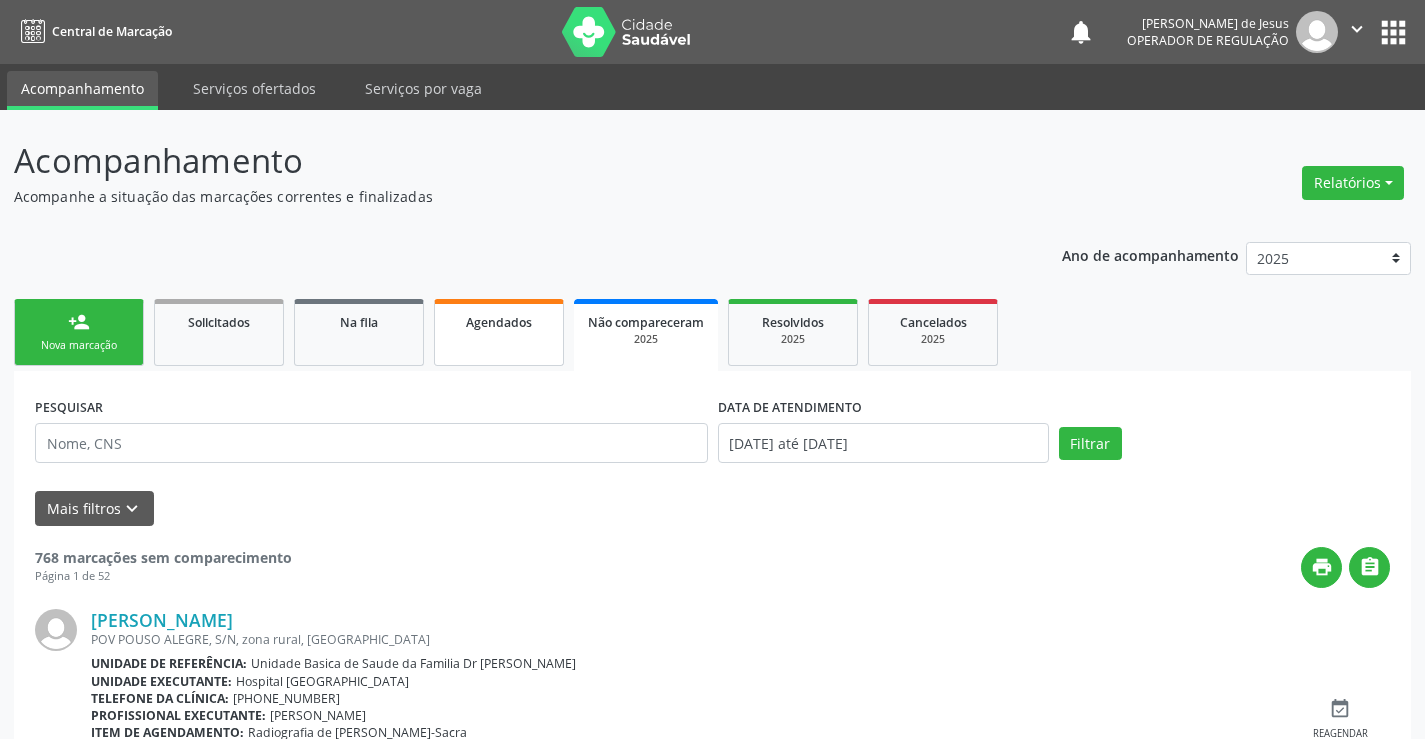 click on "Agendados" at bounding box center (499, 332) 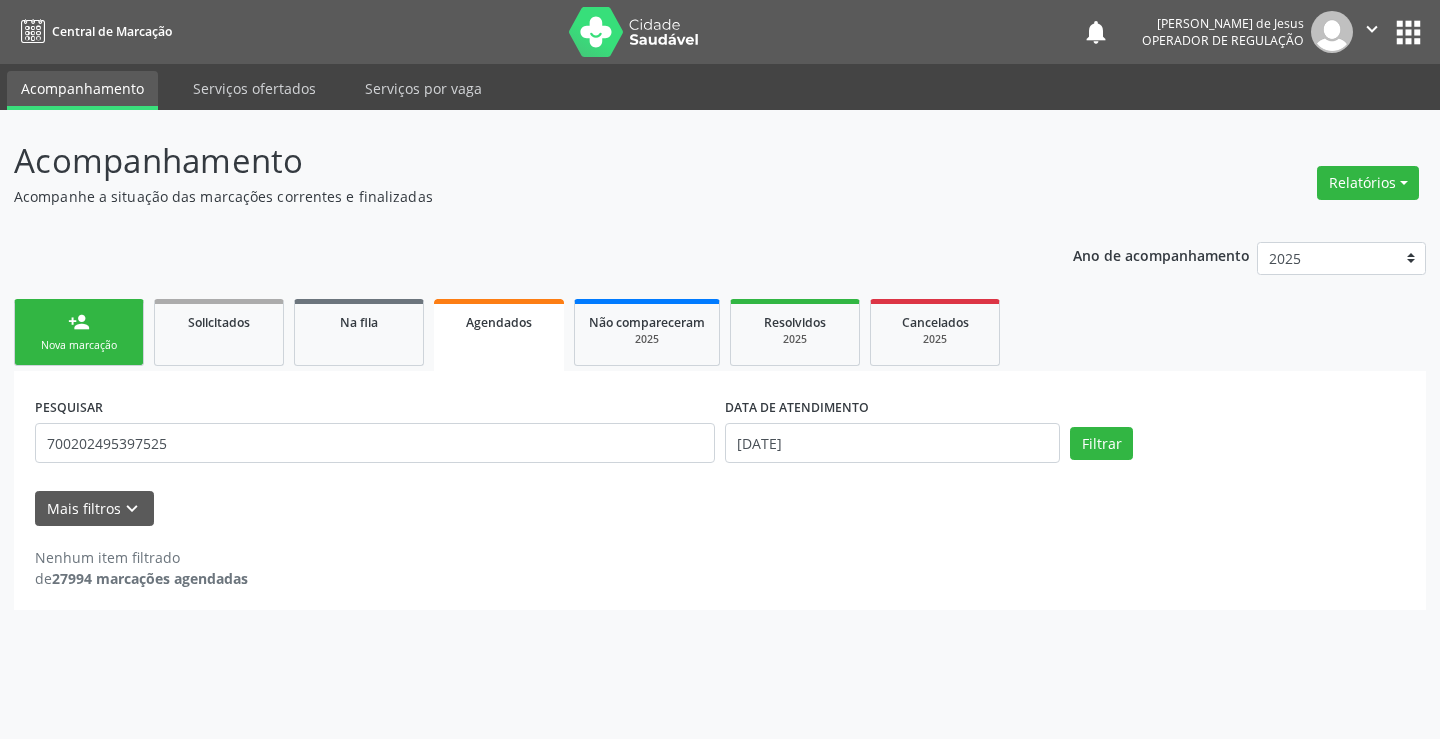 click on "Agendados" at bounding box center (499, 335) 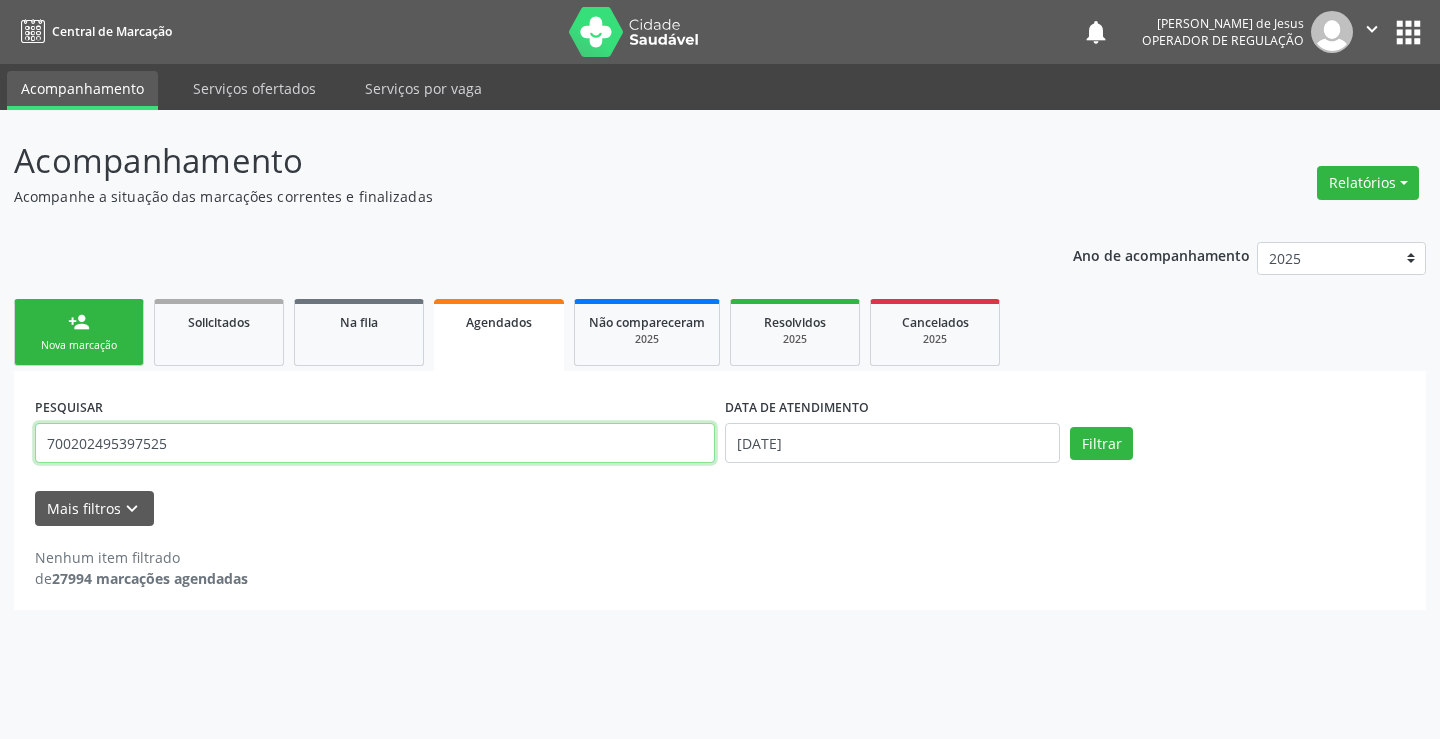 click on "700202495397525" at bounding box center (375, 443) 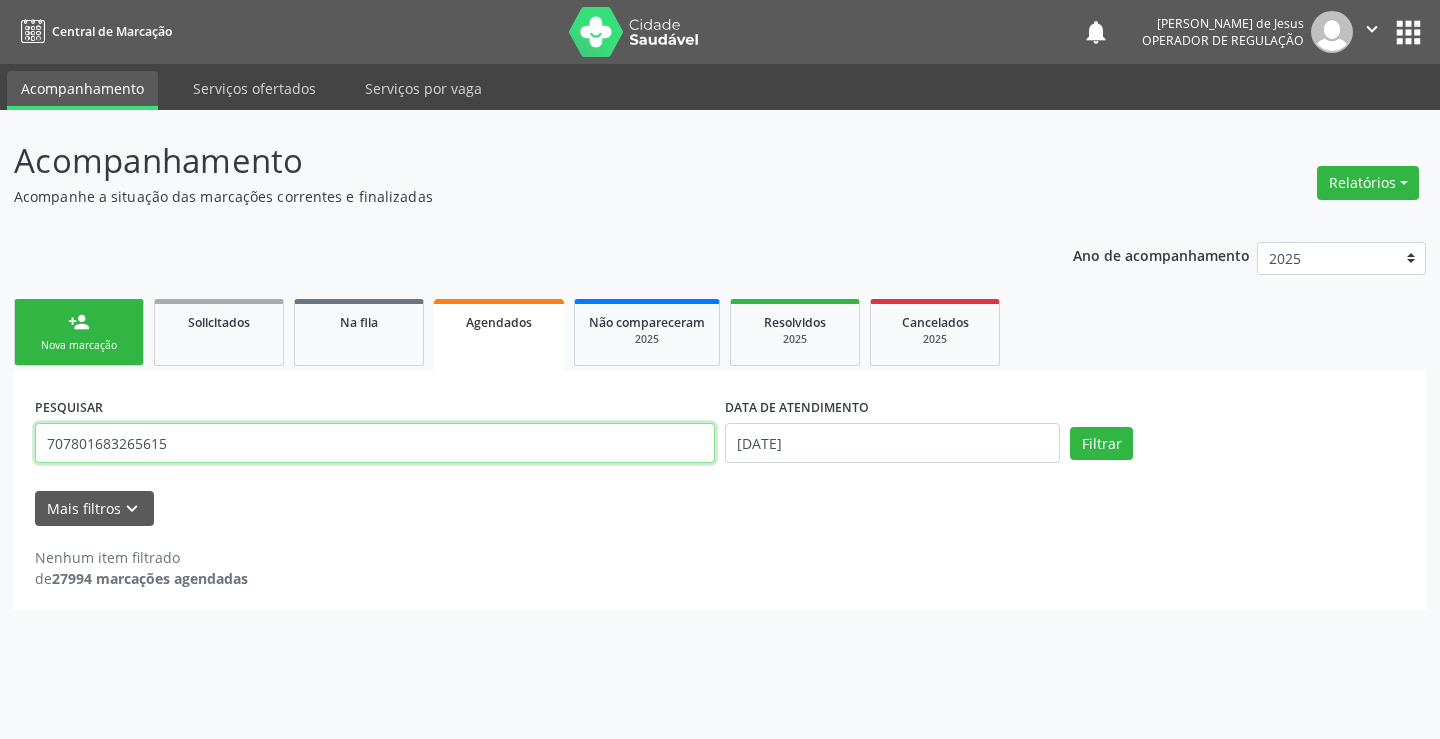 type on "707801683265615" 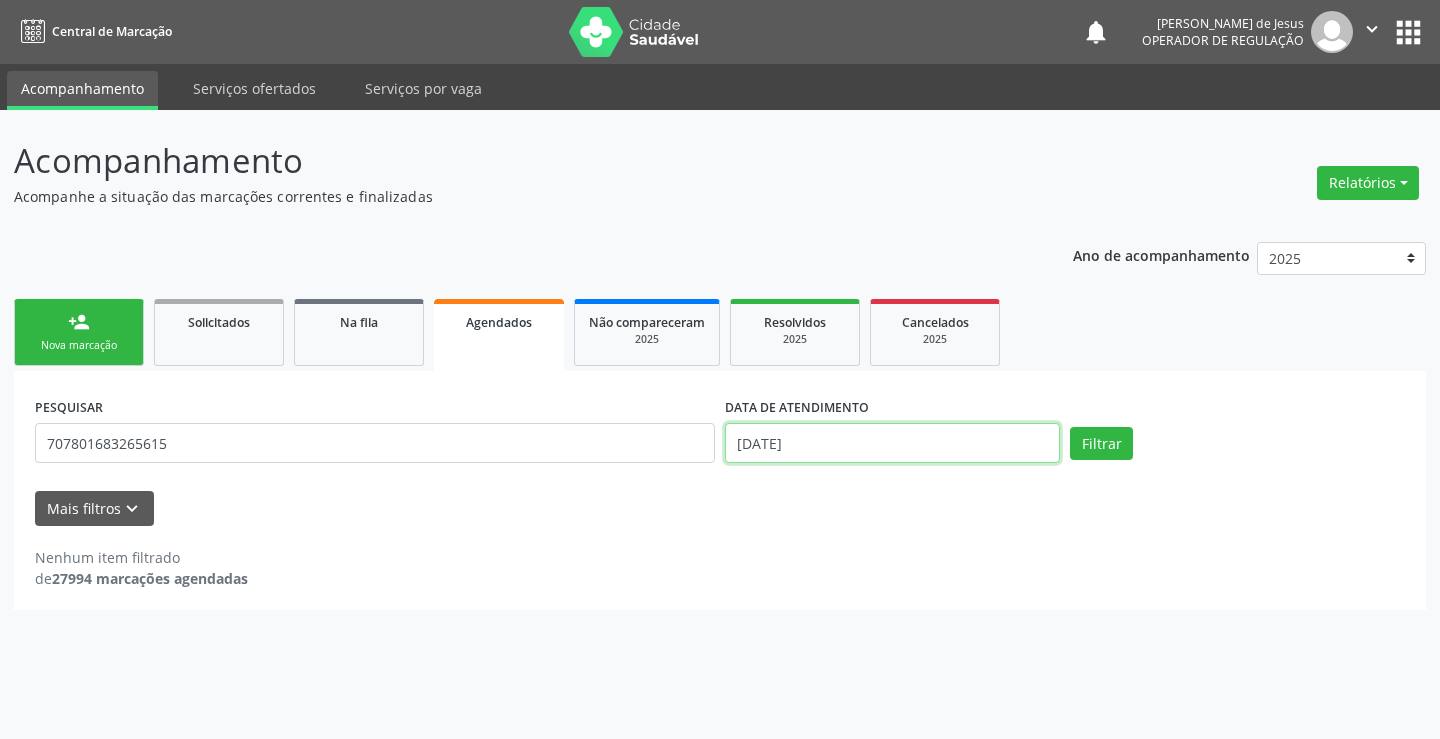 click on "25/07/2025" at bounding box center [892, 443] 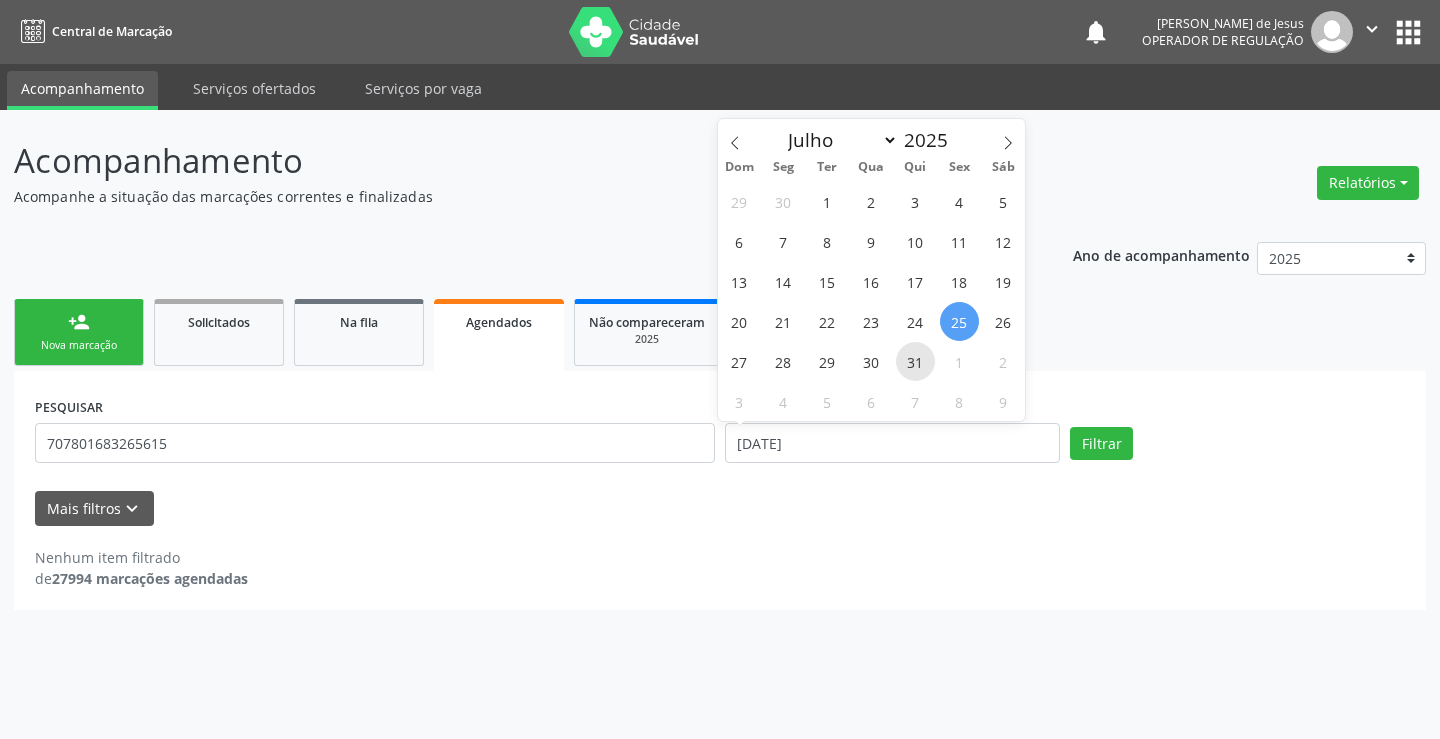 click on "31" at bounding box center (915, 361) 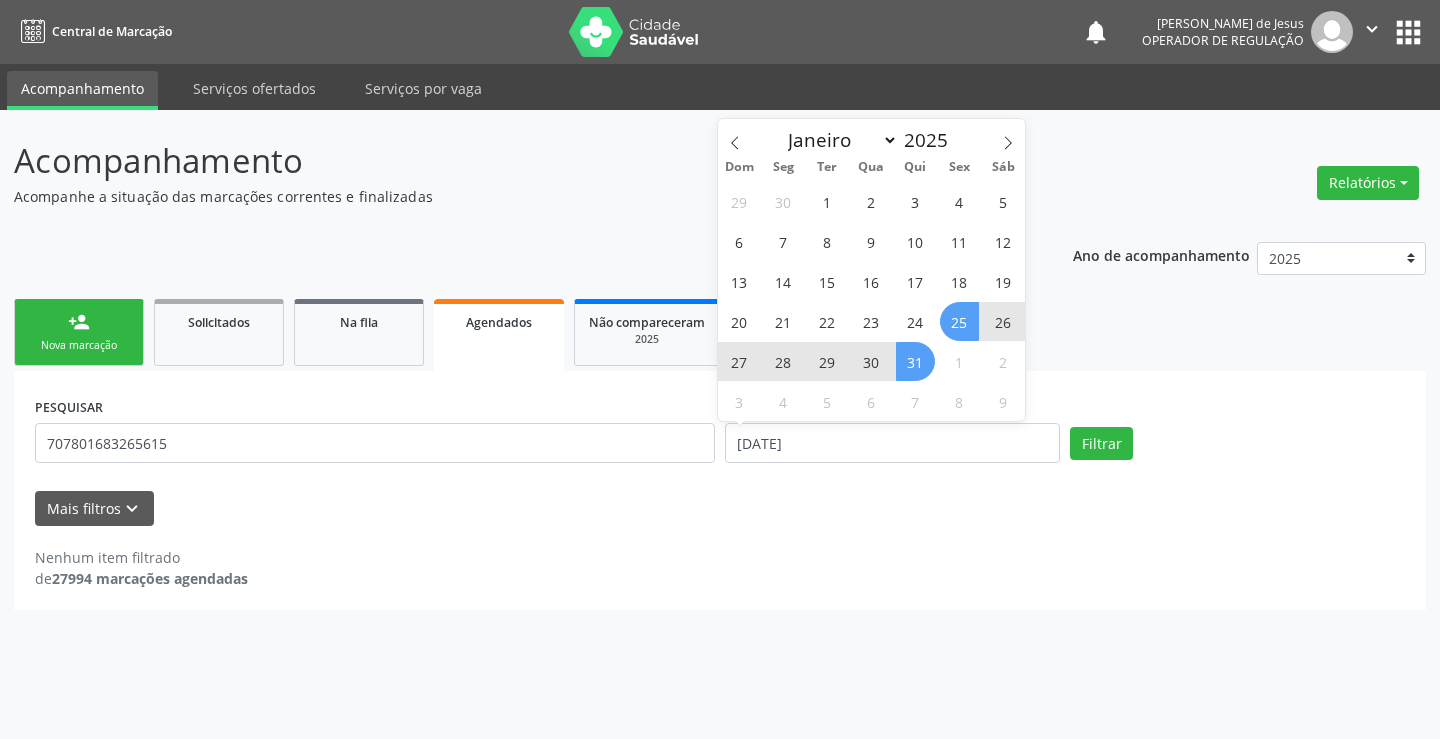 click on "25" at bounding box center (959, 321) 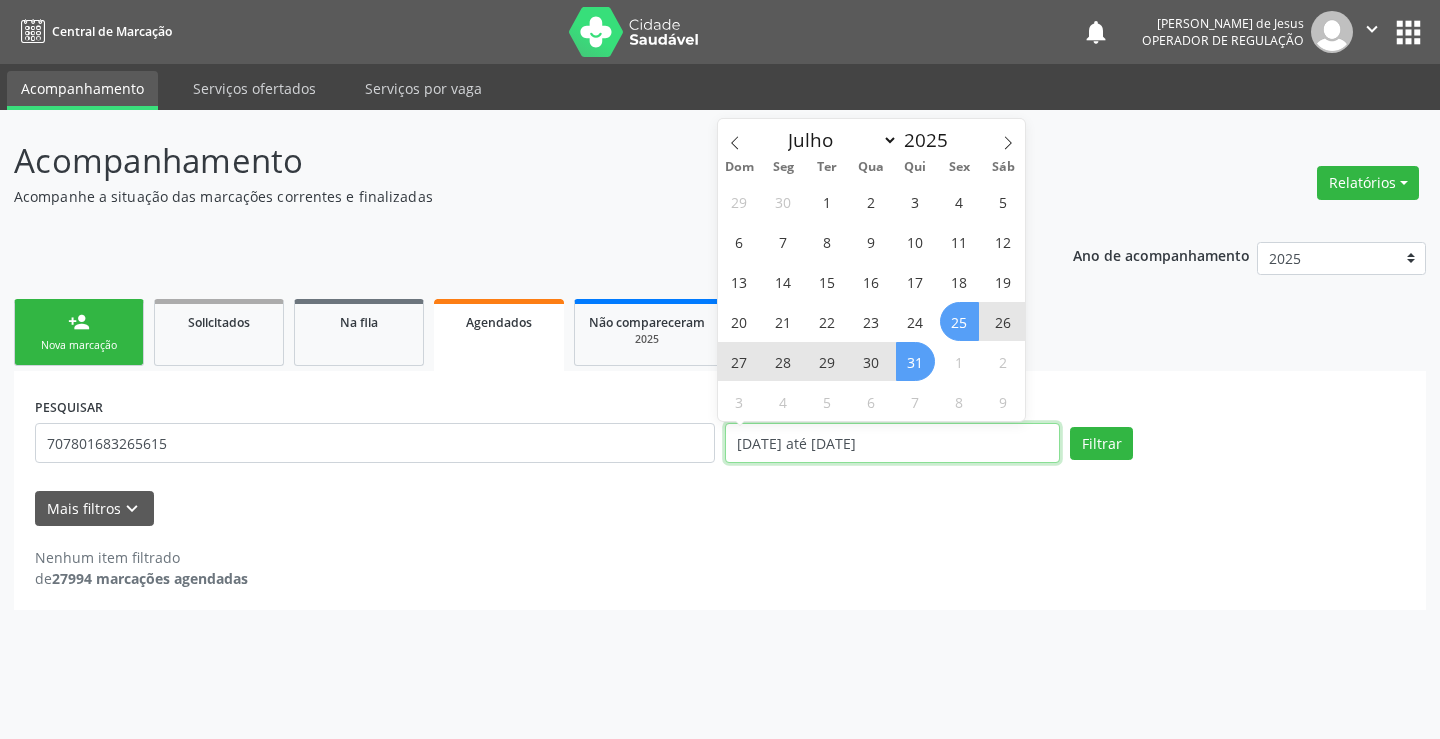 click on "25/07/2025 até 31/07/2025" at bounding box center (892, 443) 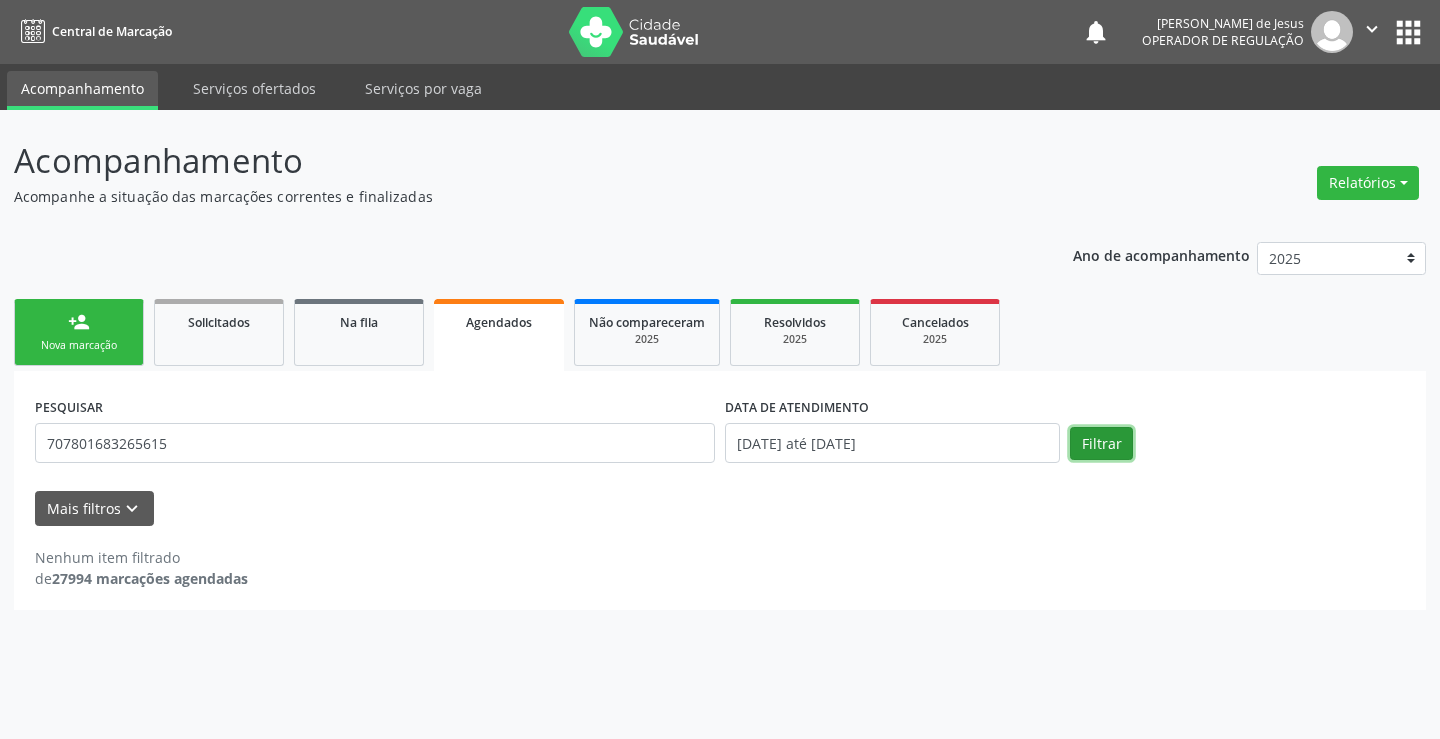 click on "Filtrar" at bounding box center (1101, 444) 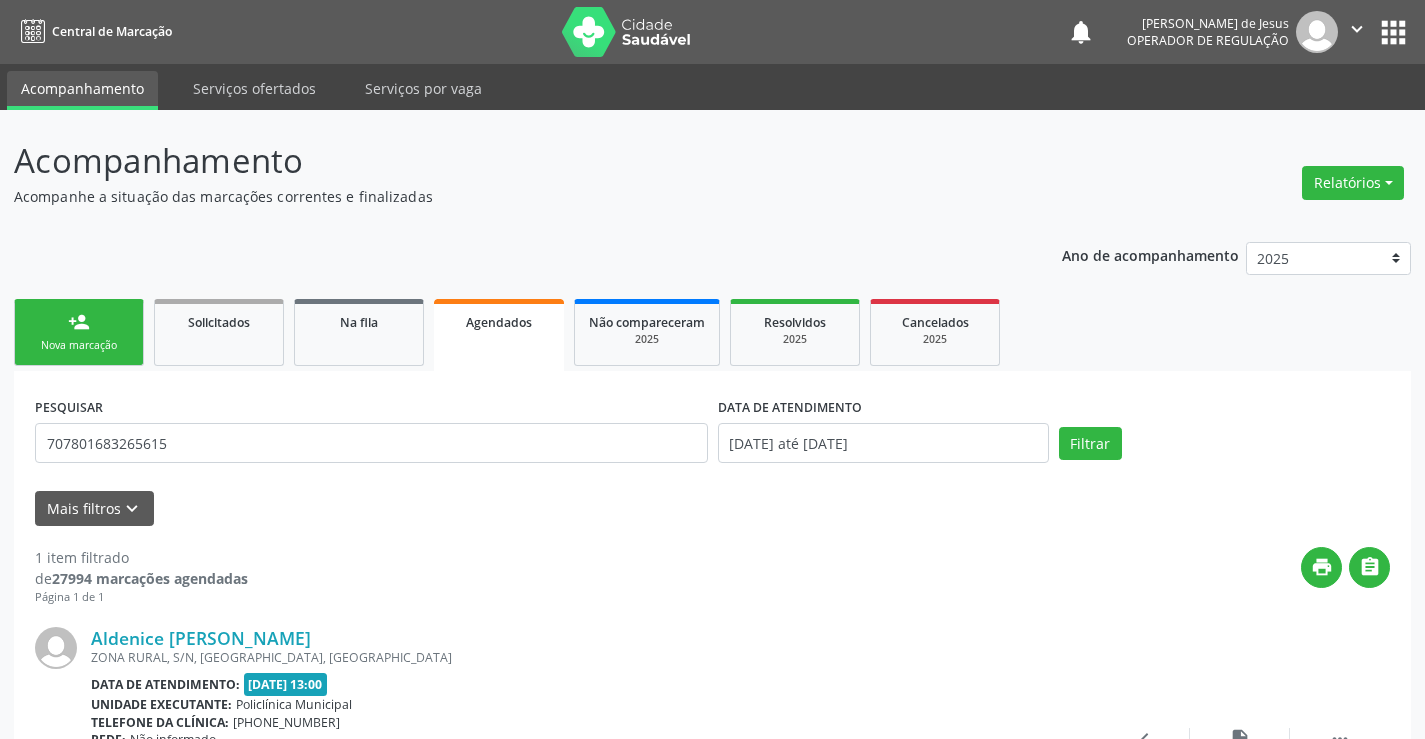 scroll, scrollTop: 189, scrollLeft: 0, axis: vertical 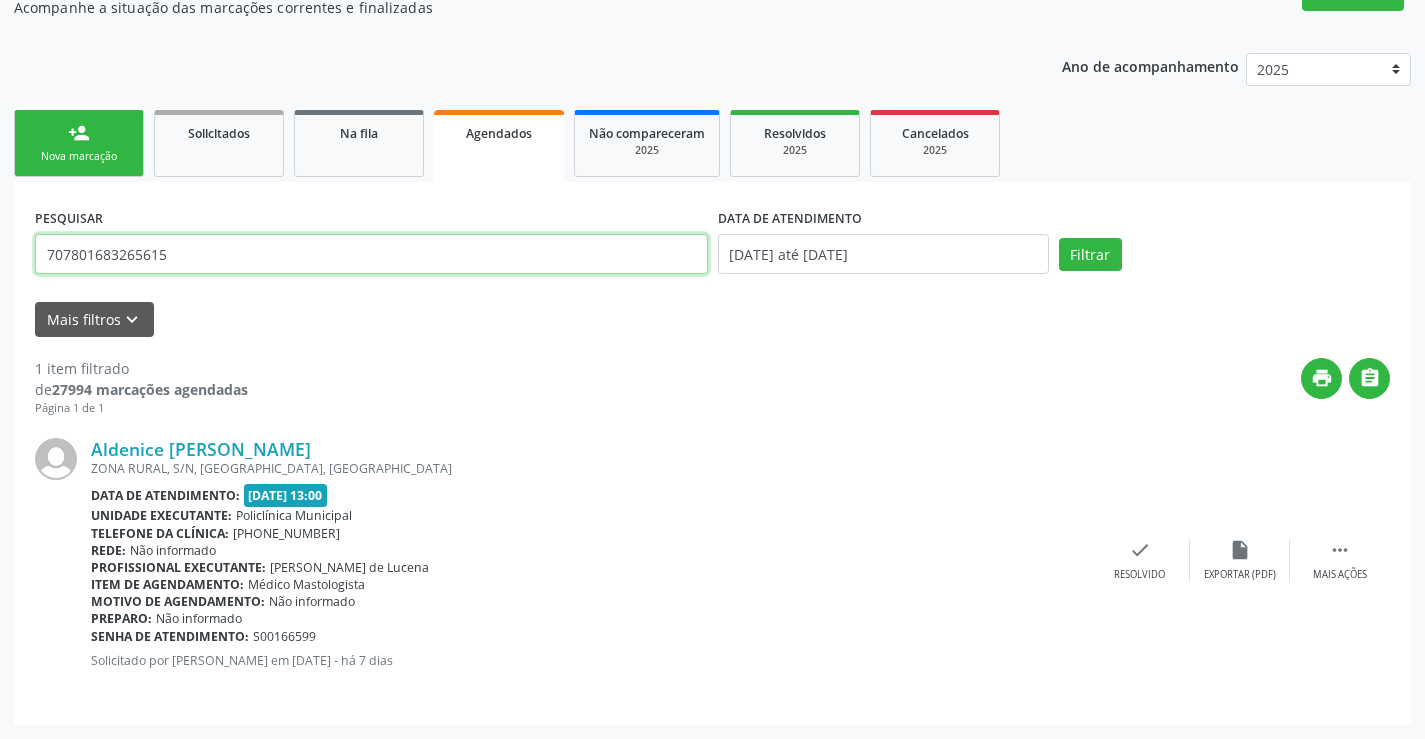 click on "707801683265615" at bounding box center [371, 254] 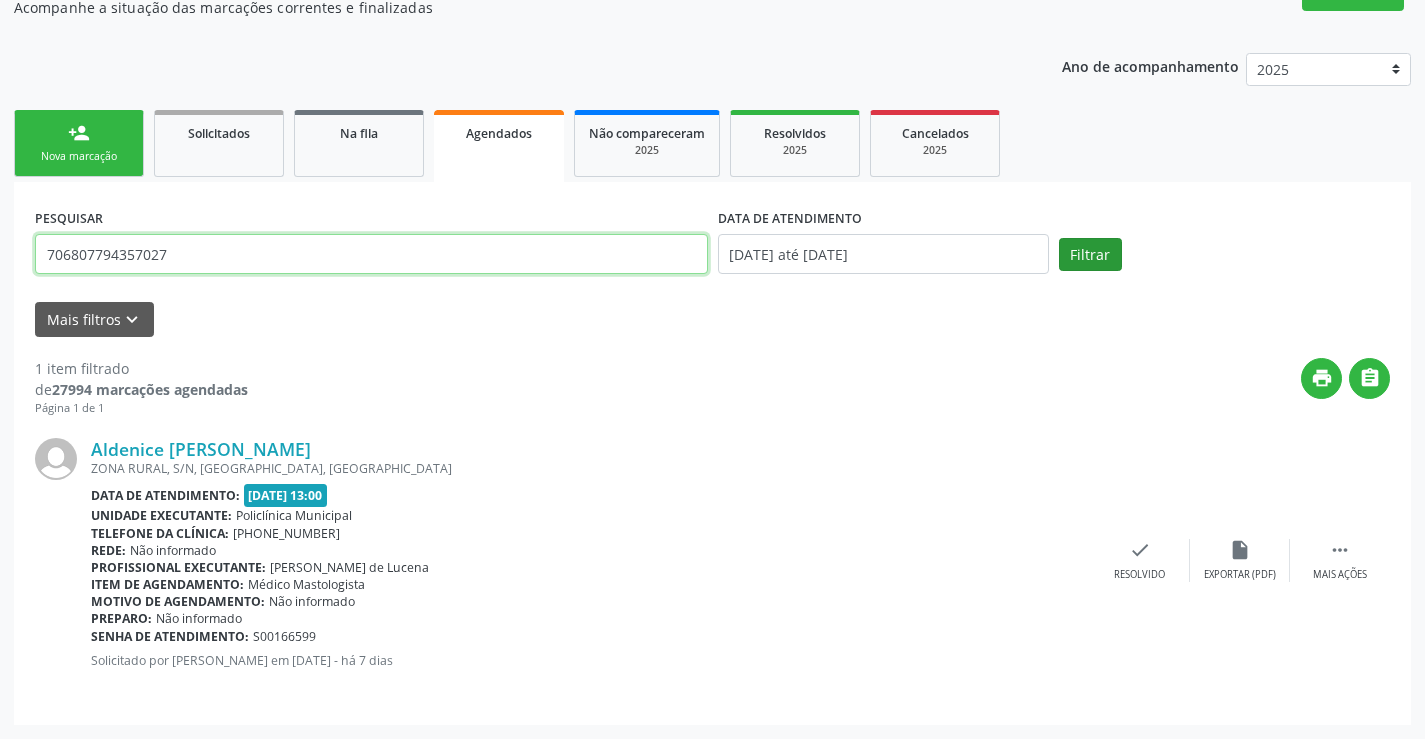 type on "706807794357027" 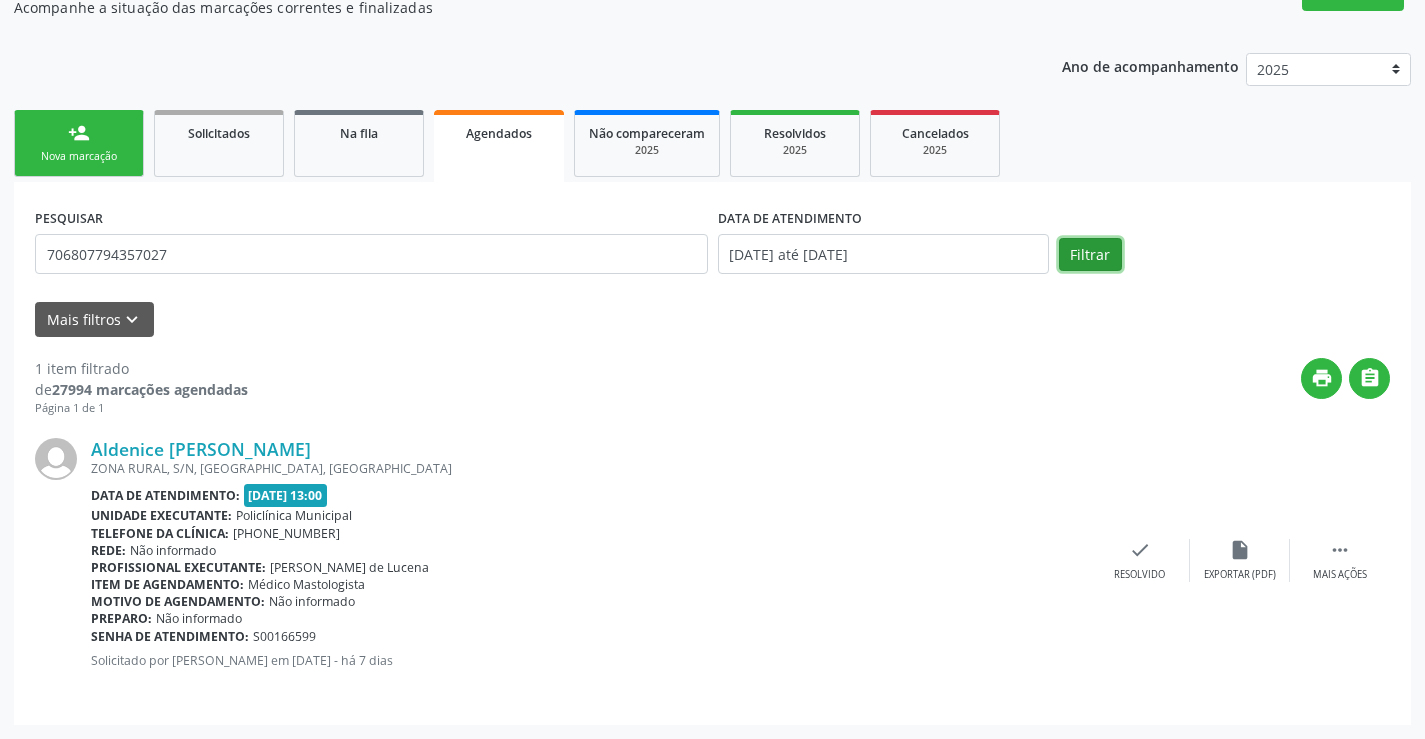 click on "Filtrar" at bounding box center (1090, 255) 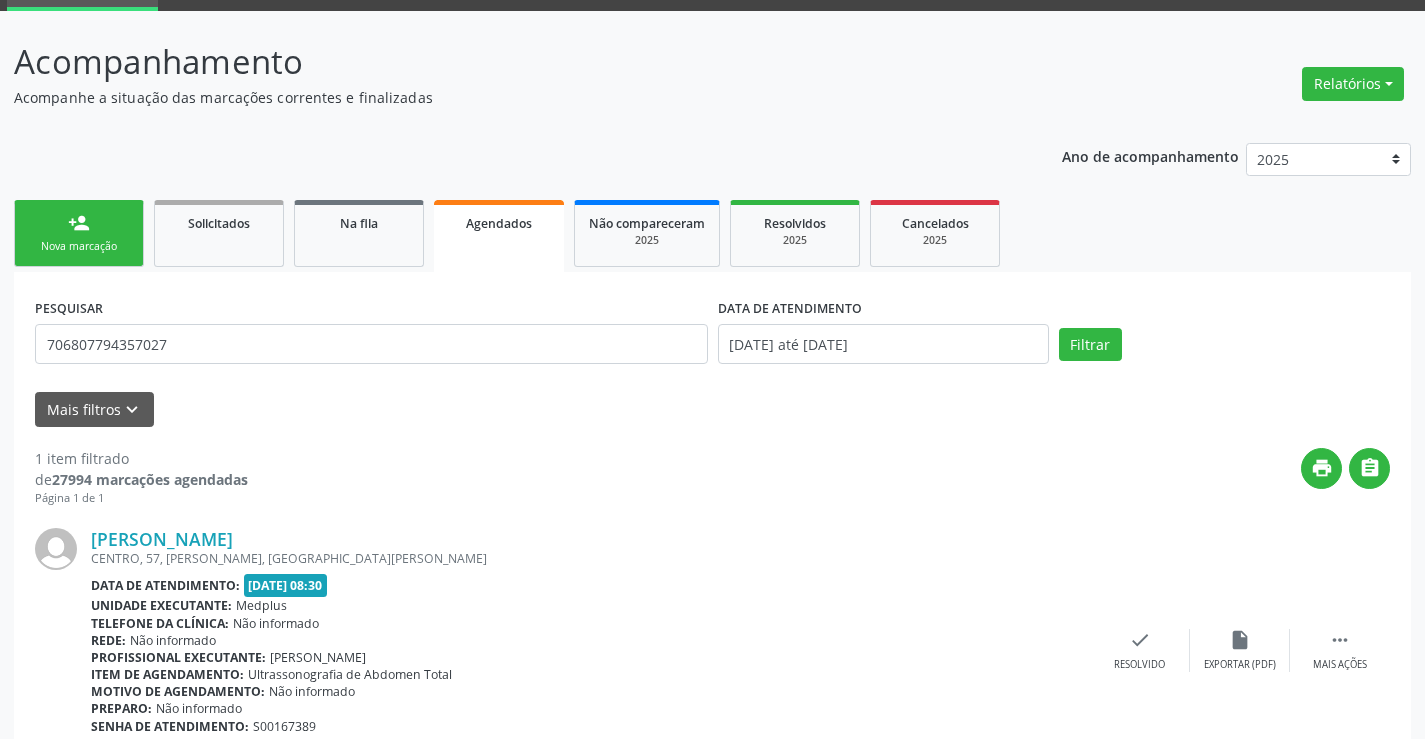 scroll, scrollTop: 189, scrollLeft: 0, axis: vertical 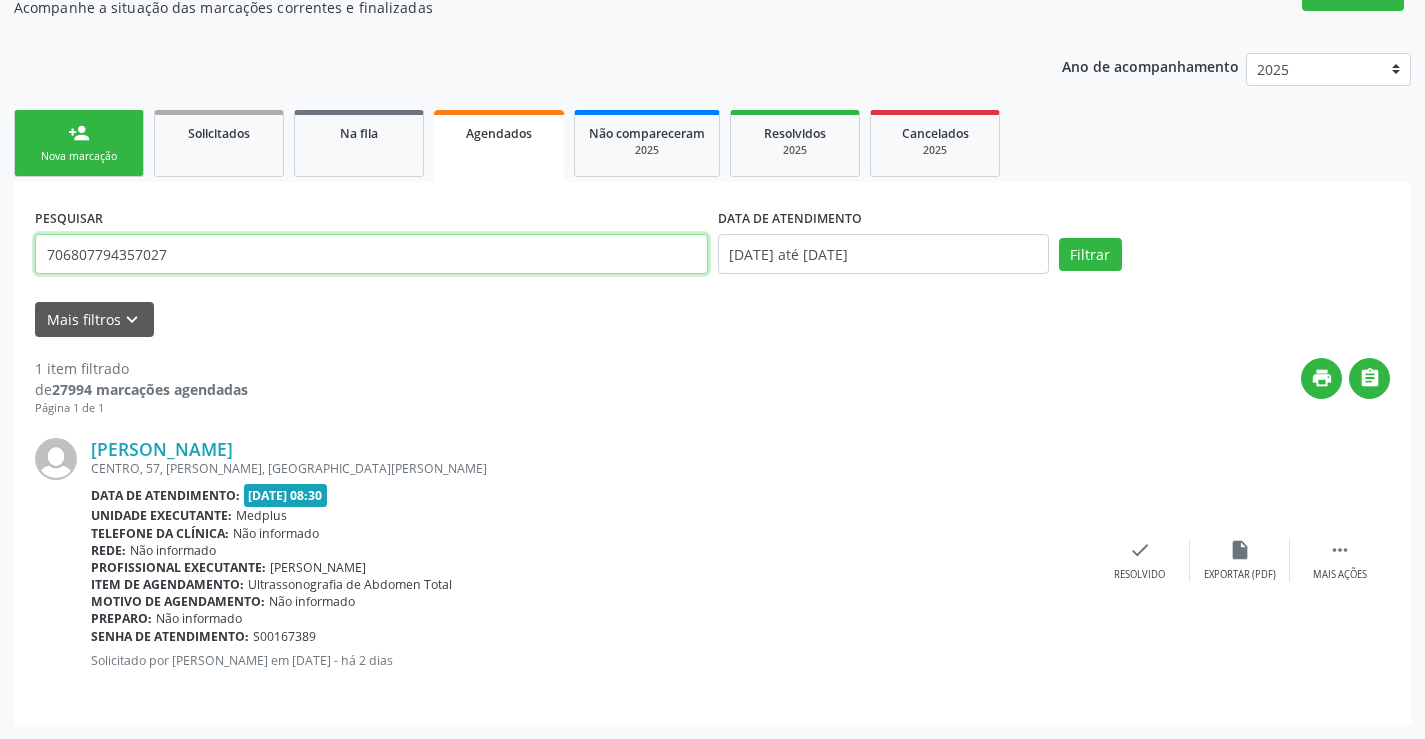 click on "706807794357027" at bounding box center [371, 254] 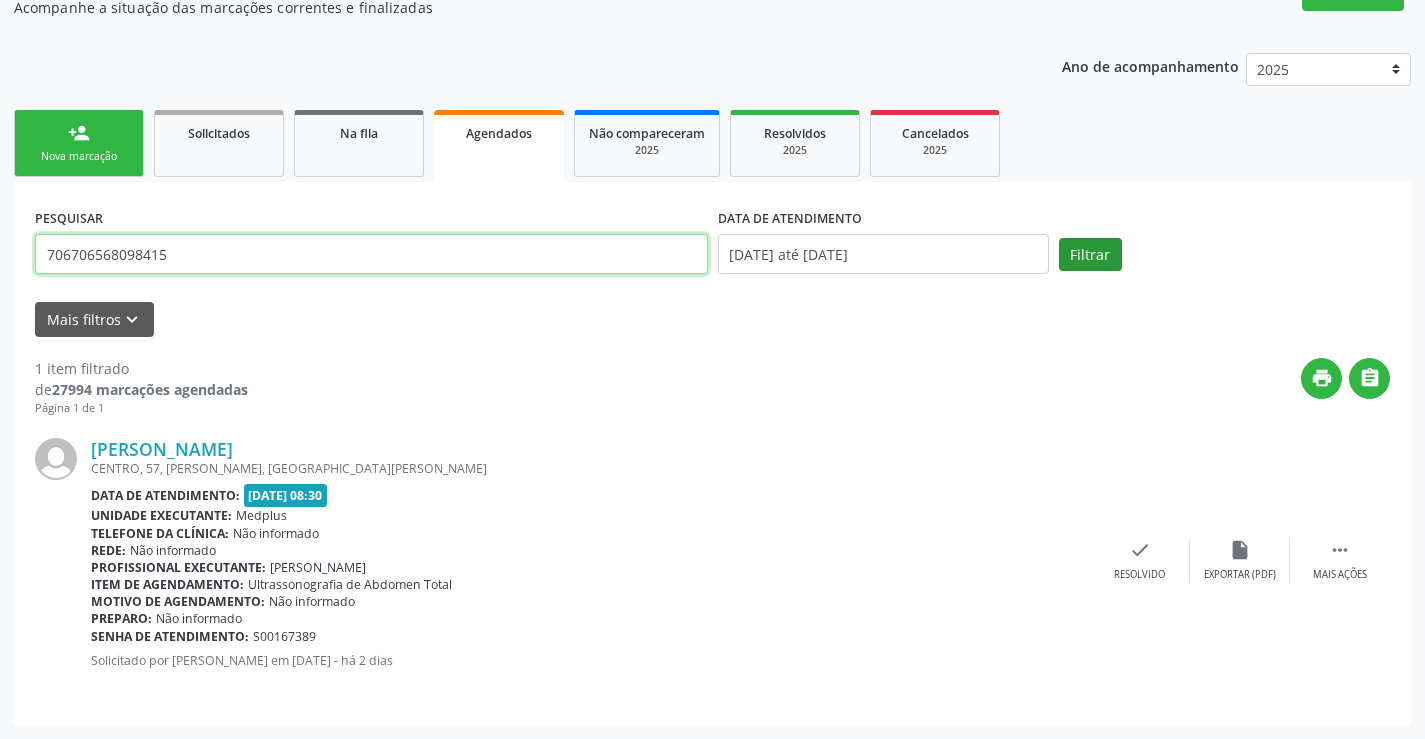 type on "706706568098415" 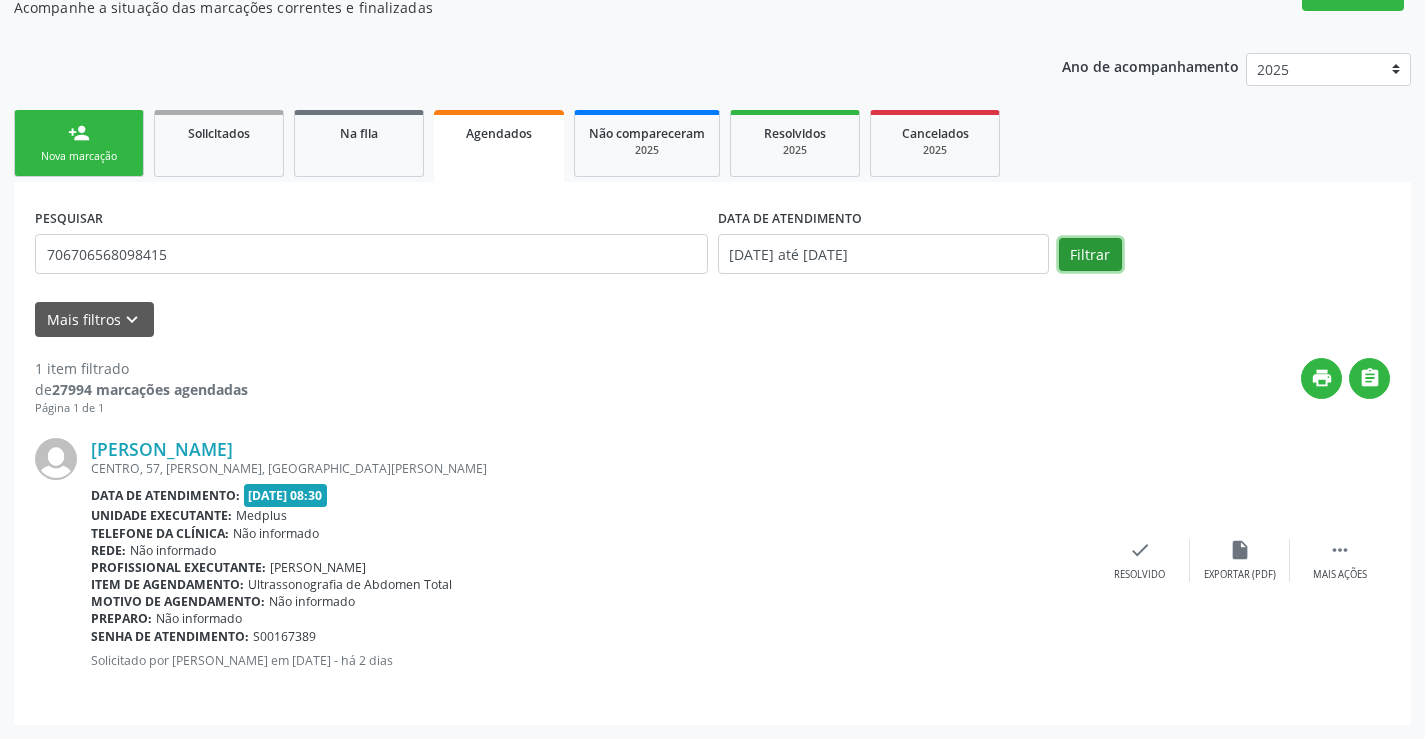 click on "Filtrar" at bounding box center (1090, 255) 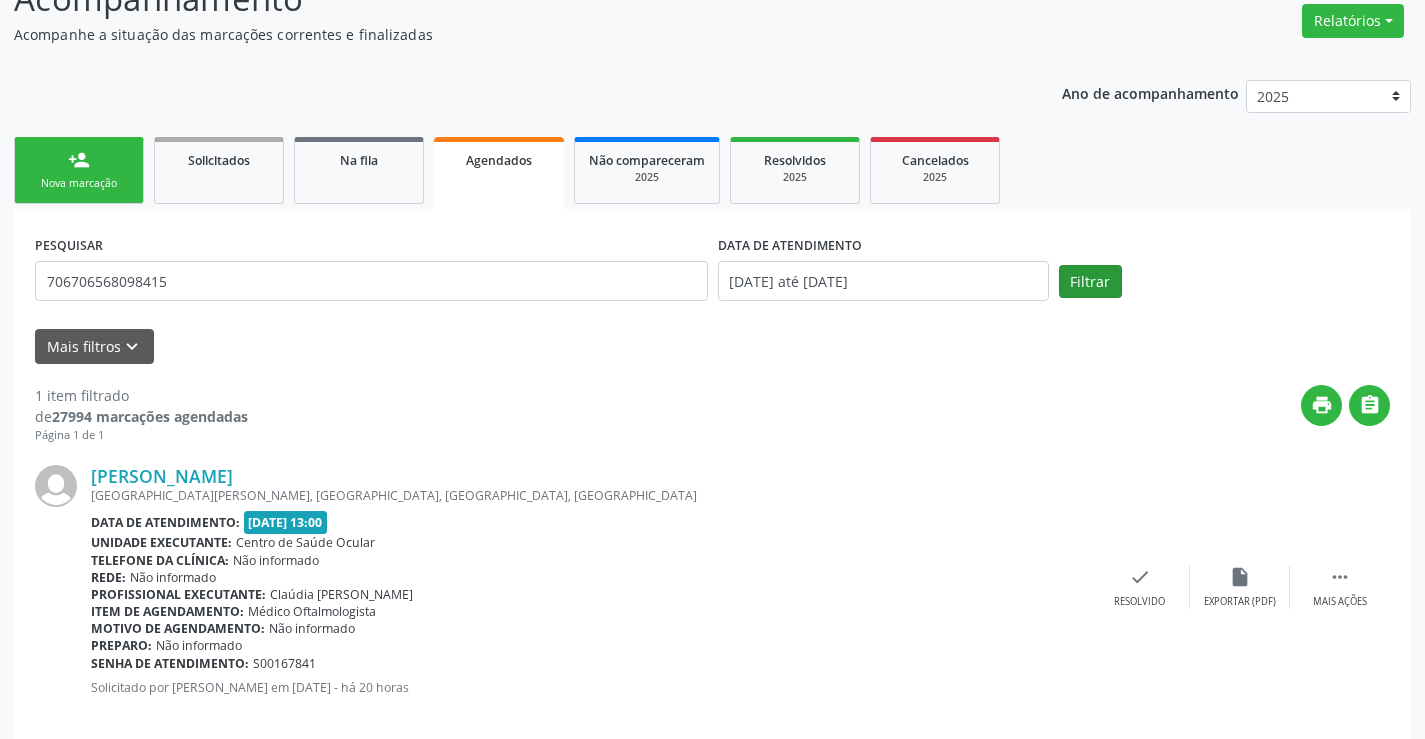 scroll, scrollTop: 189, scrollLeft: 0, axis: vertical 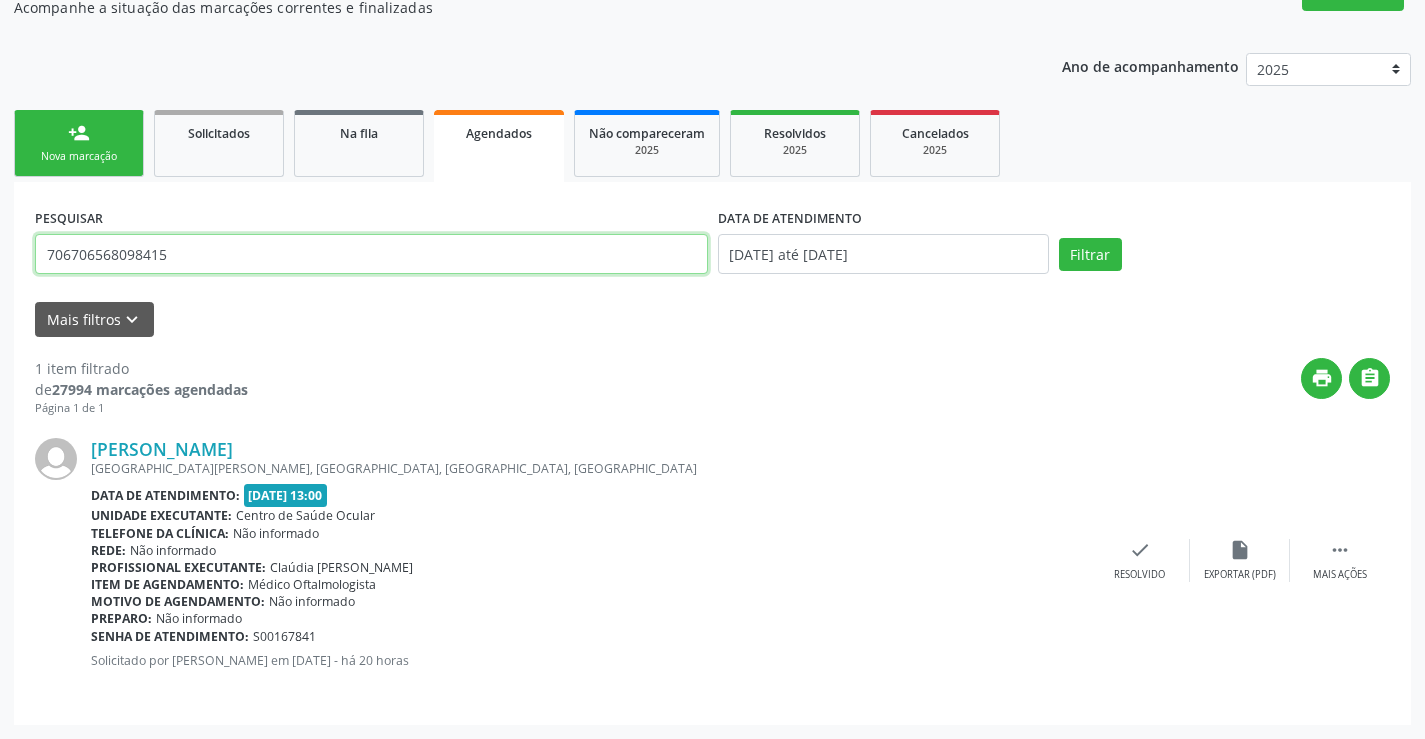 click on "706706568098415" at bounding box center [371, 254] 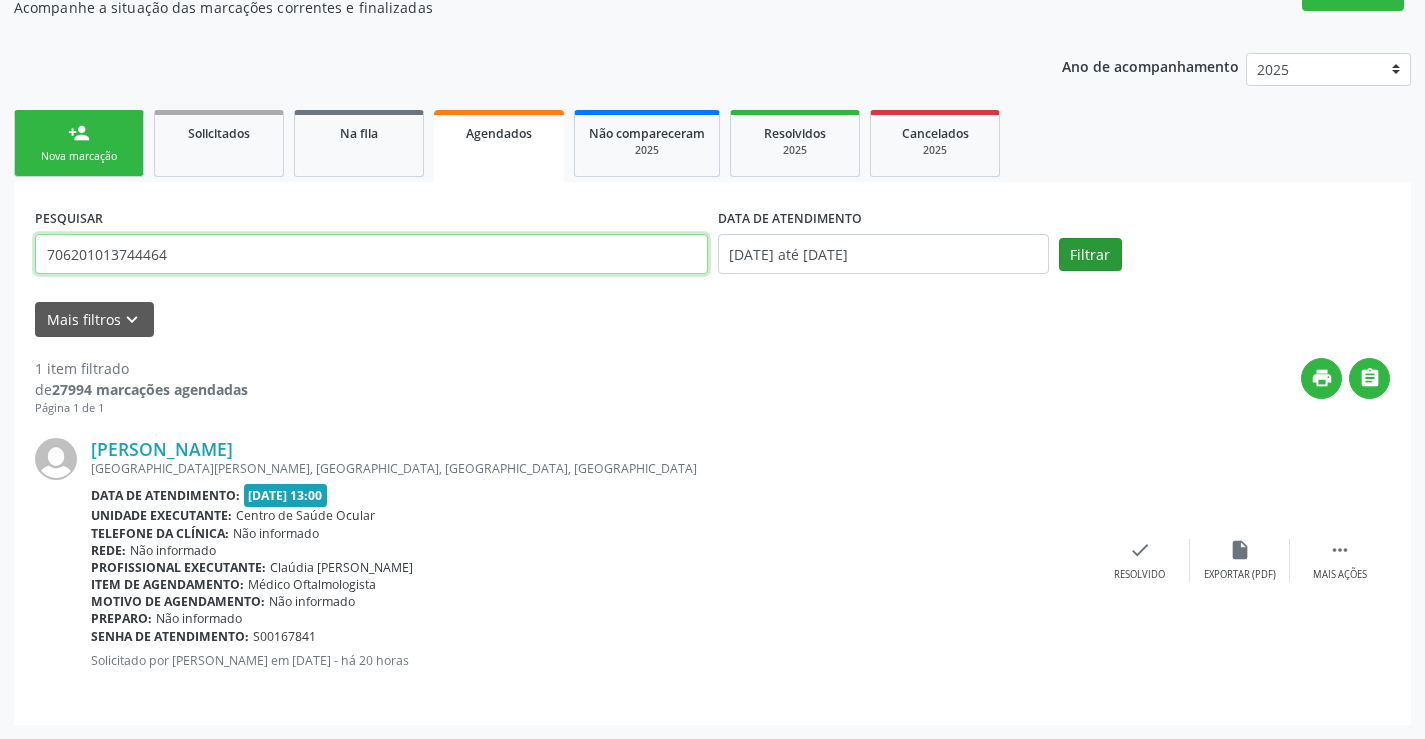 type on "706201013744464" 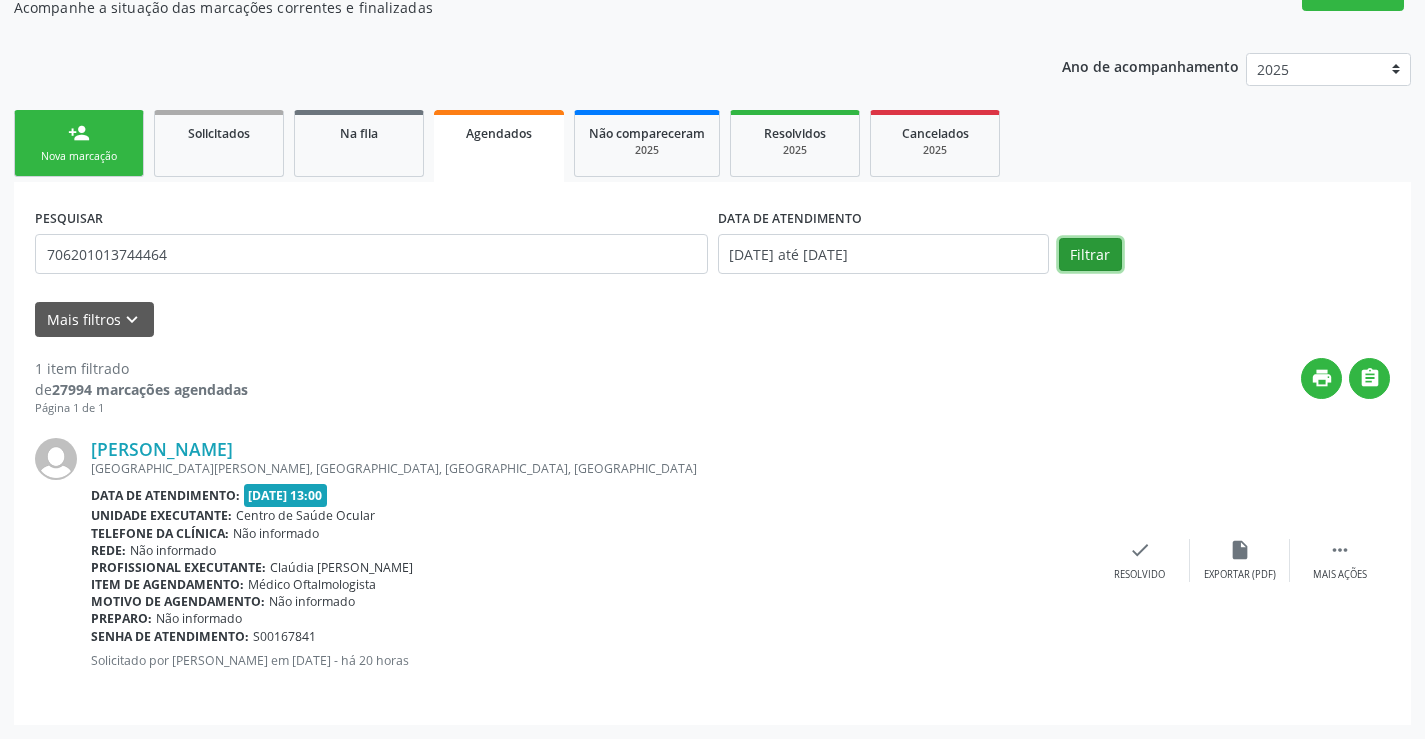 click on "Filtrar" at bounding box center [1090, 255] 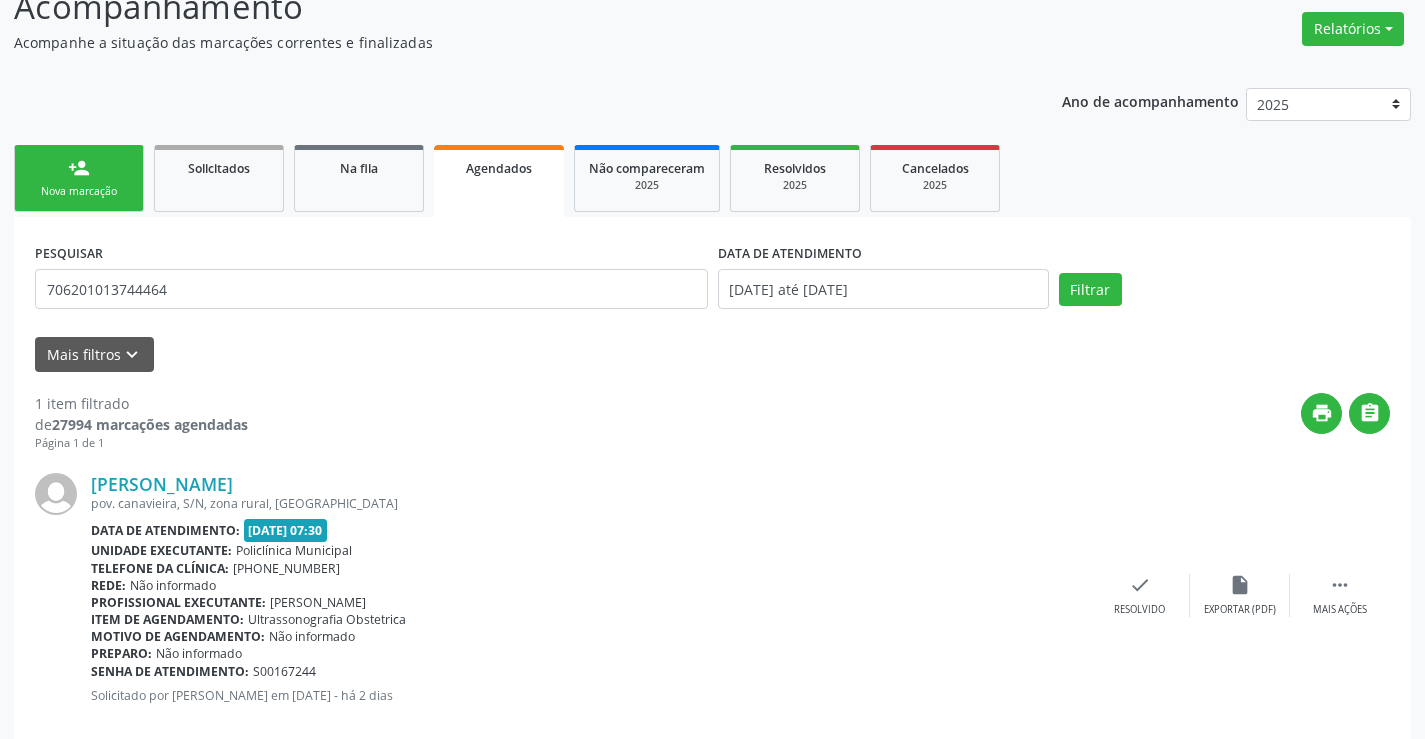 scroll, scrollTop: 189, scrollLeft: 0, axis: vertical 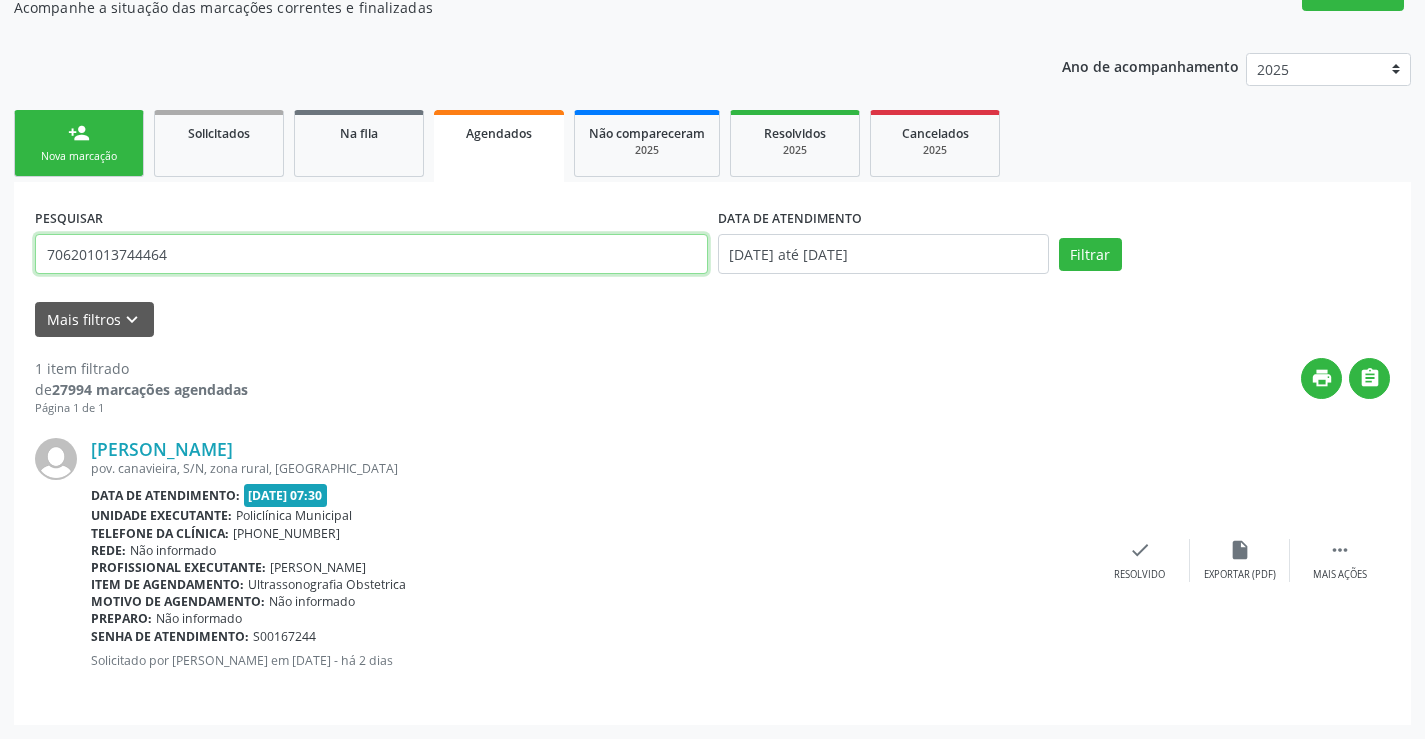 click on "706201013744464" at bounding box center [371, 254] 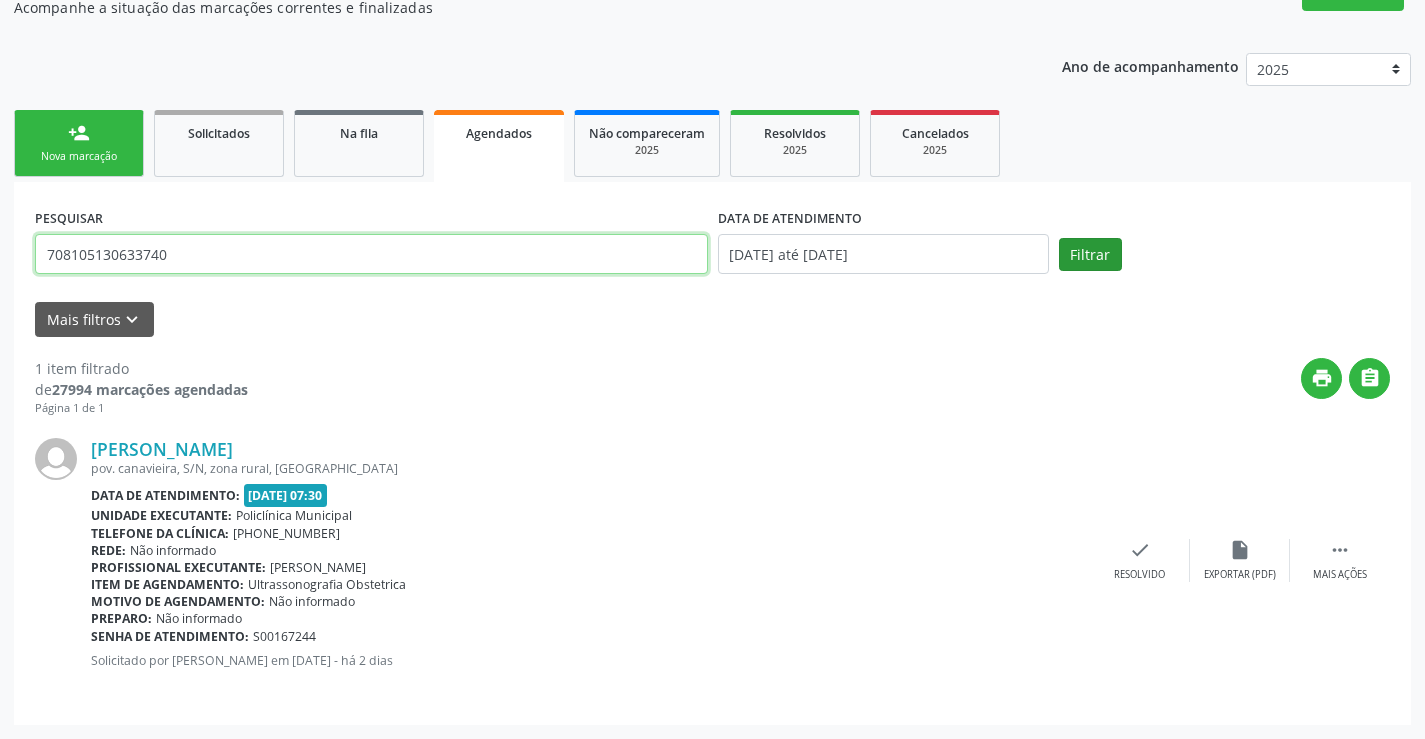 type on "708105130633740" 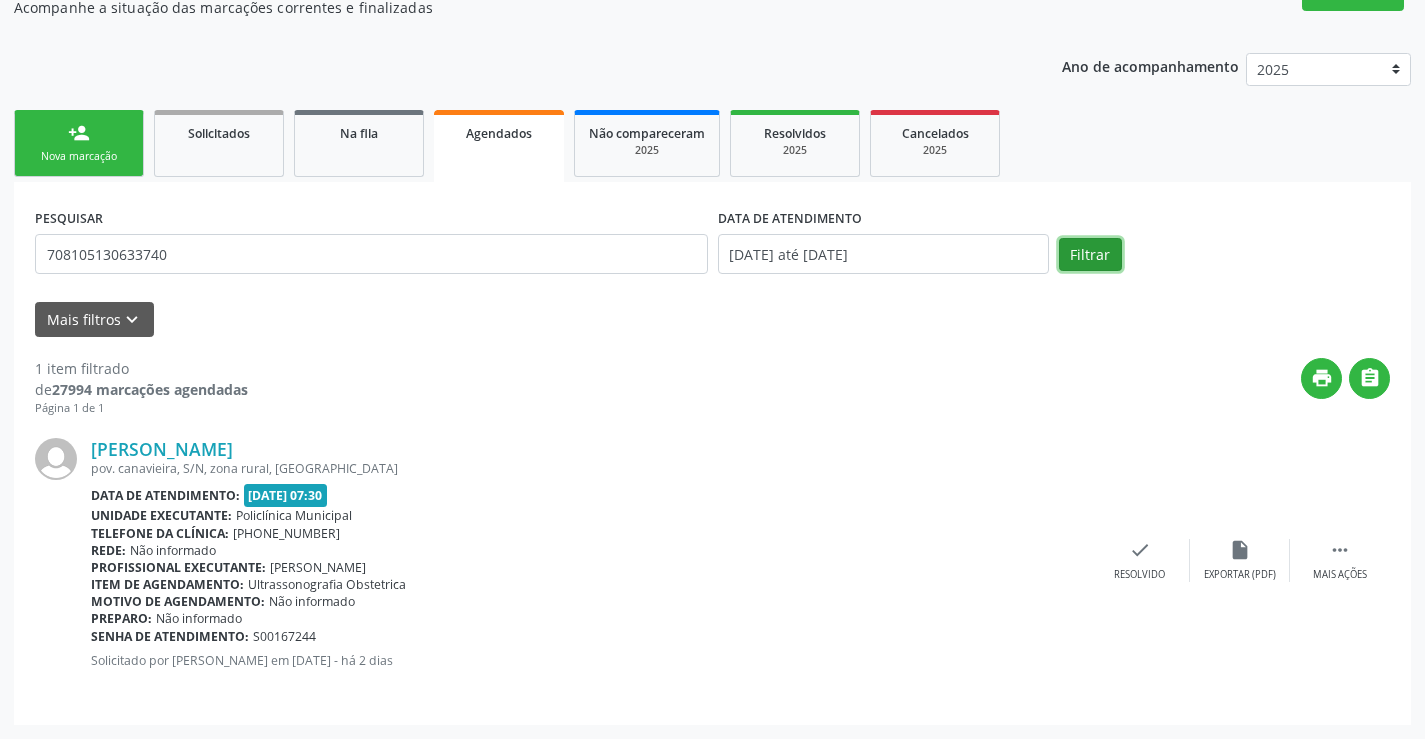 click on "Filtrar" at bounding box center [1090, 255] 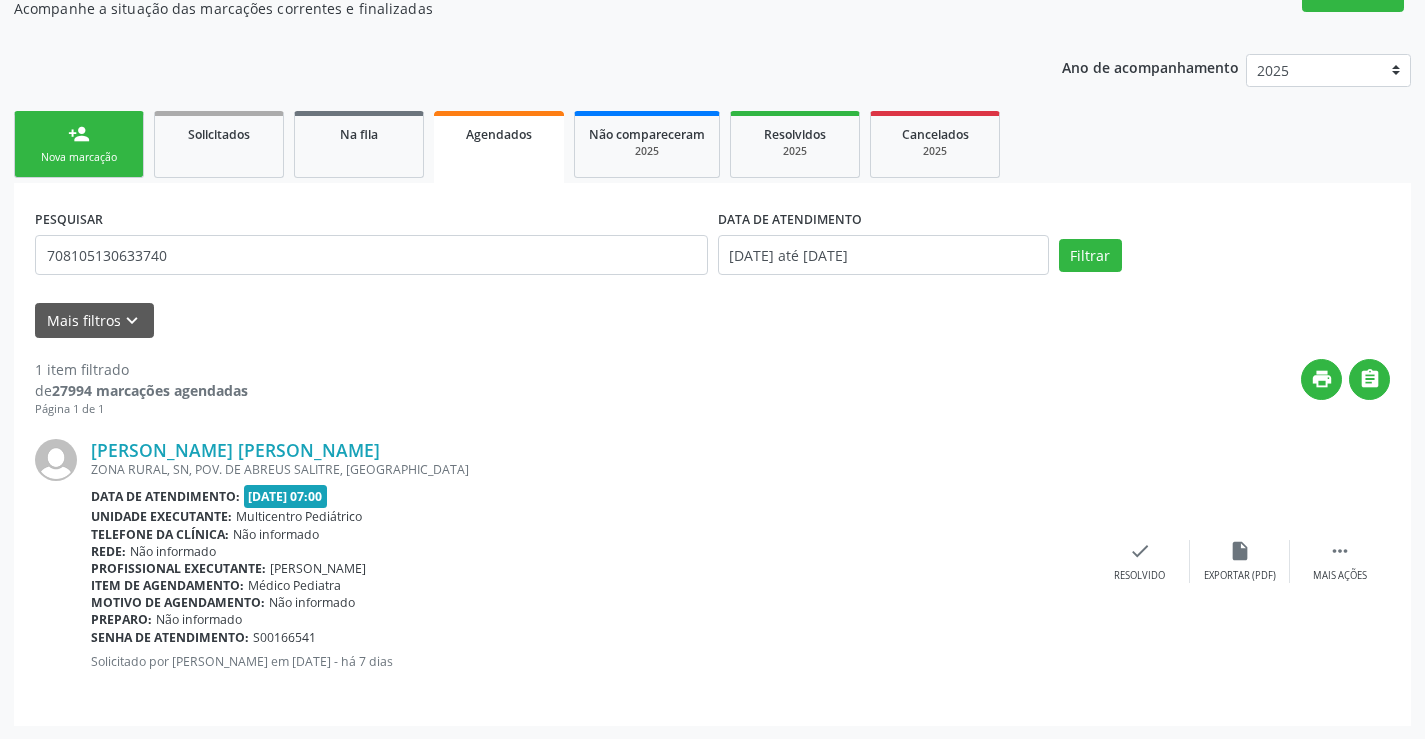 scroll, scrollTop: 189, scrollLeft: 0, axis: vertical 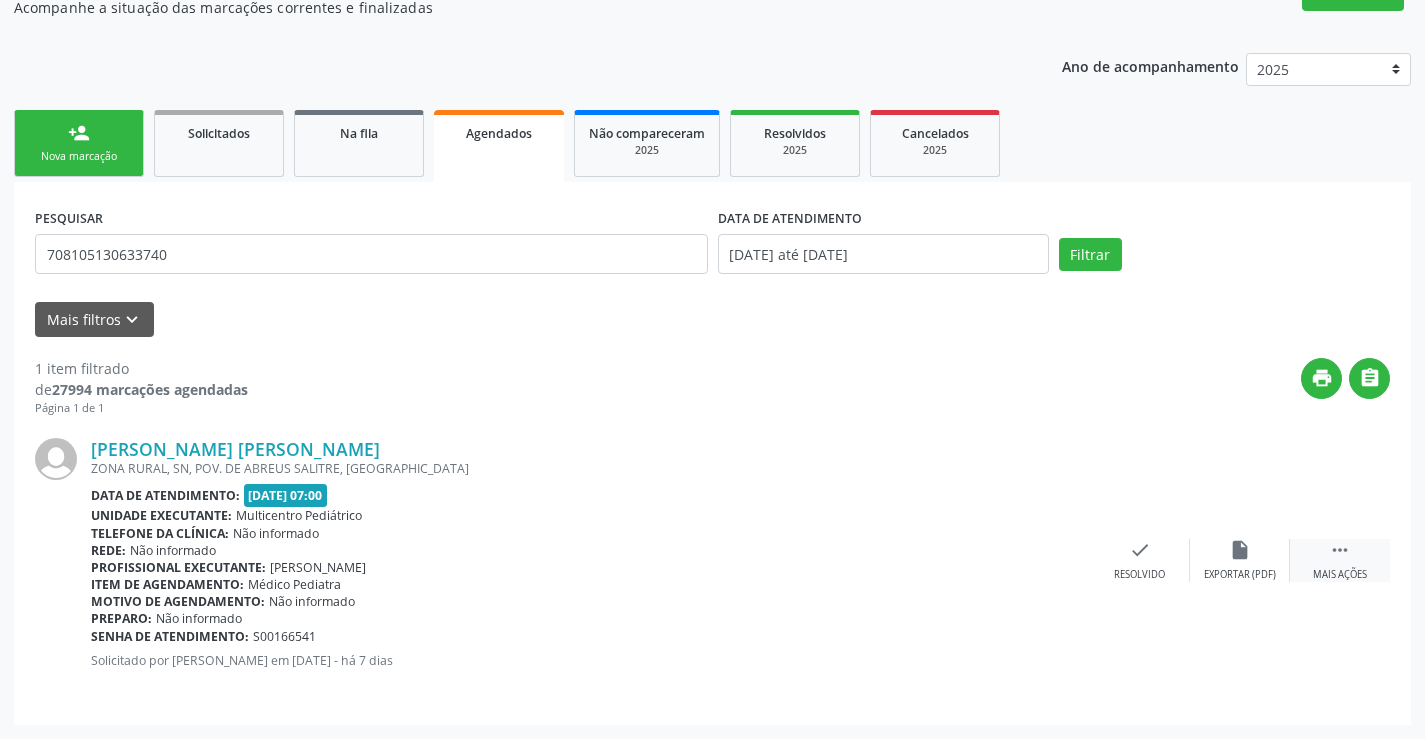 click on "Mais ações" at bounding box center (1340, 575) 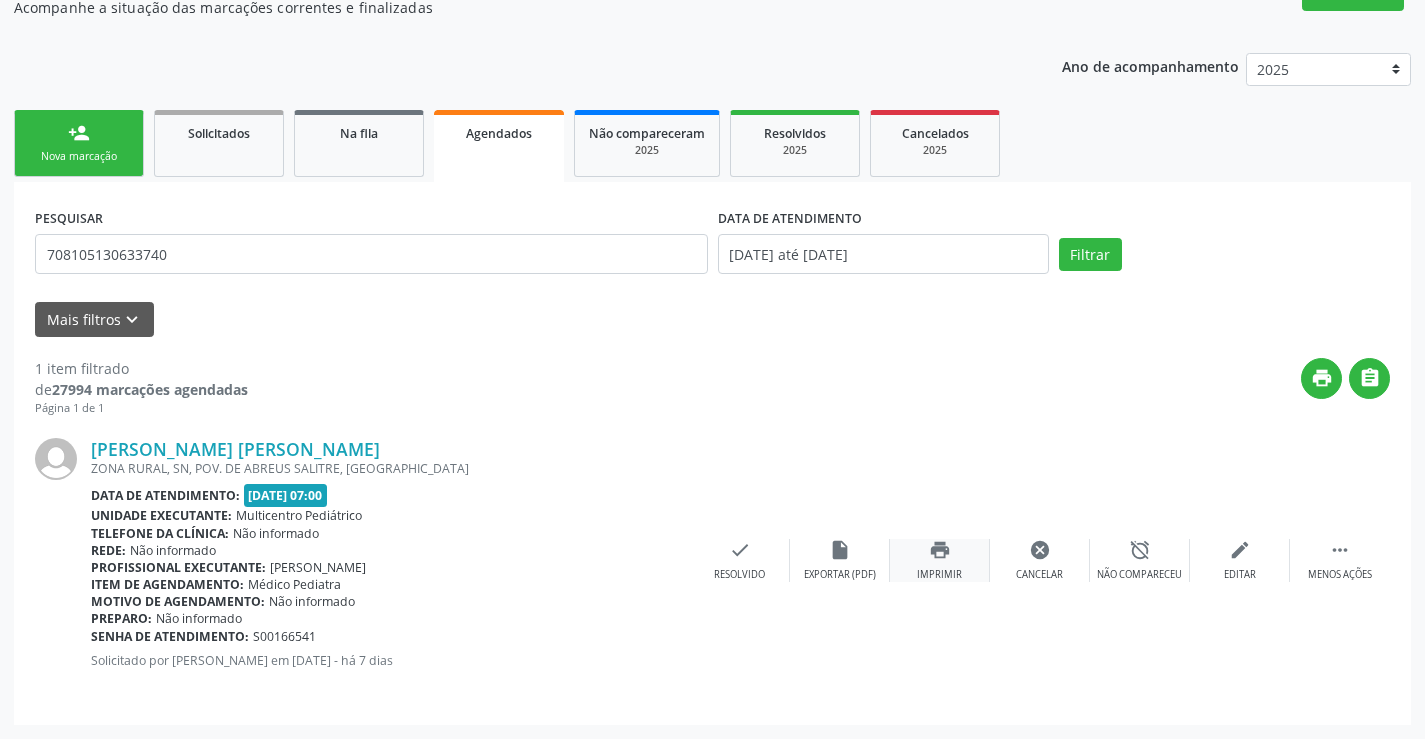 click on "print" at bounding box center (940, 550) 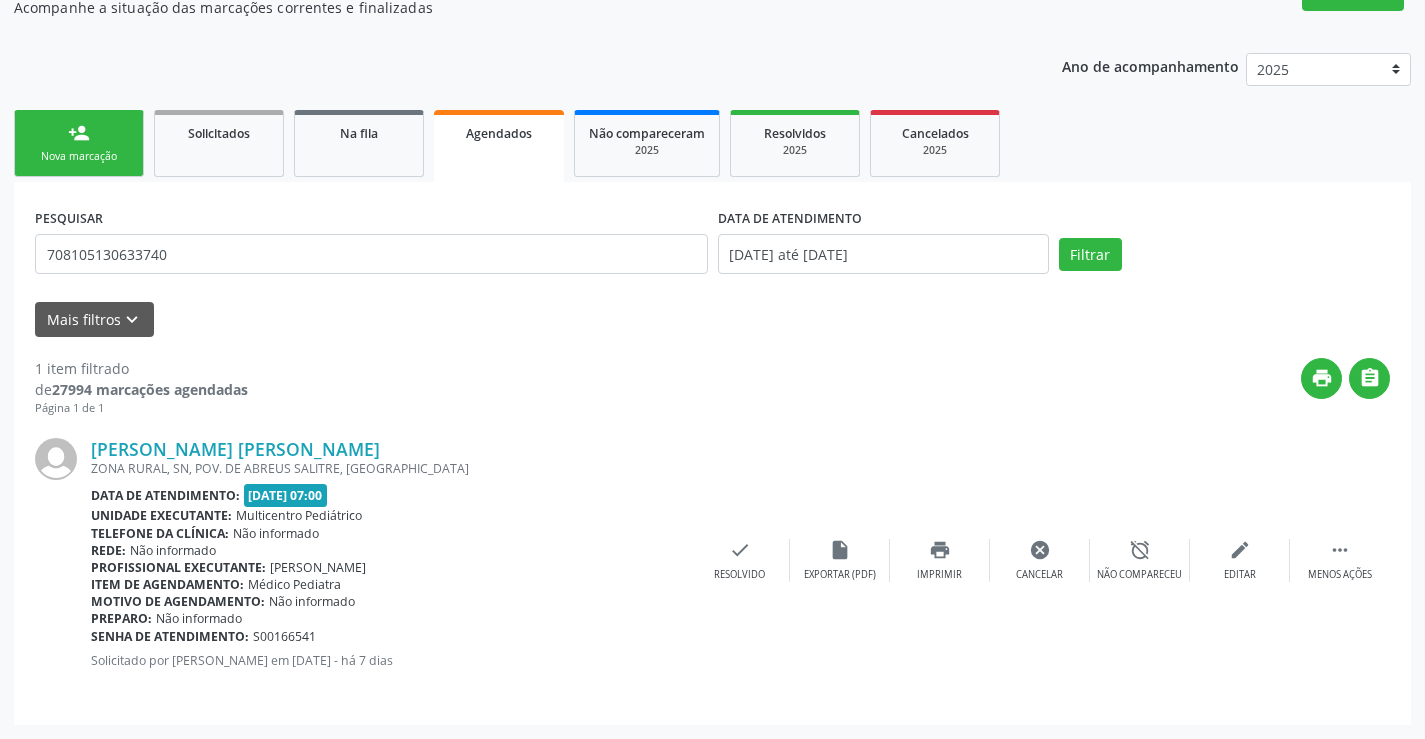 click on "Nova marcação" at bounding box center [79, 156] 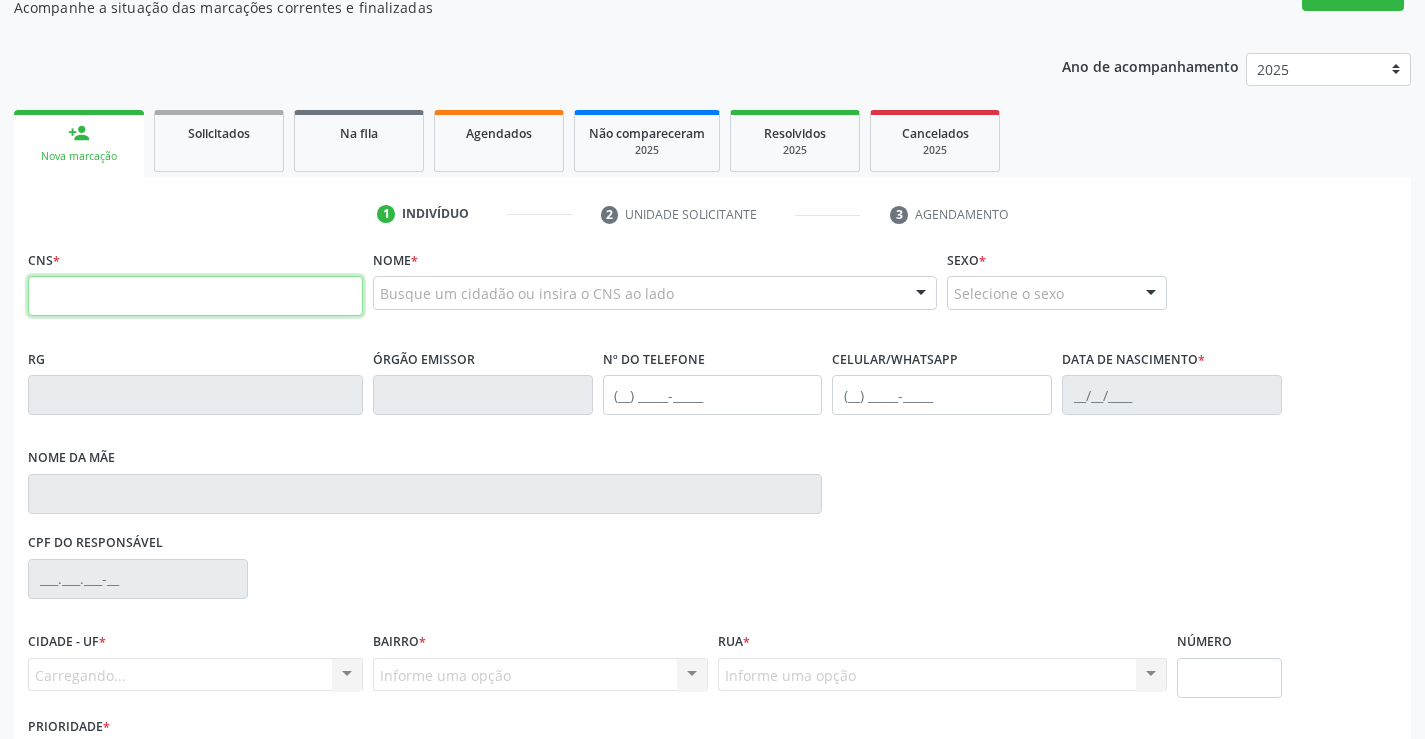click at bounding box center [195, 296] 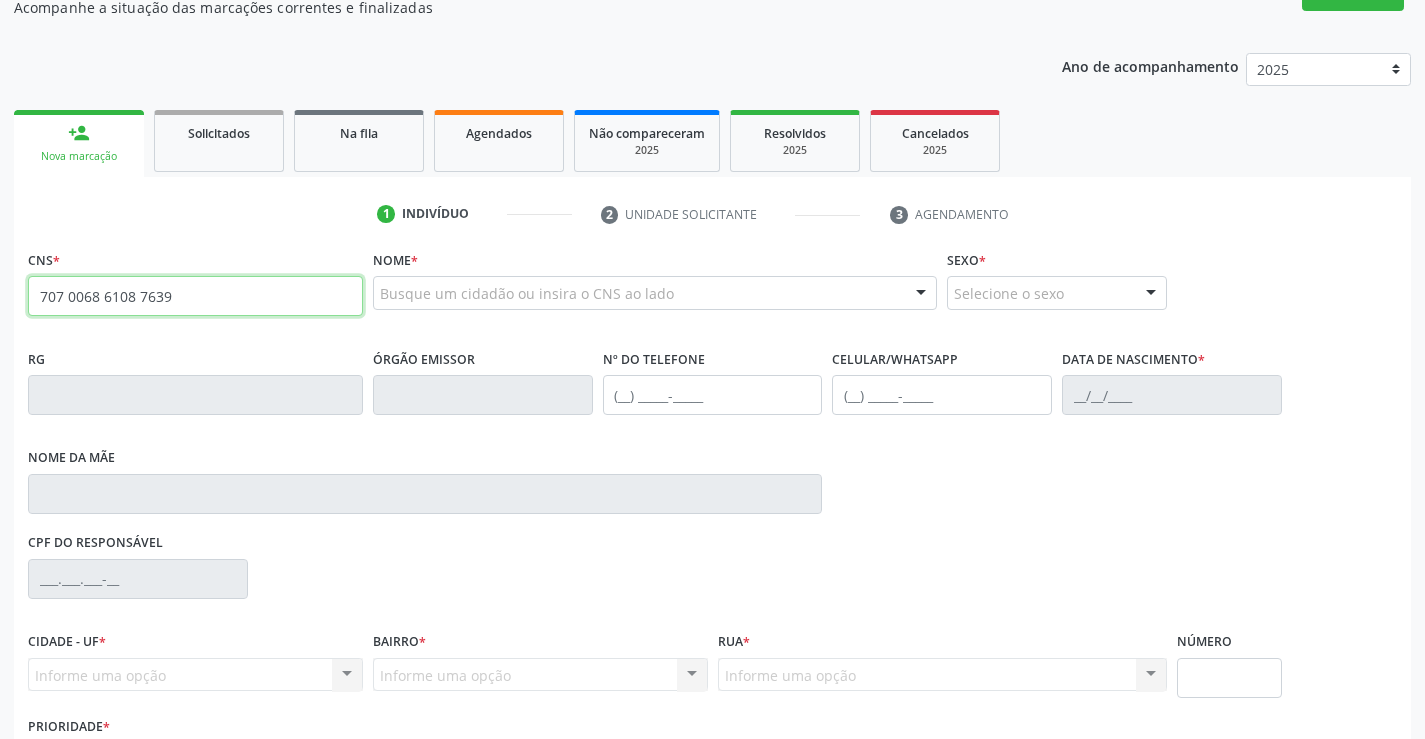 type on "707 0068 6108 7639" 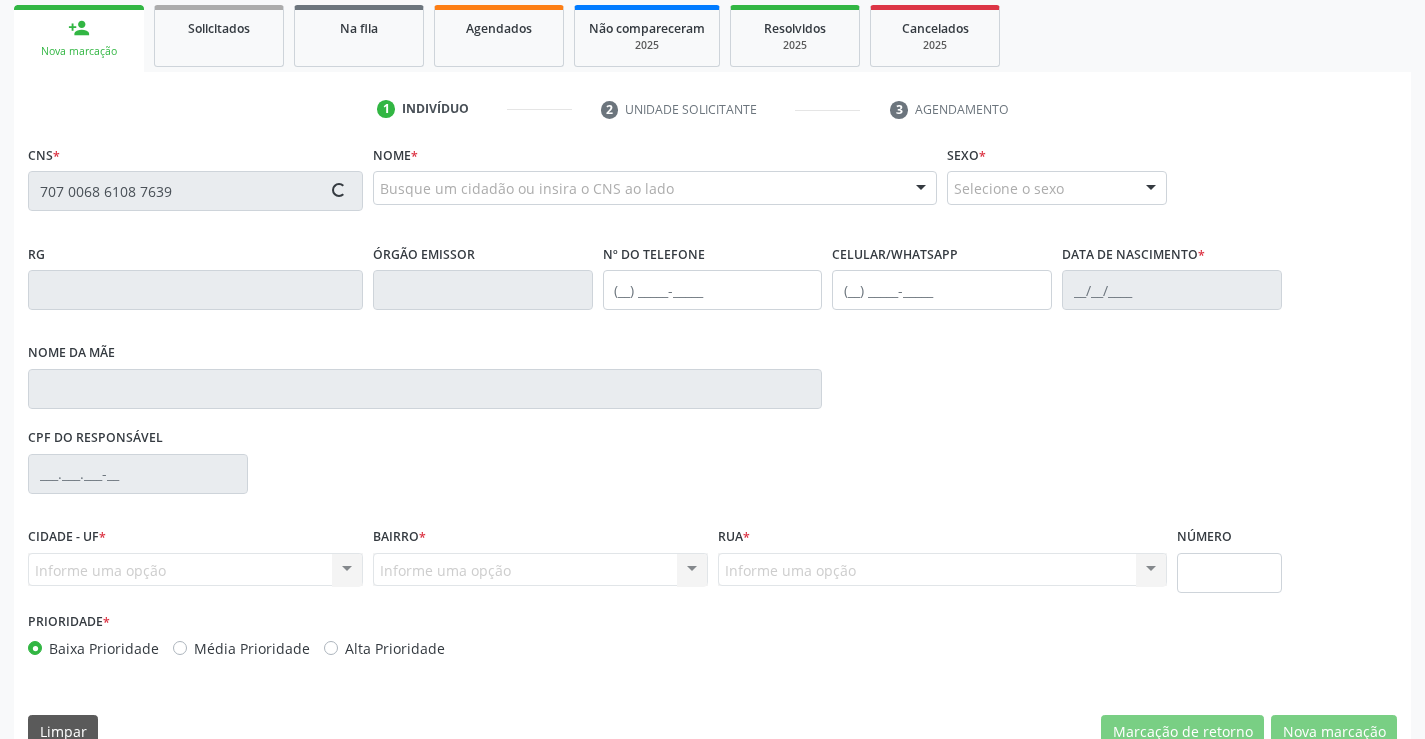 scroll, scrollTop: 331, scrollLeft: 0, axis: vertical 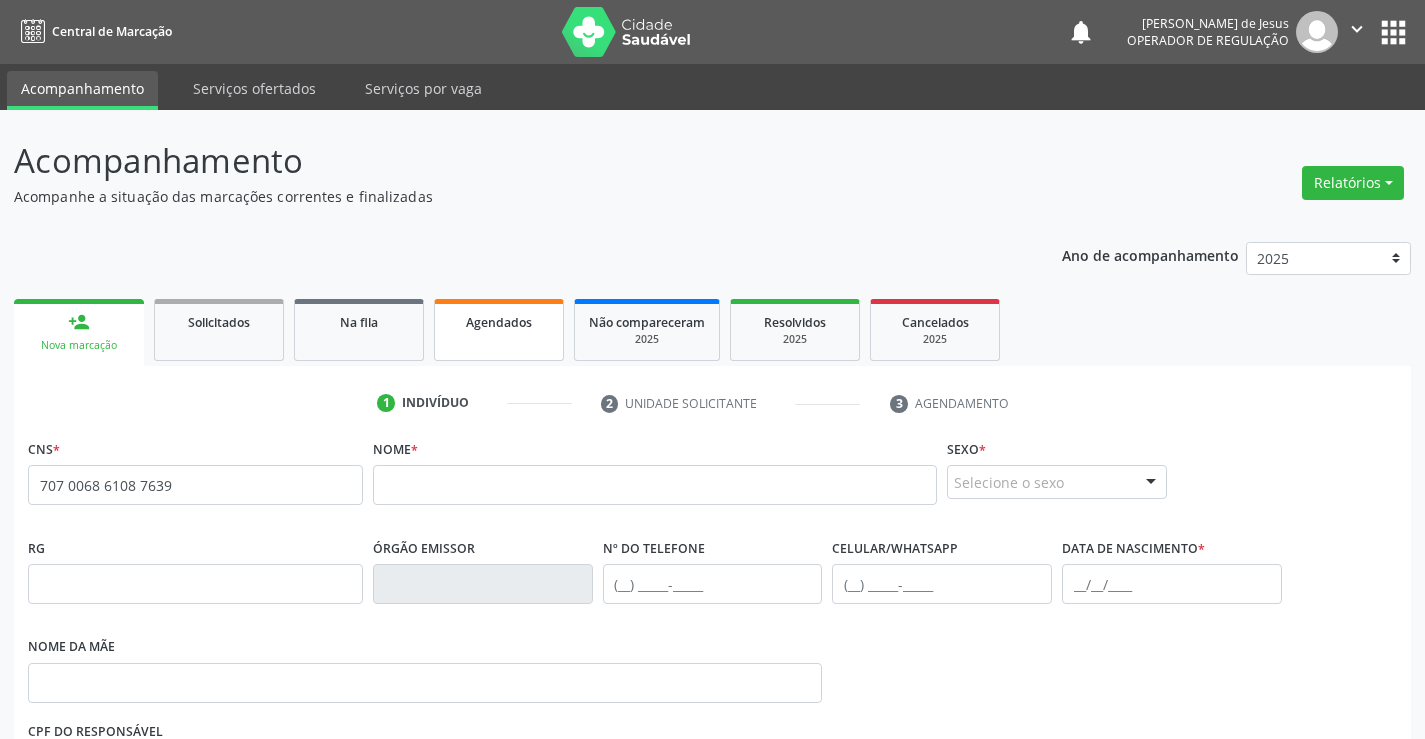 click on "Agendados" at bounding box center [499, 322] 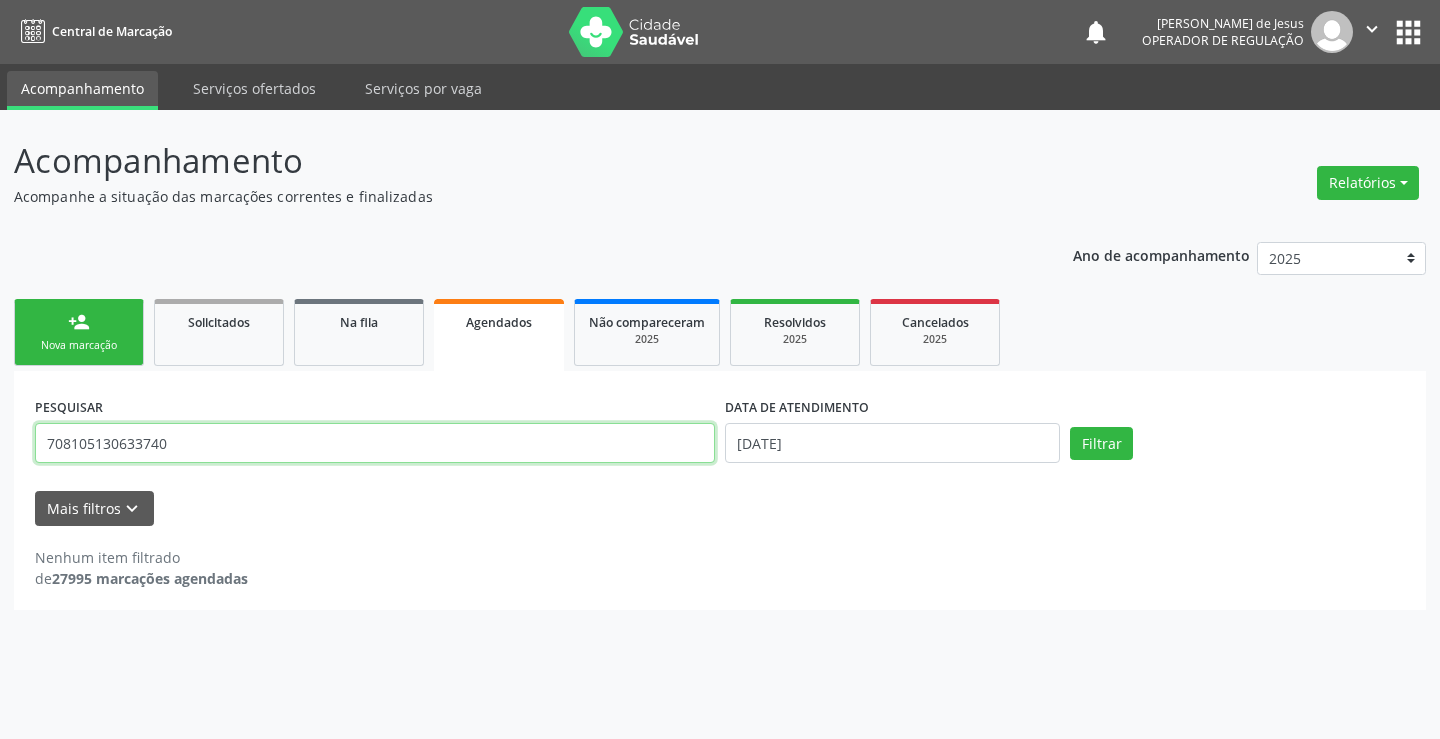 click on "708105130633740" at bounding box center [375, 443] 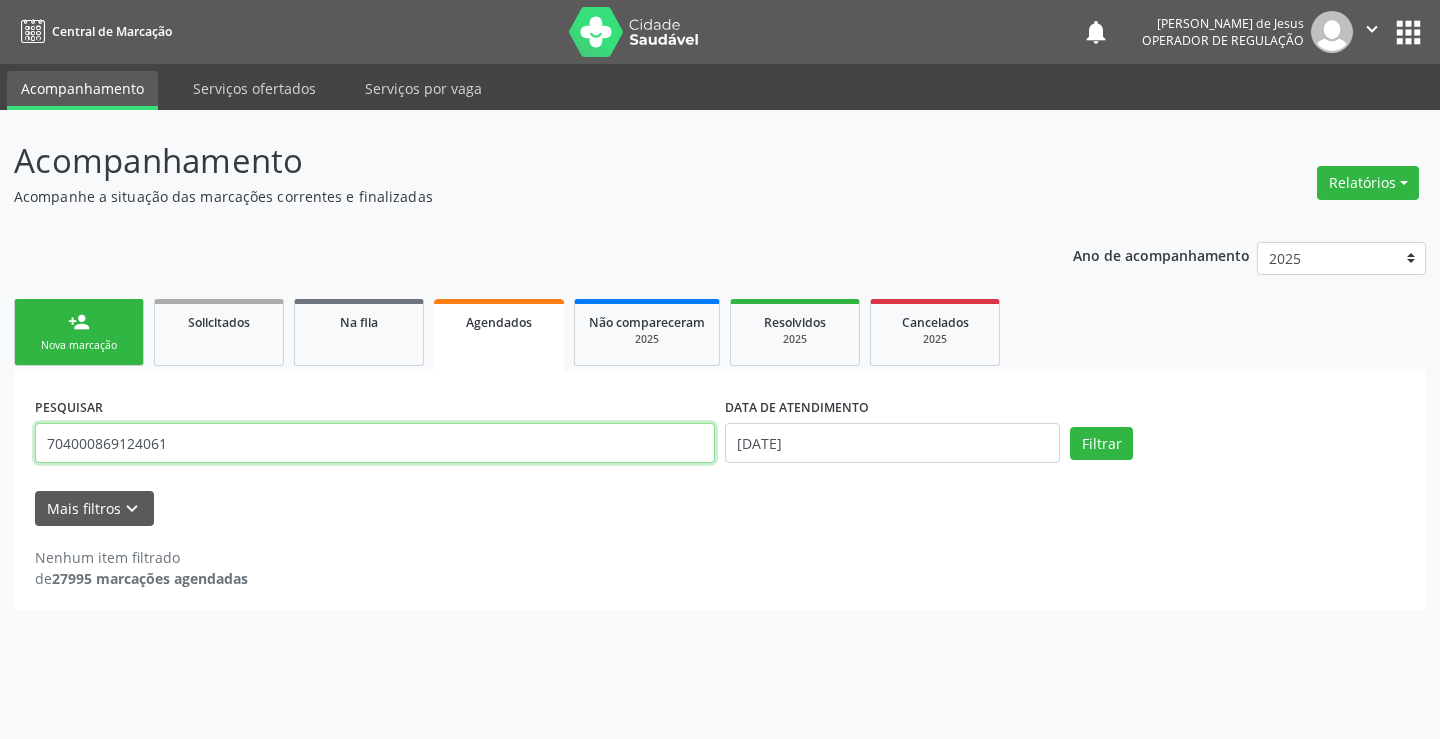 type on "704000869124061" 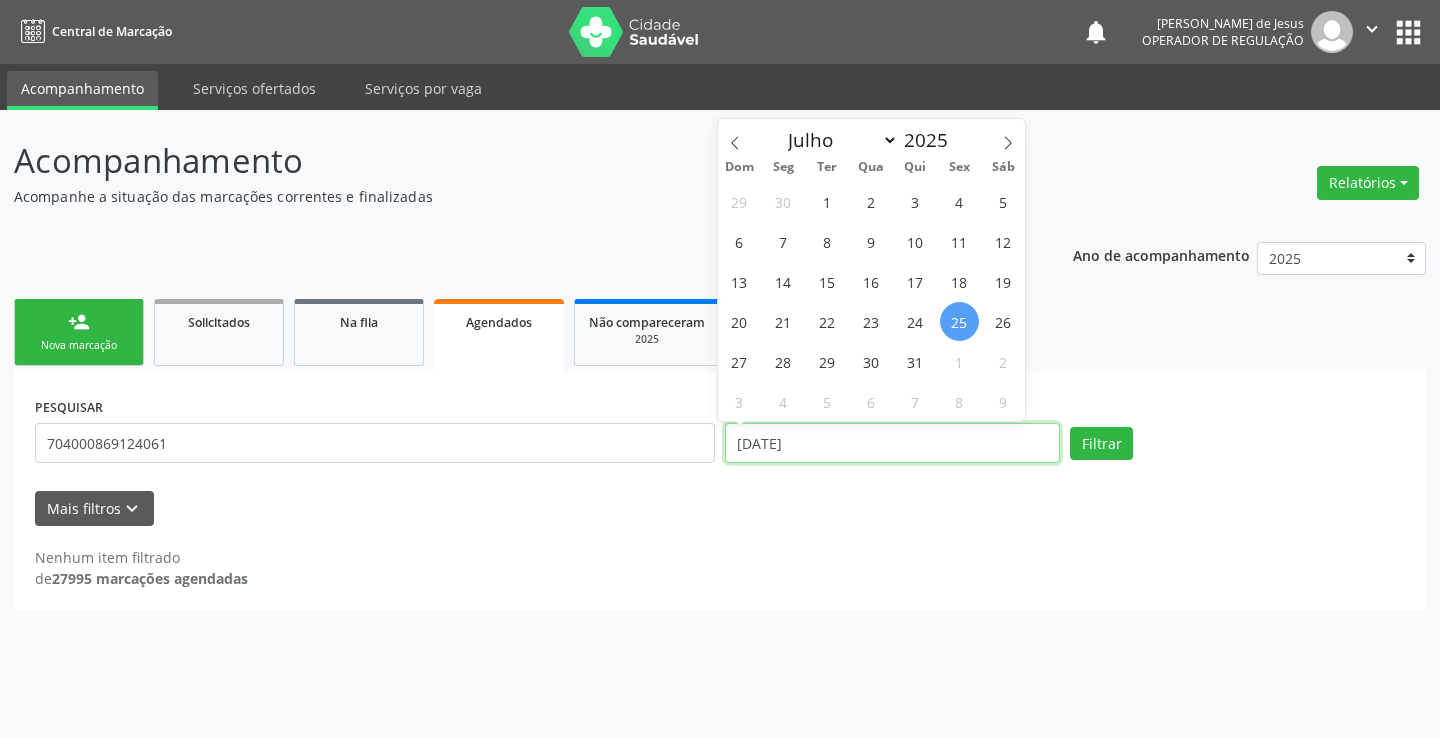 click on "25/07/2025" at bounding box center (892, 443) 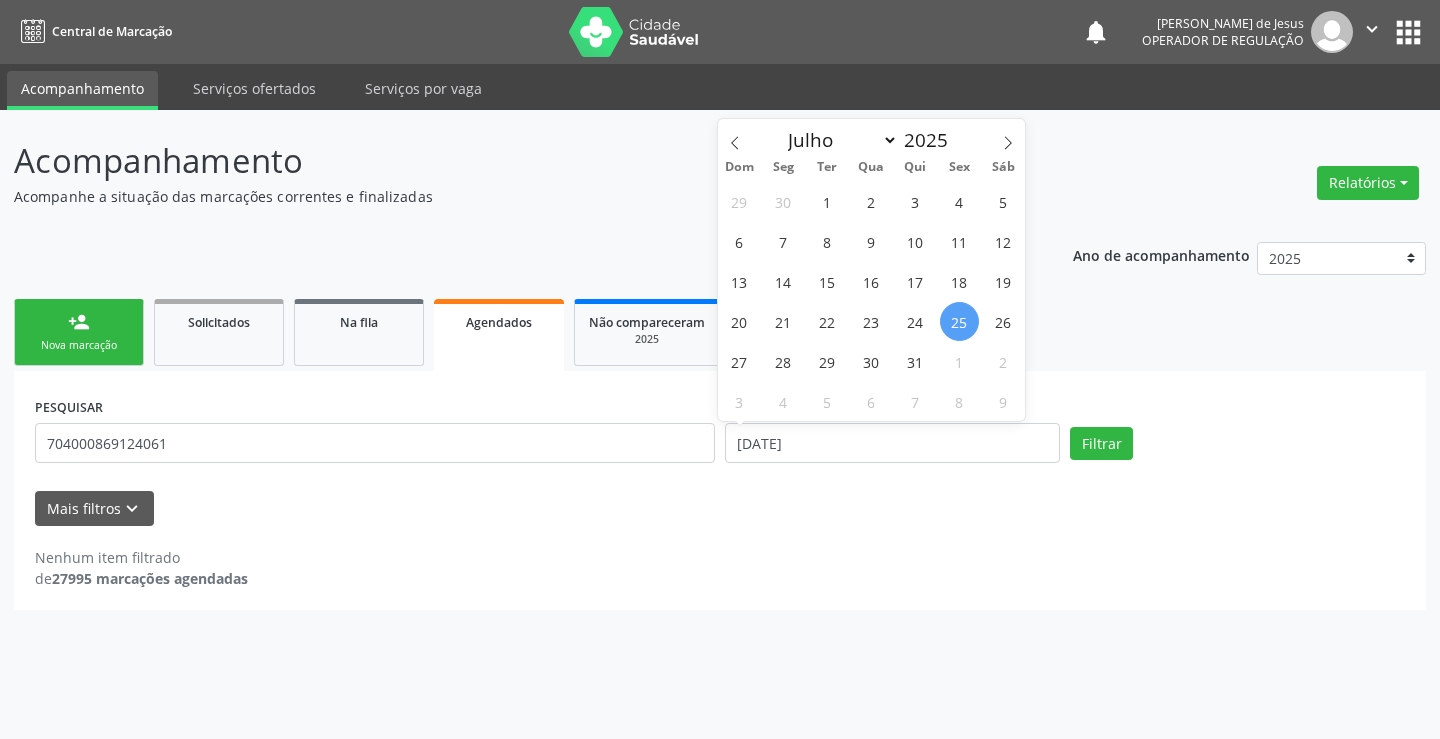 click on "25" at bounding box center [959, 321] 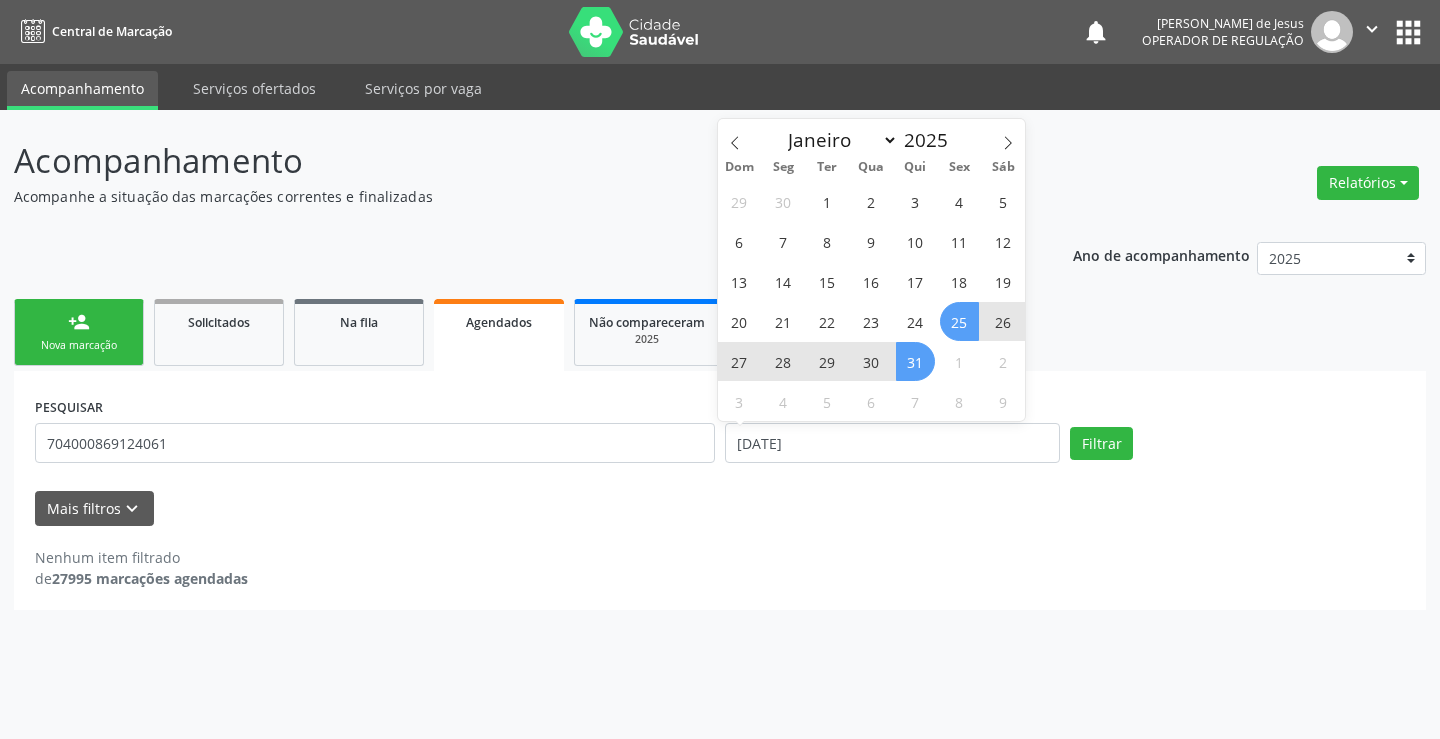 click on "31" at bounding box center [915, 361] 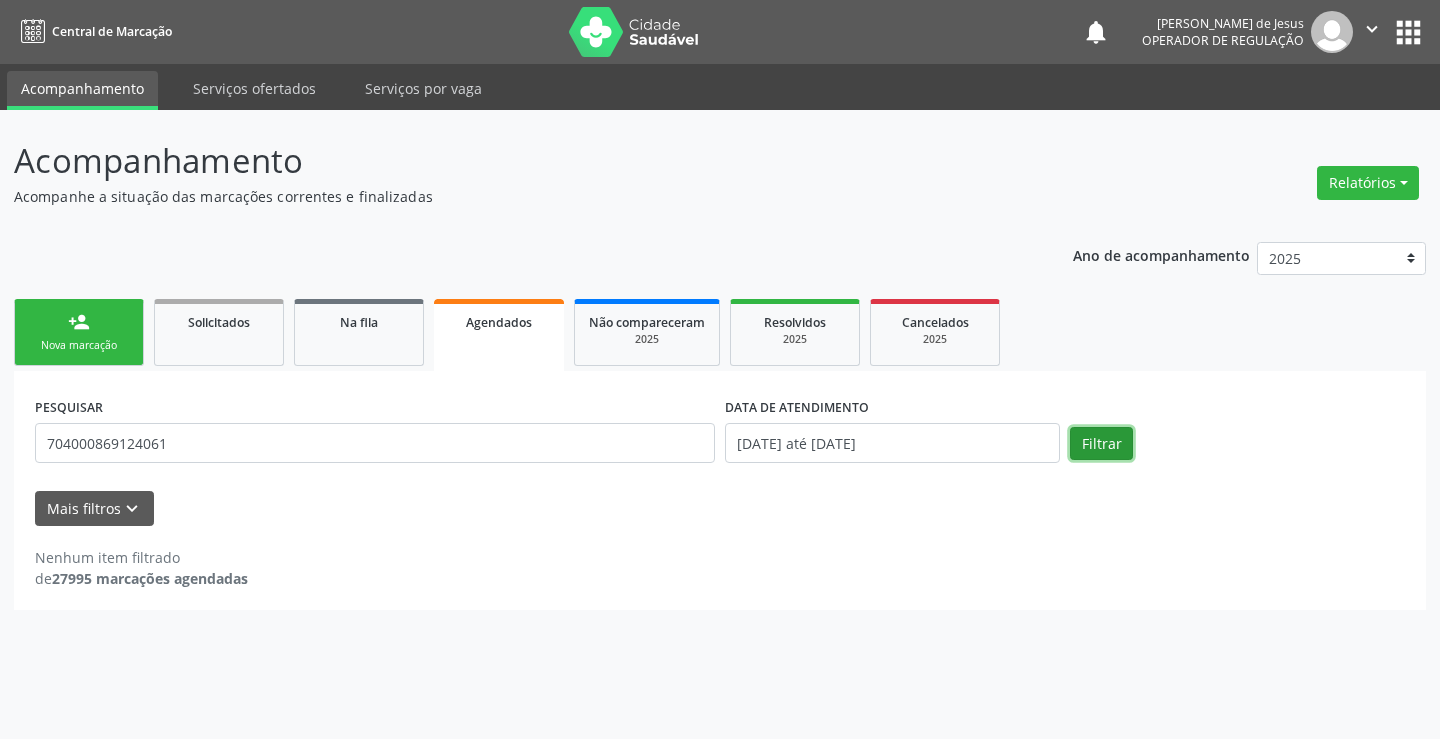 click on "Filtrar" at bounding box center [1101, 444] 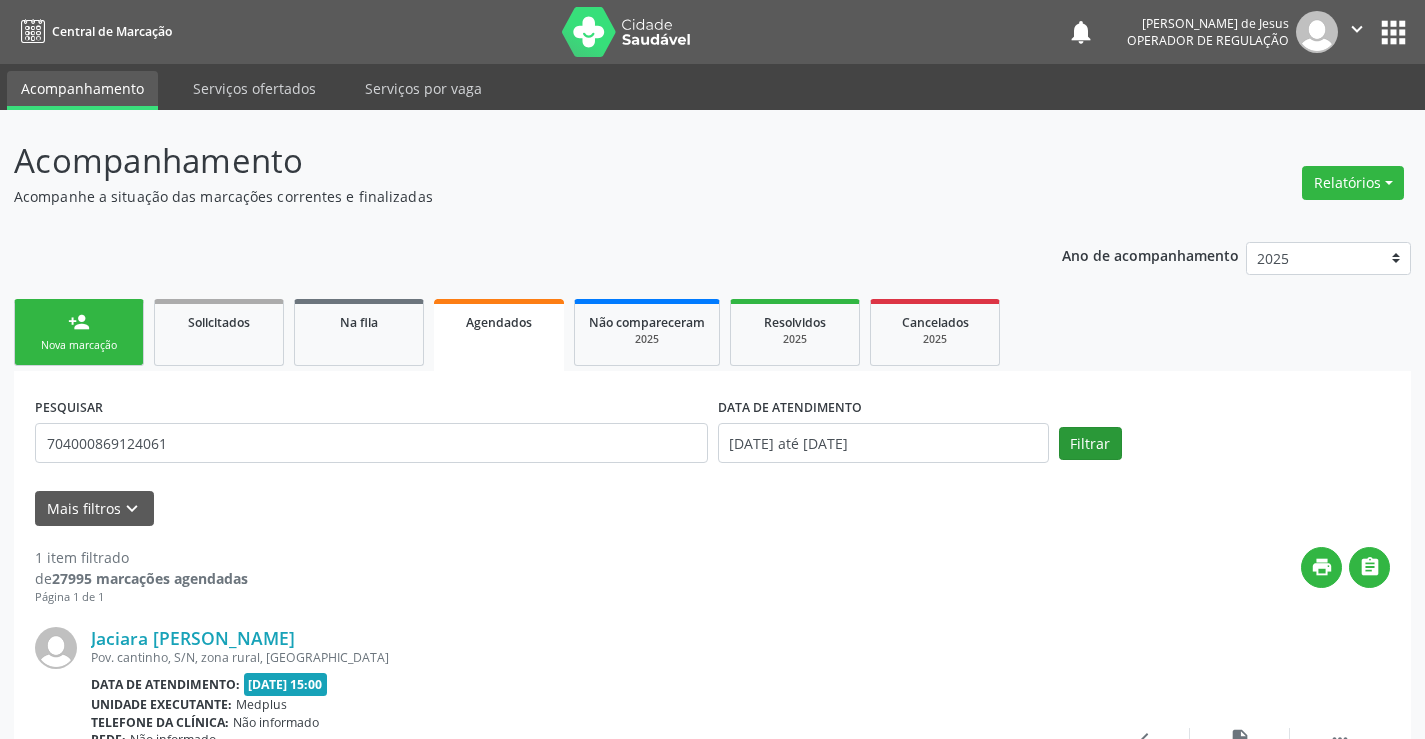 scroll, scrollTop: 189, scrollLeft: 0, axis: vertical 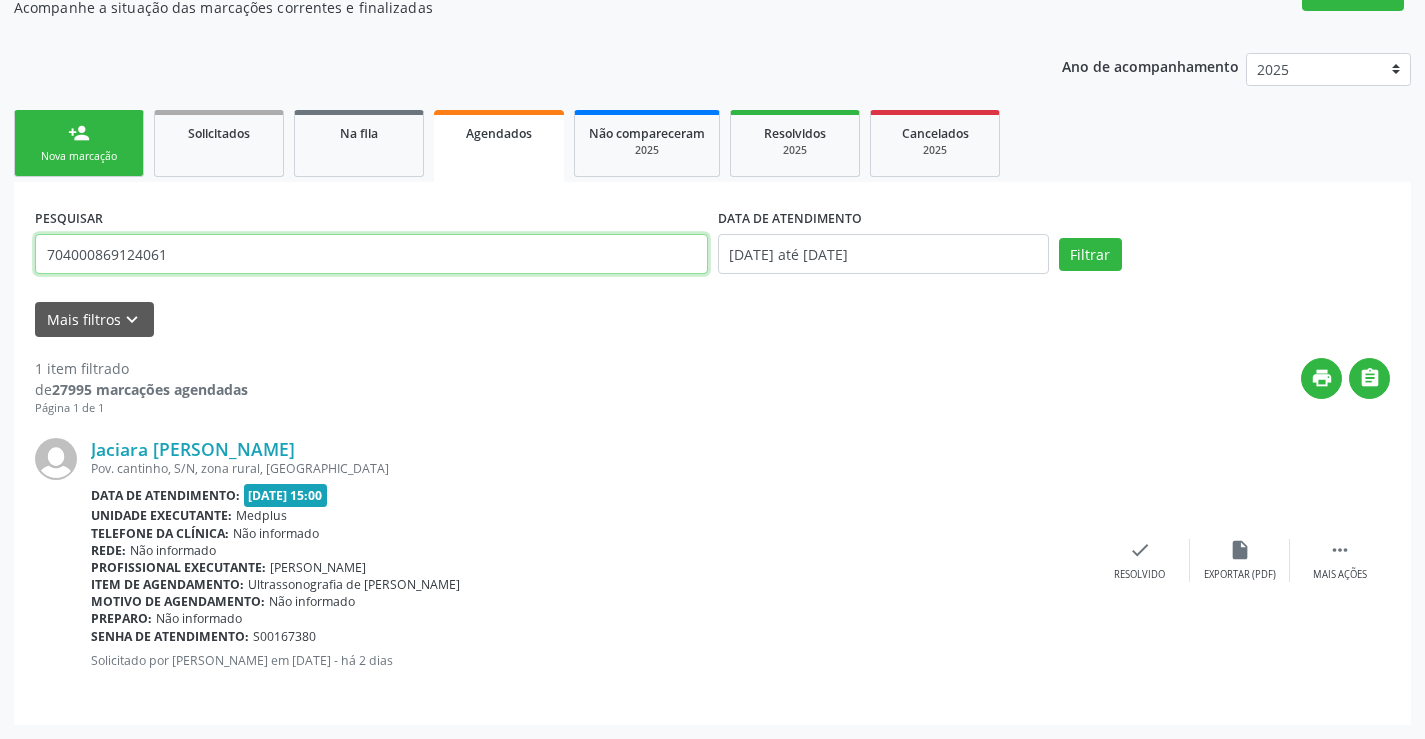 click on "704000869124061" at bounding box center [371, 254] 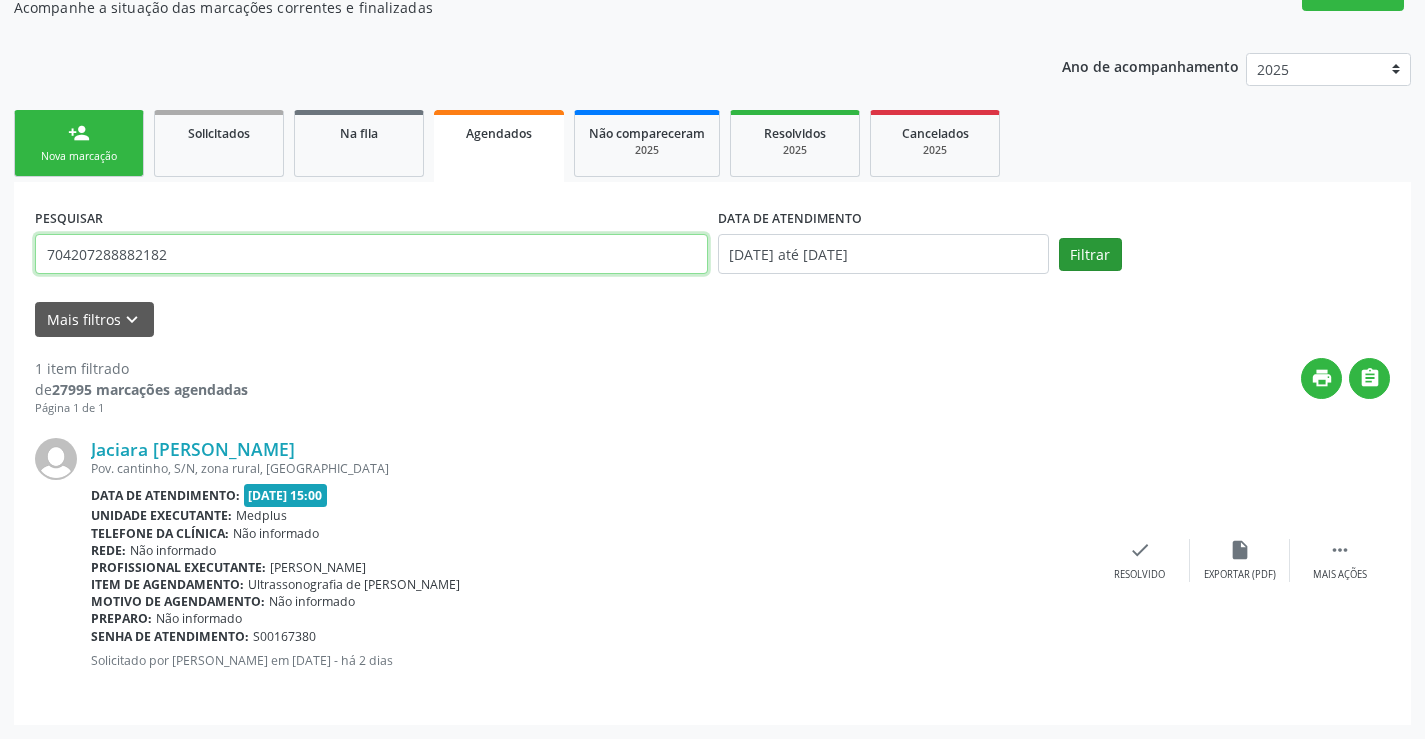 type on "704207288882182" 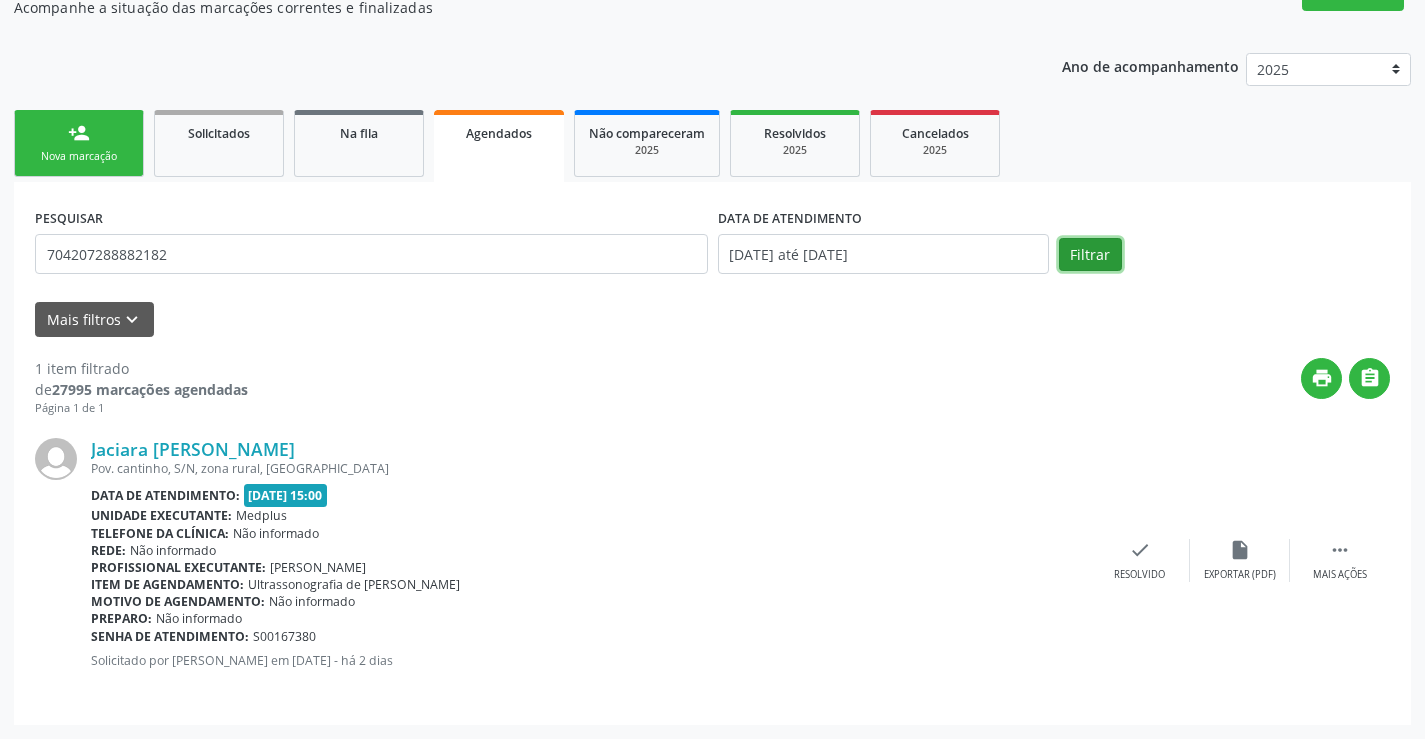click on "Filtrar" at bounding box center [1090, 255] 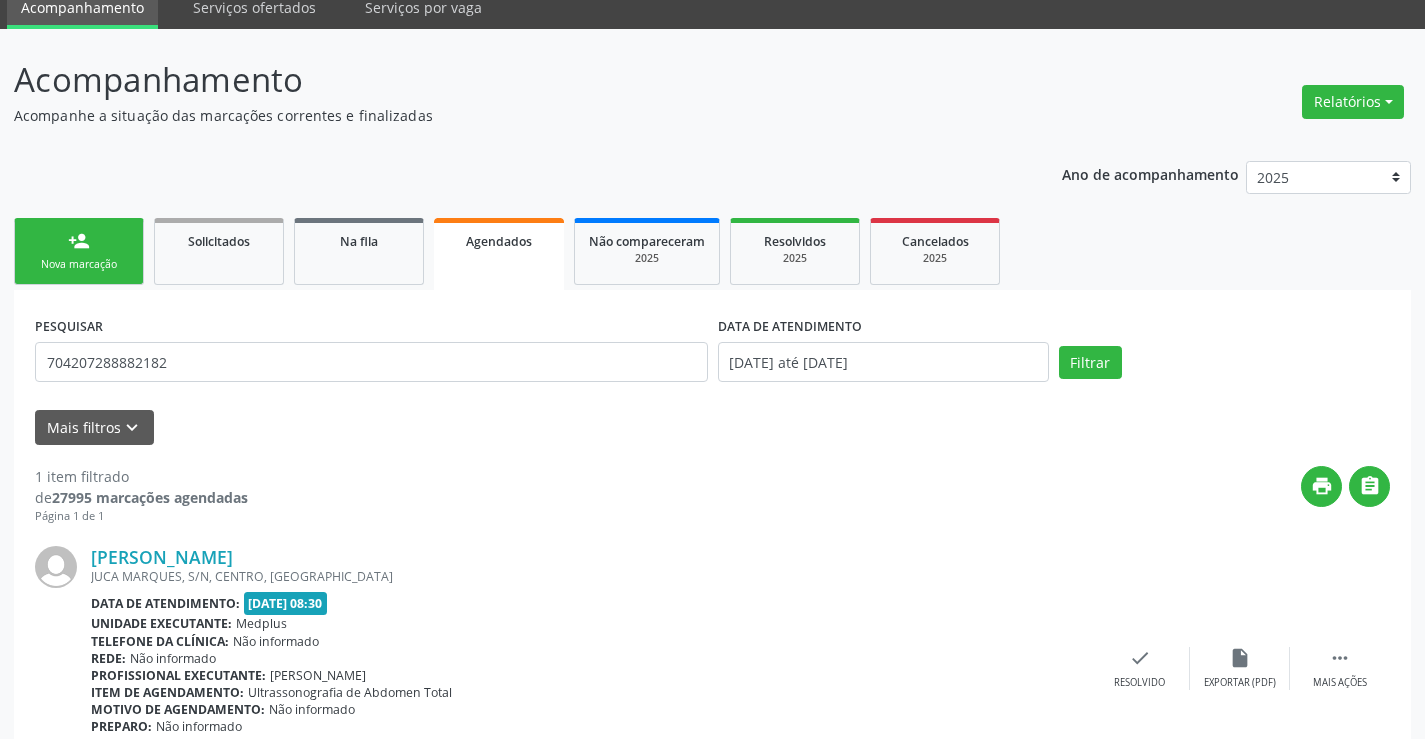 scroll, scrollTop: 189, scrollLeft: 0, axis: vertical 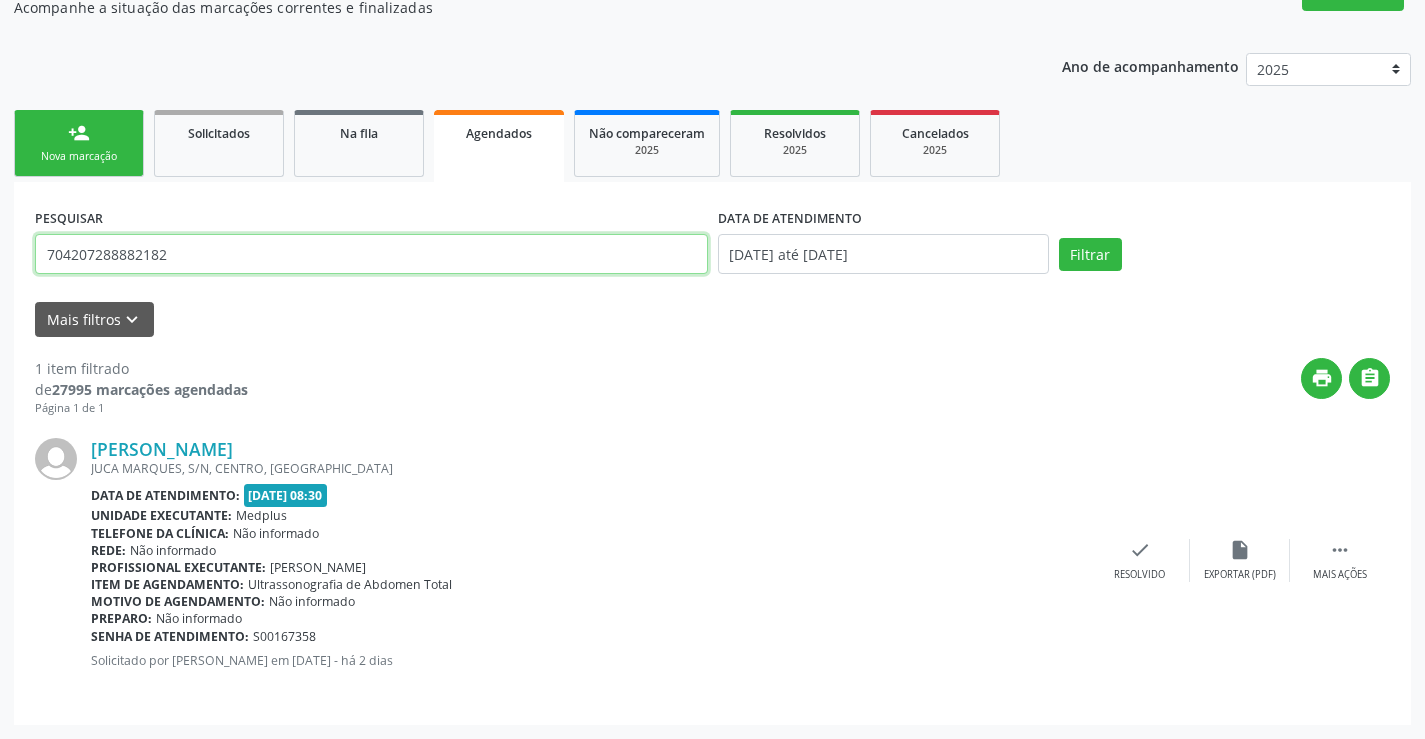 click on "704207288882182" at bounding box center [371, 254] 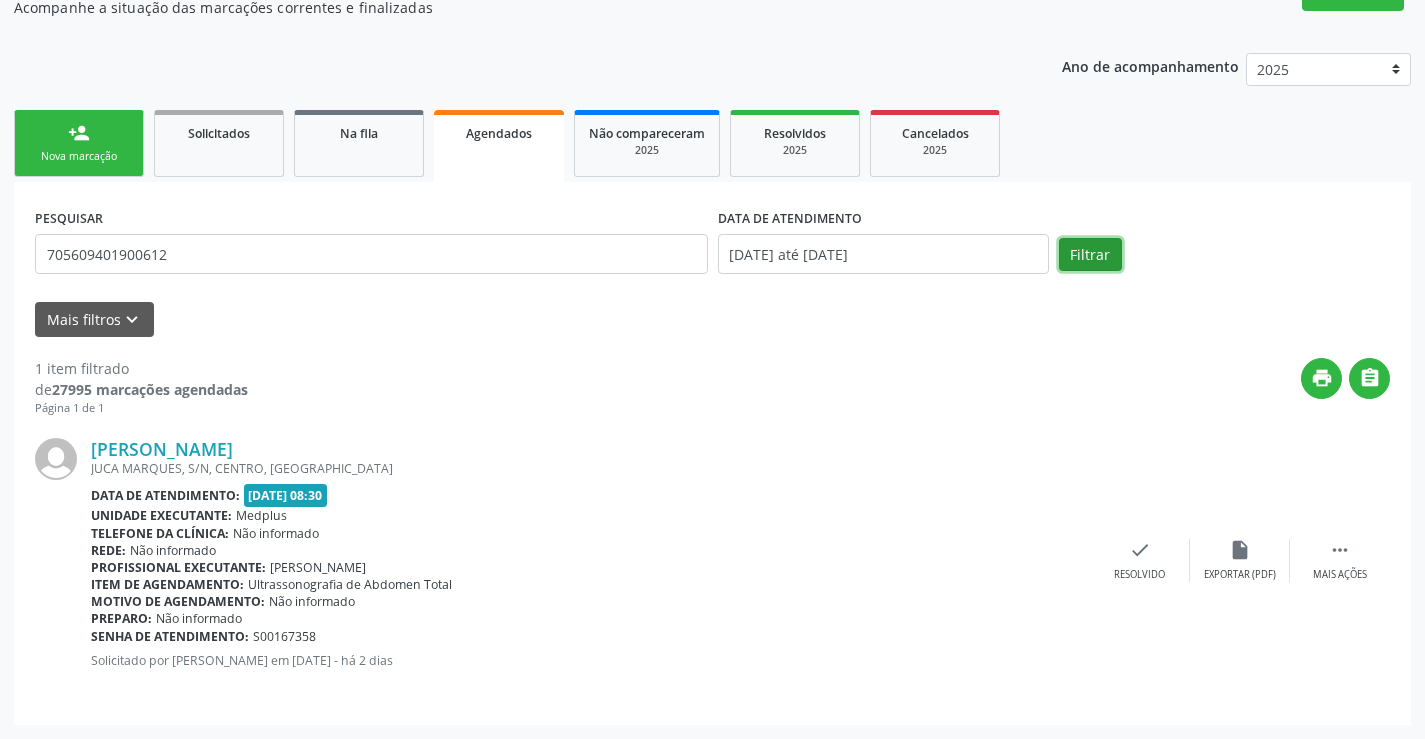 click on "Filtrar" at bounding box center (1090, 255) 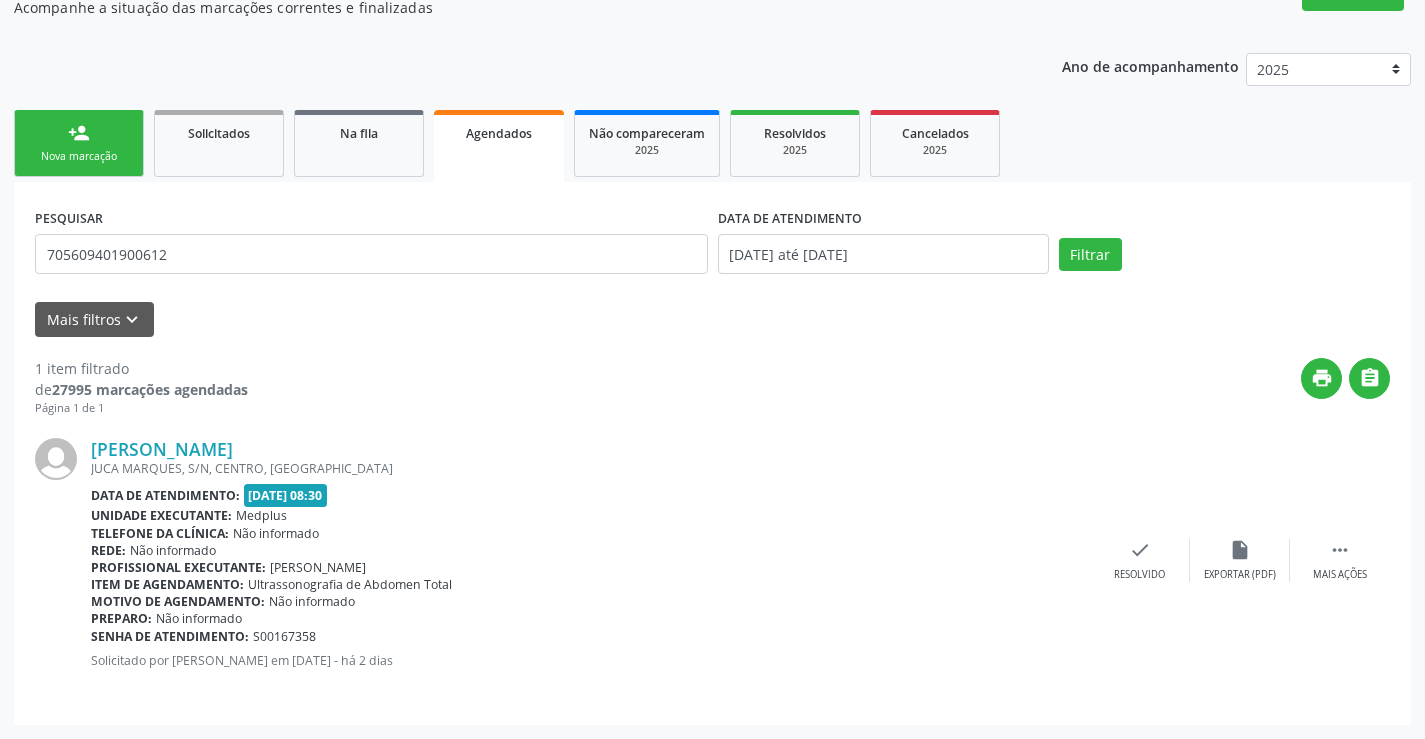 scroll, scrollTop: 0, scrollLeft: 0, axis: both 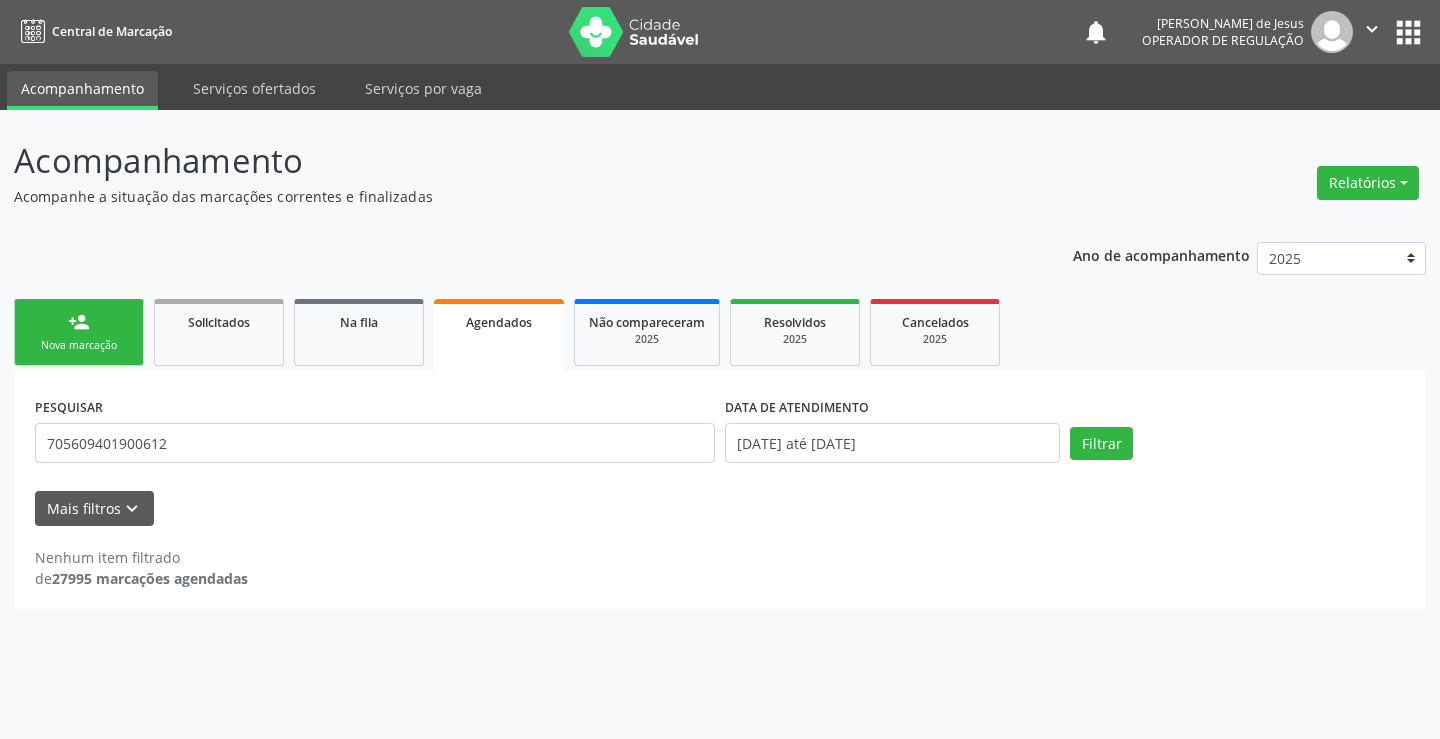 click on "Agendados" at bounding box center (499, 335) 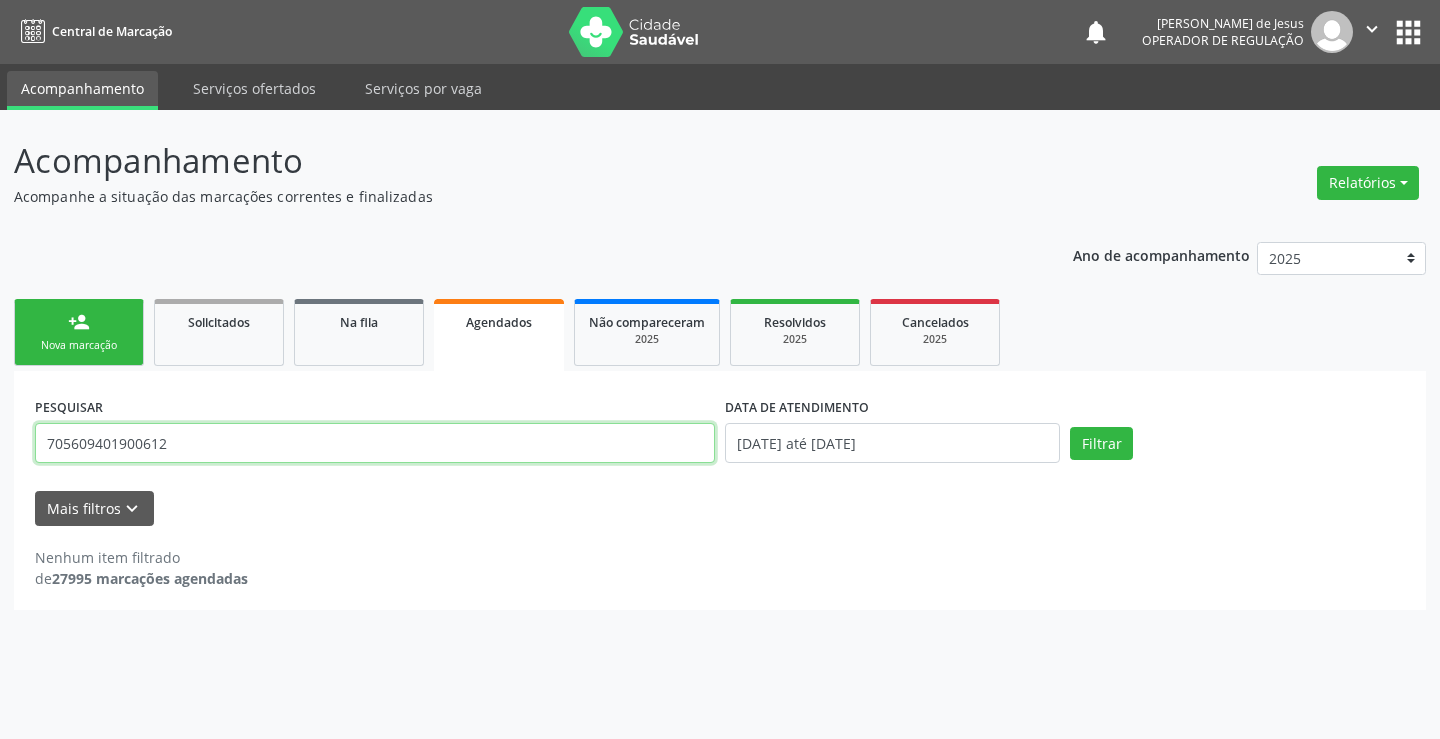 click on "705609401900612" at bounding box center [375, 443] 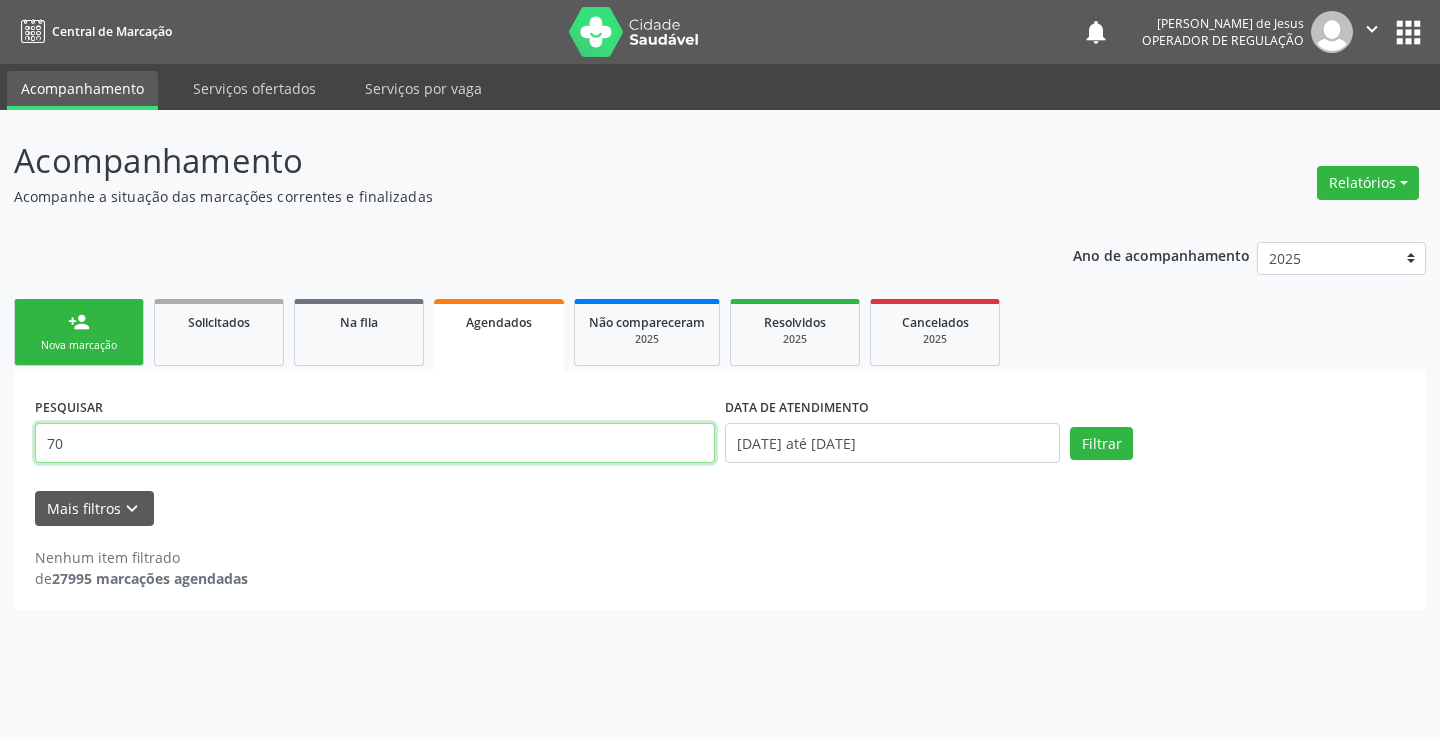 type on "7" 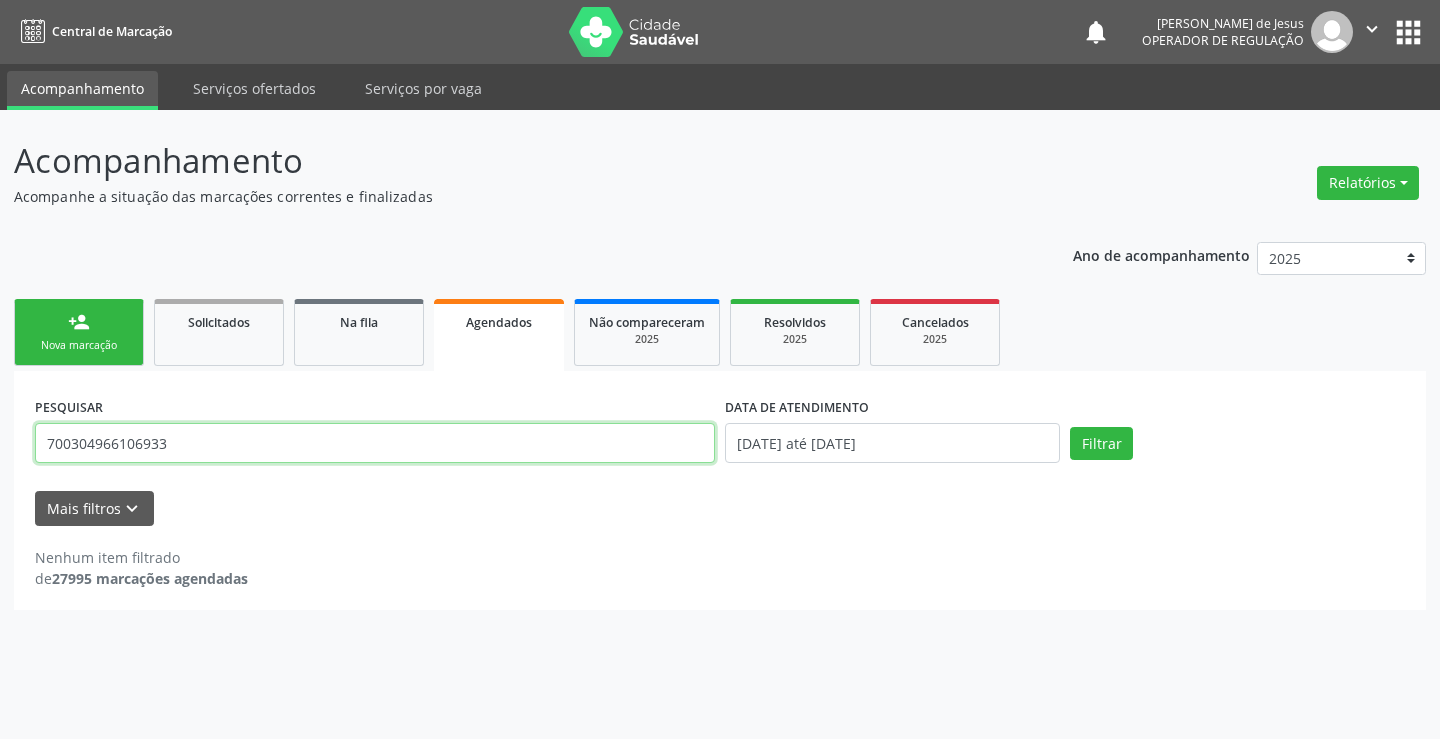 type on "700304966106933" 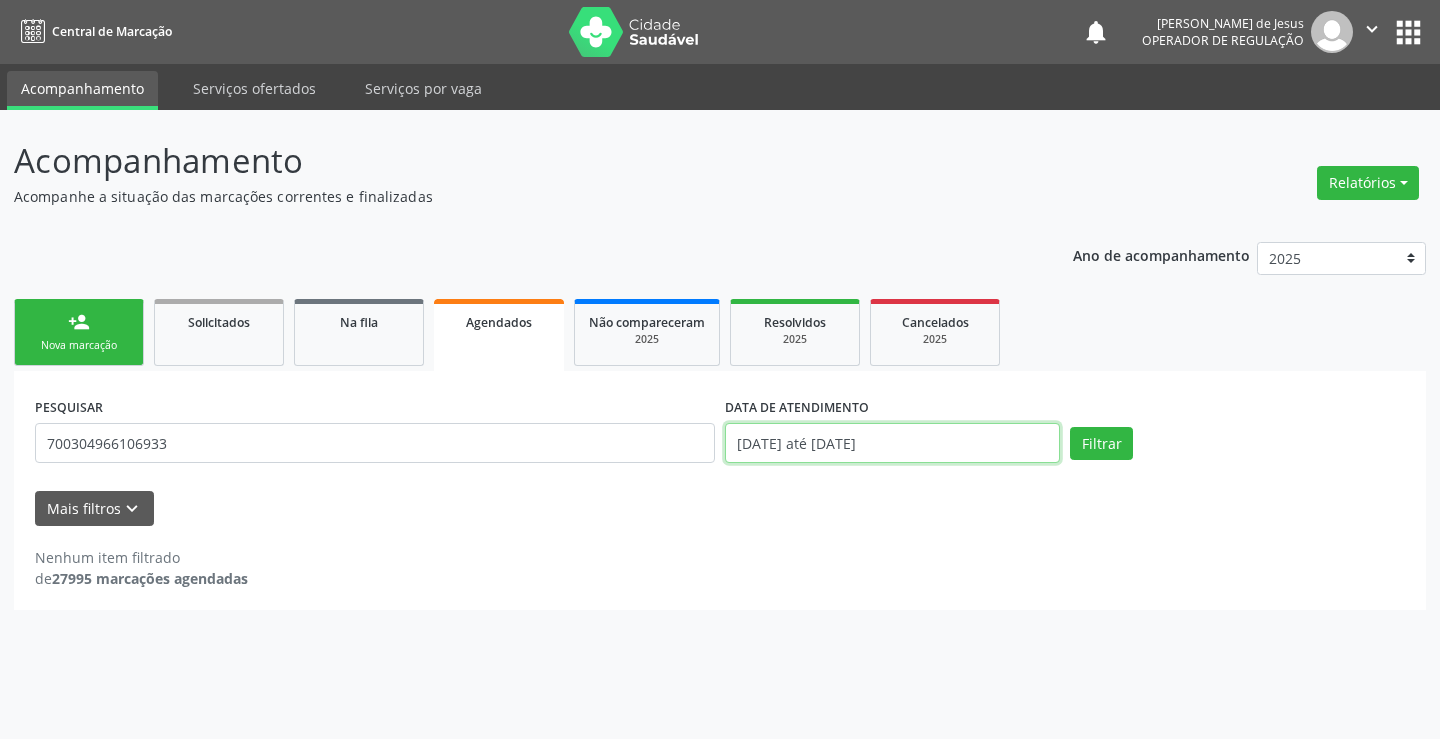 click on "25/07/2025 até 31/07/2025" at bounding box center [892, 443] 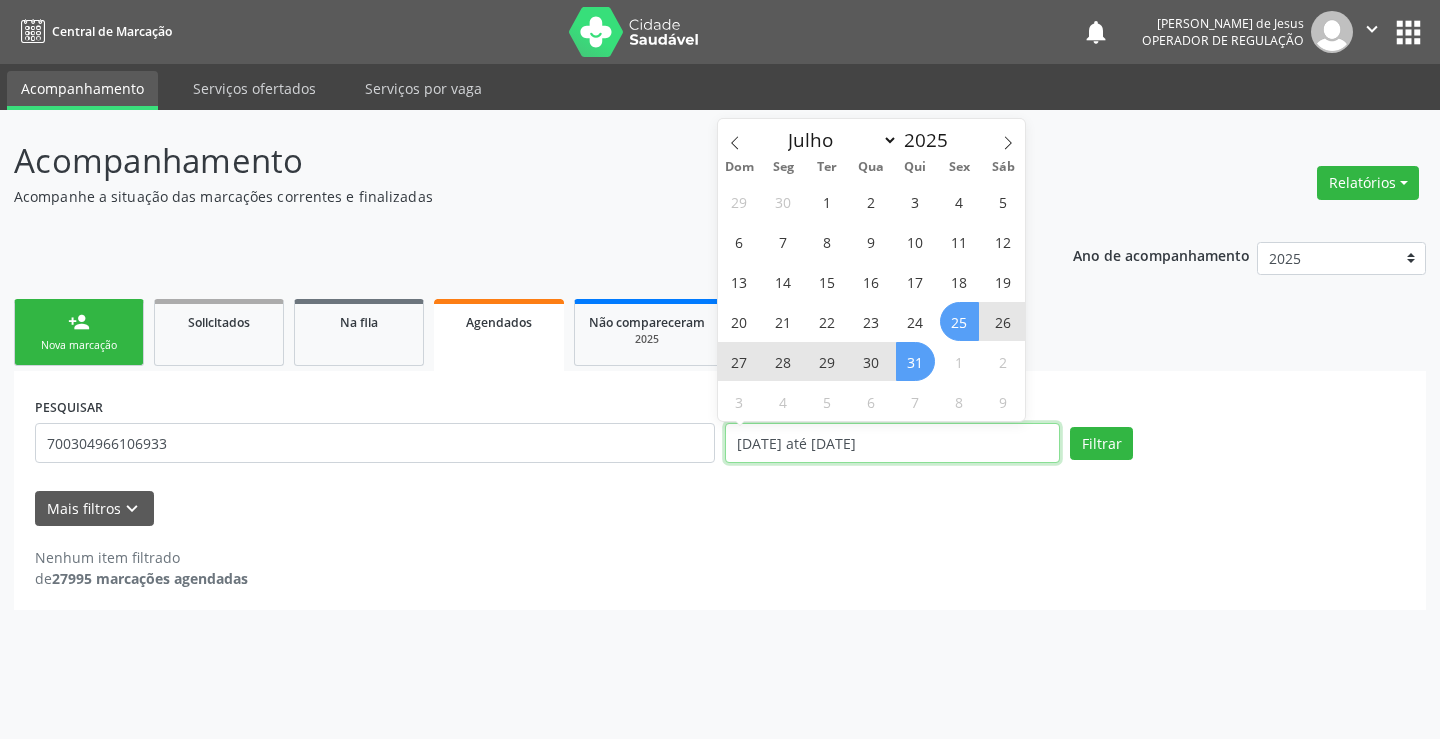 type 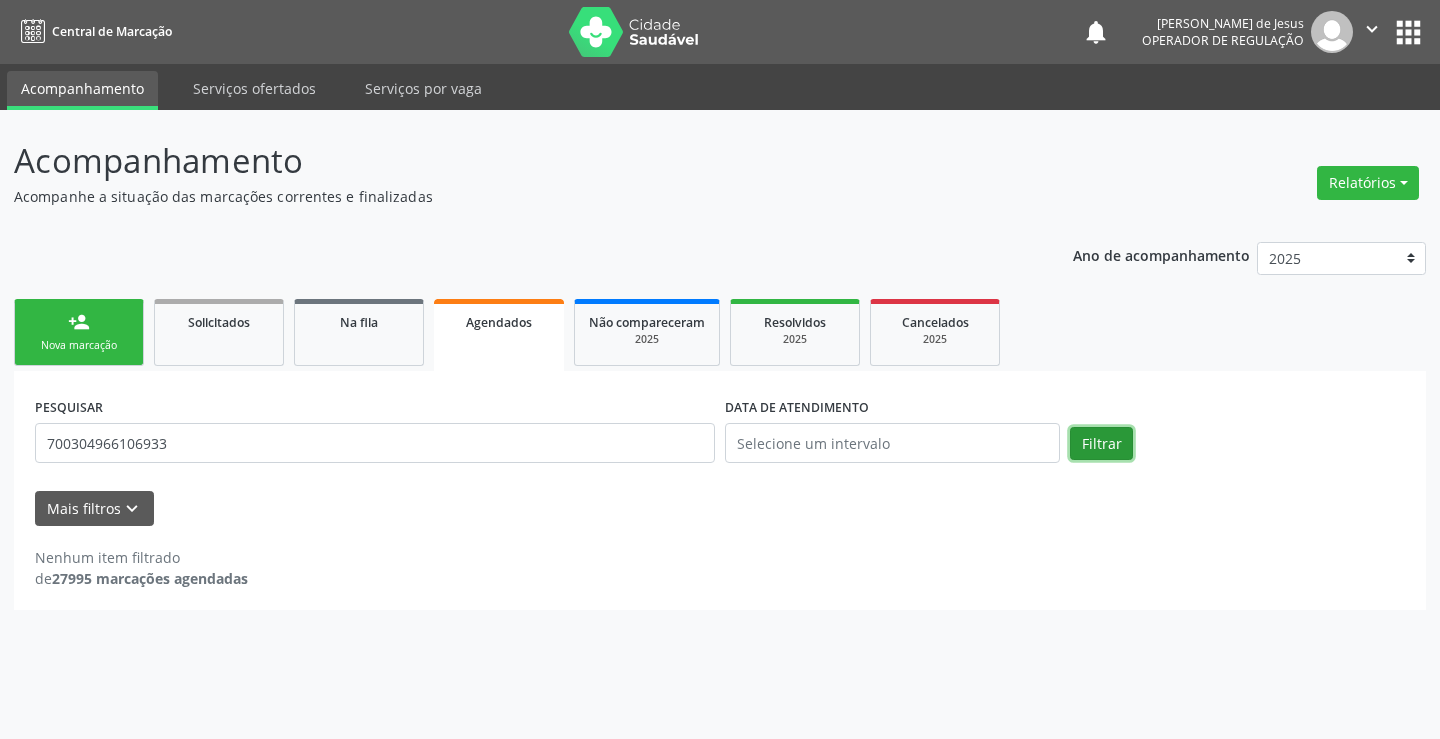 click on "Filtrar" at bounding box center [1101, 444] 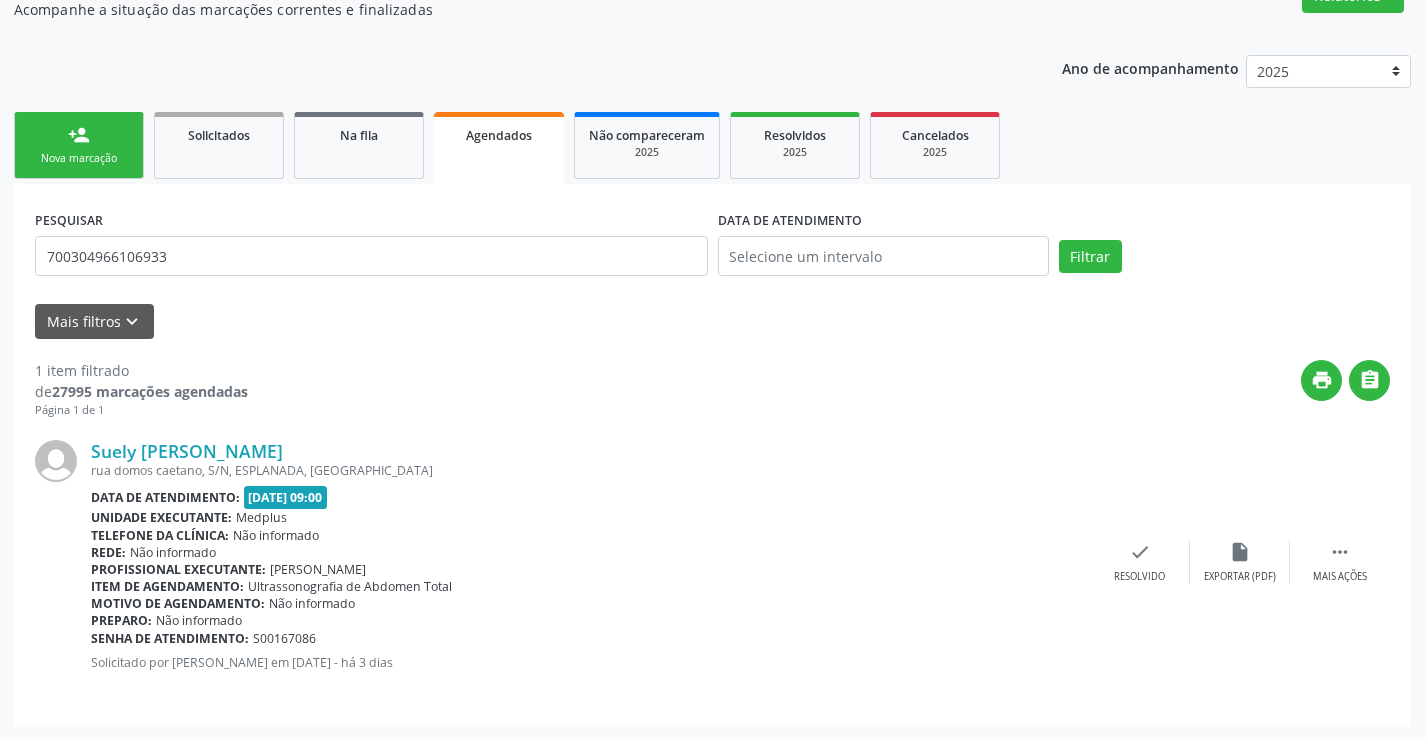 scroll, scrollTop: 189, scrollLeft: 0, axis: vertical 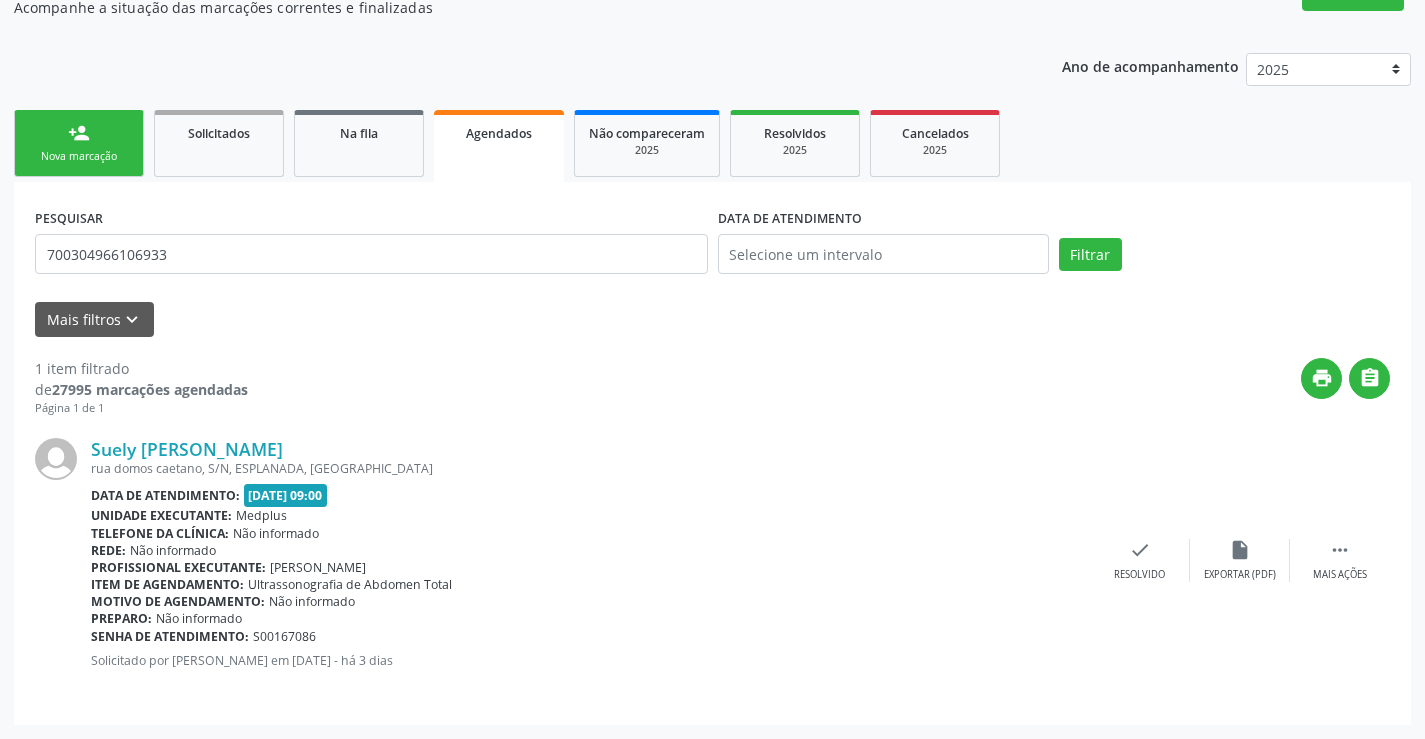 click on "Agendados" at bounding box center [499, 146] 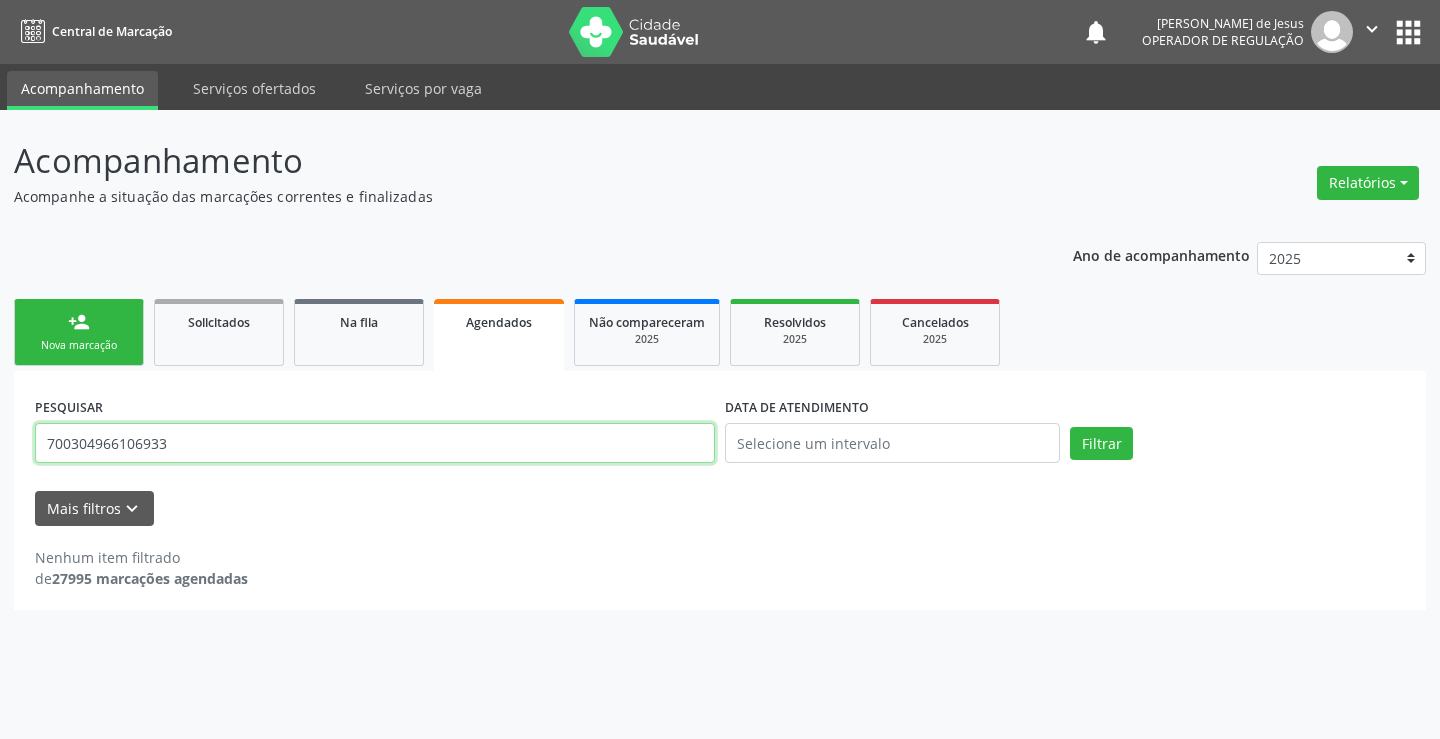 click on "700304966106933" at bounding box center (375, 443) 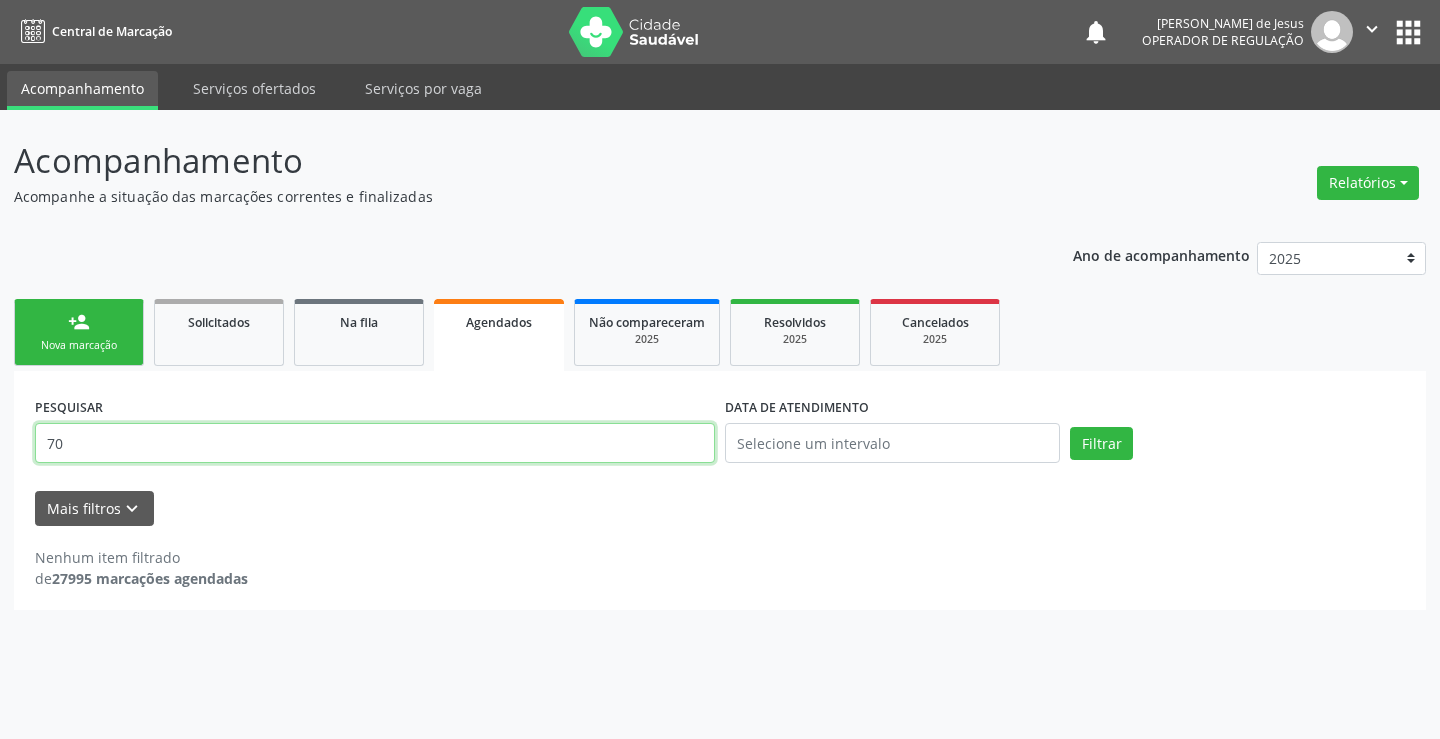 type on "7" 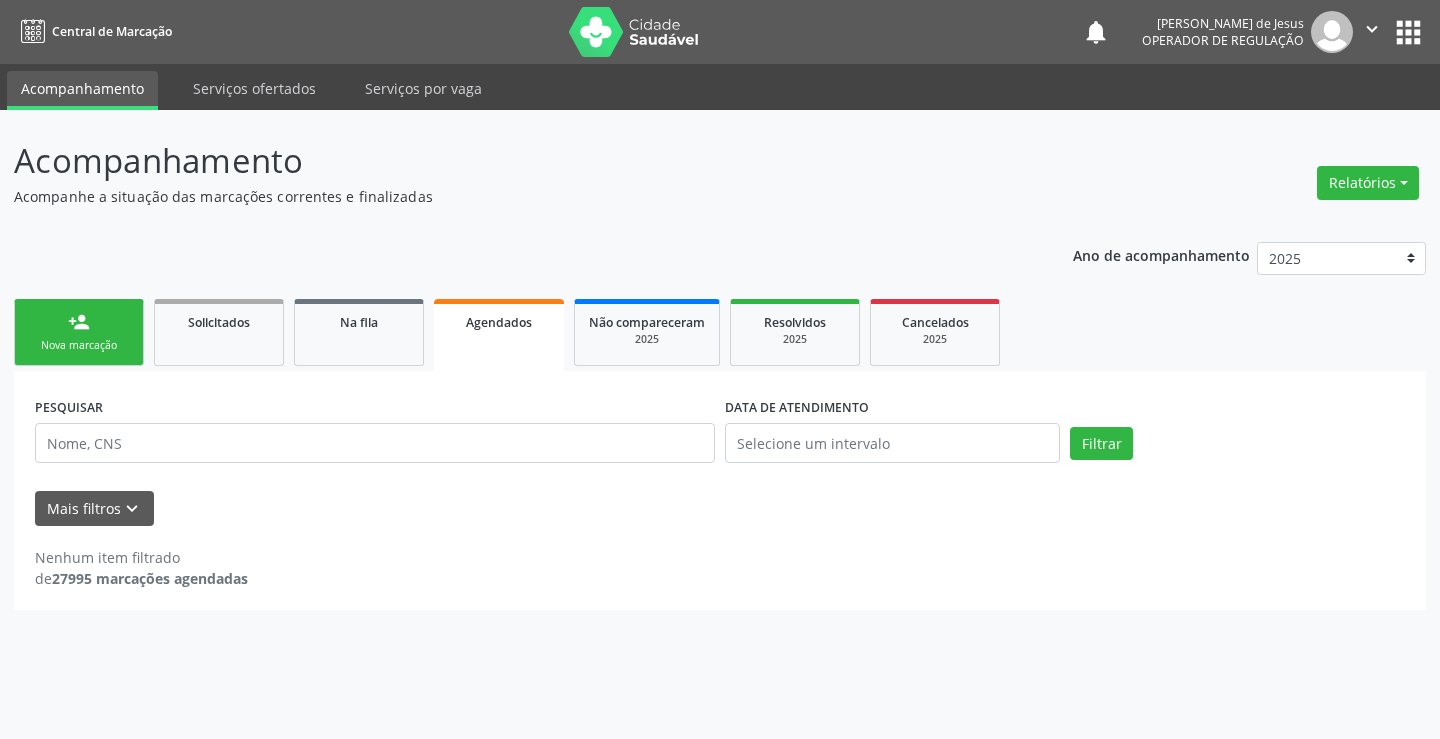 click on "Agendados" at bounding box center [499, 322] 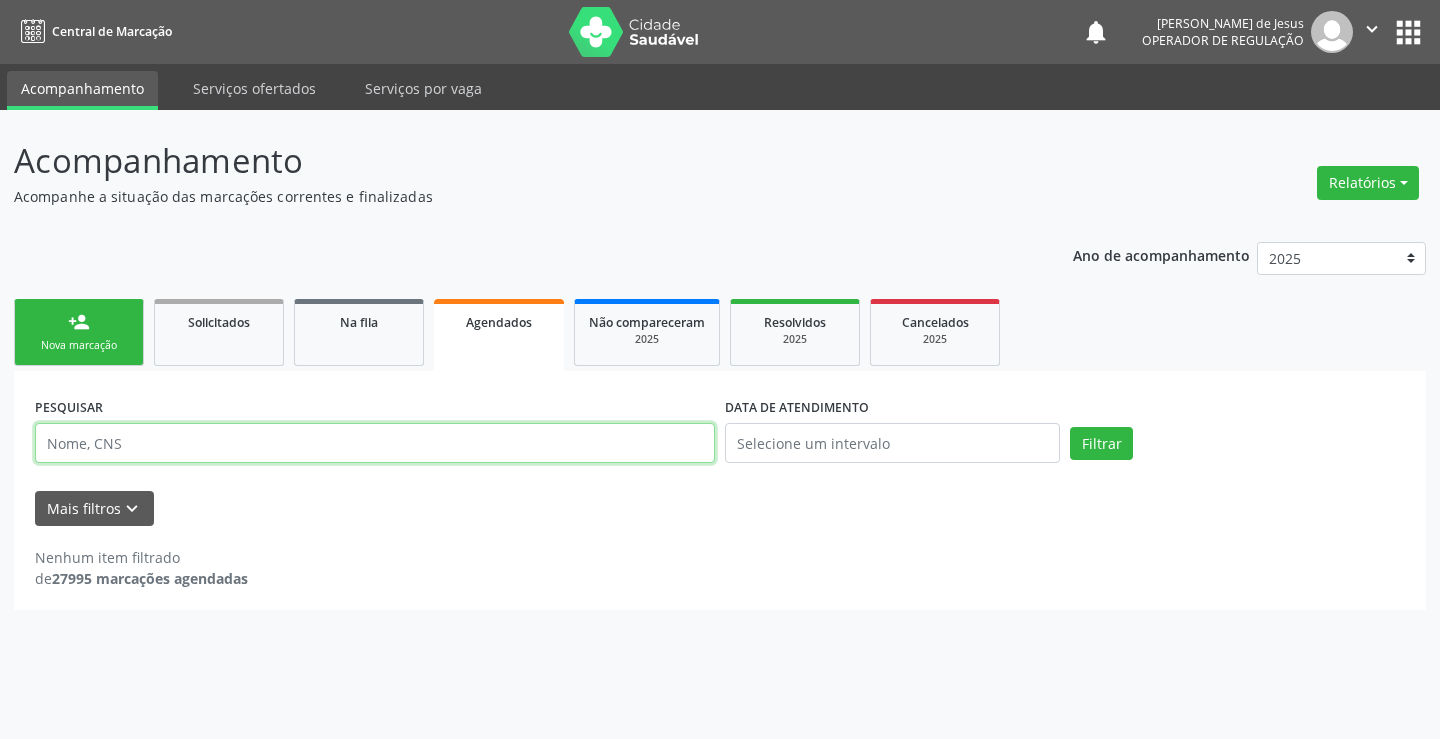 click at bounding box center (375, 443) 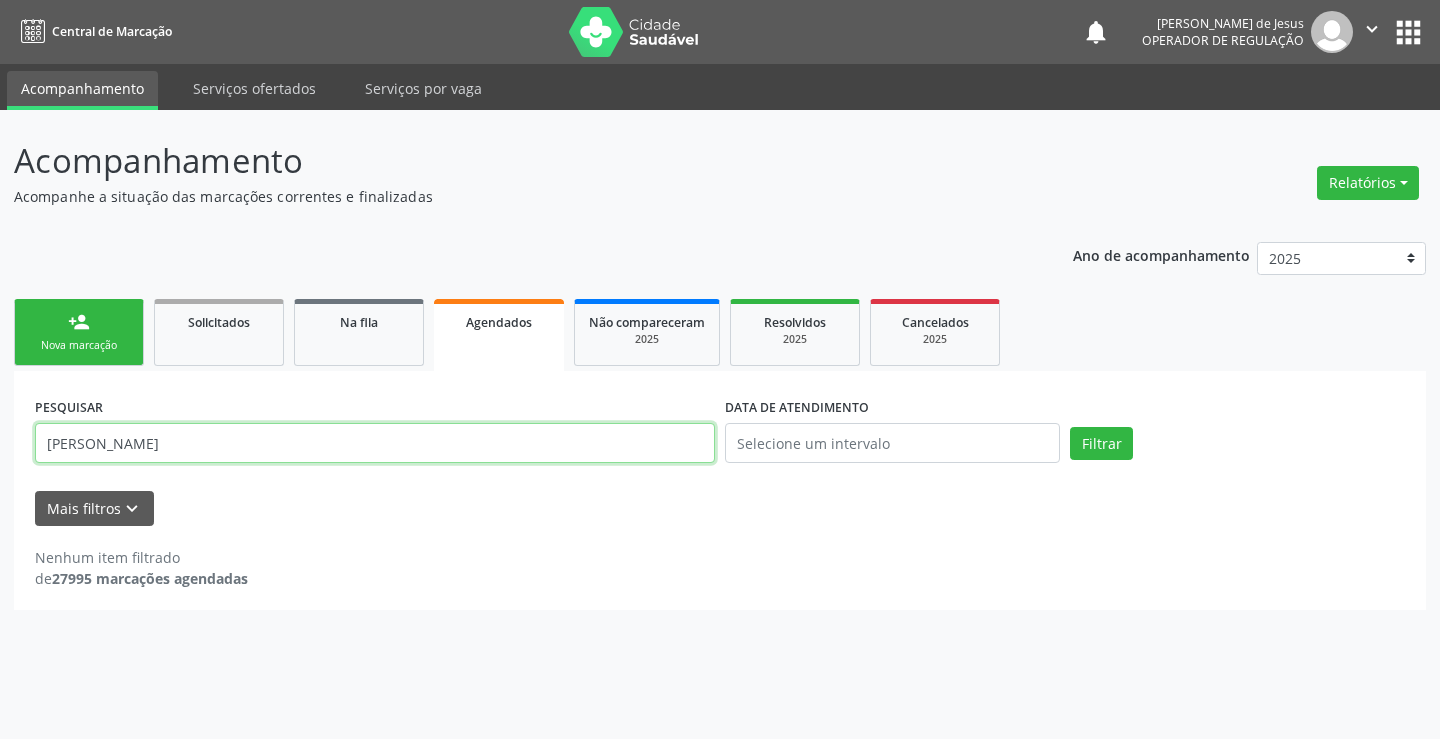 click on "Filtrar" at bounding box center (1101, 444) 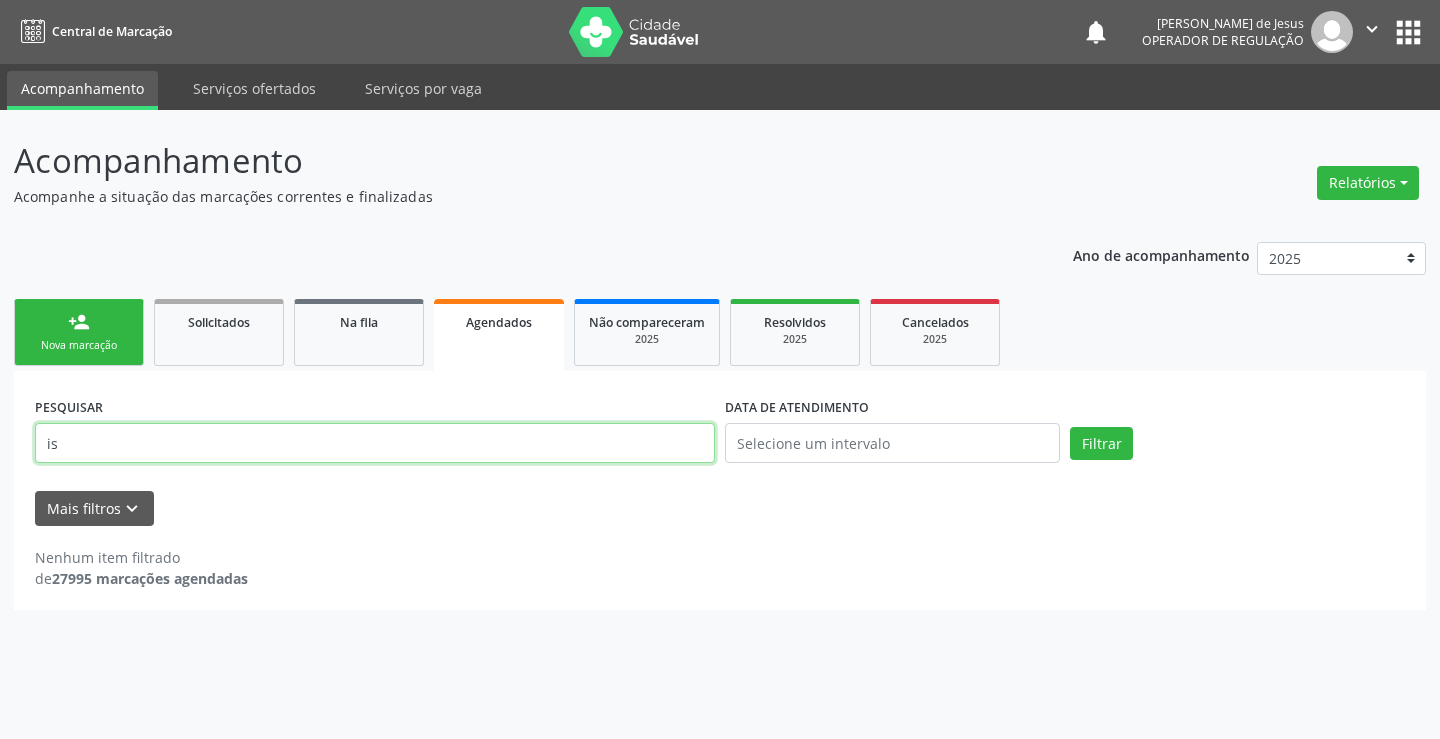 type on "i" 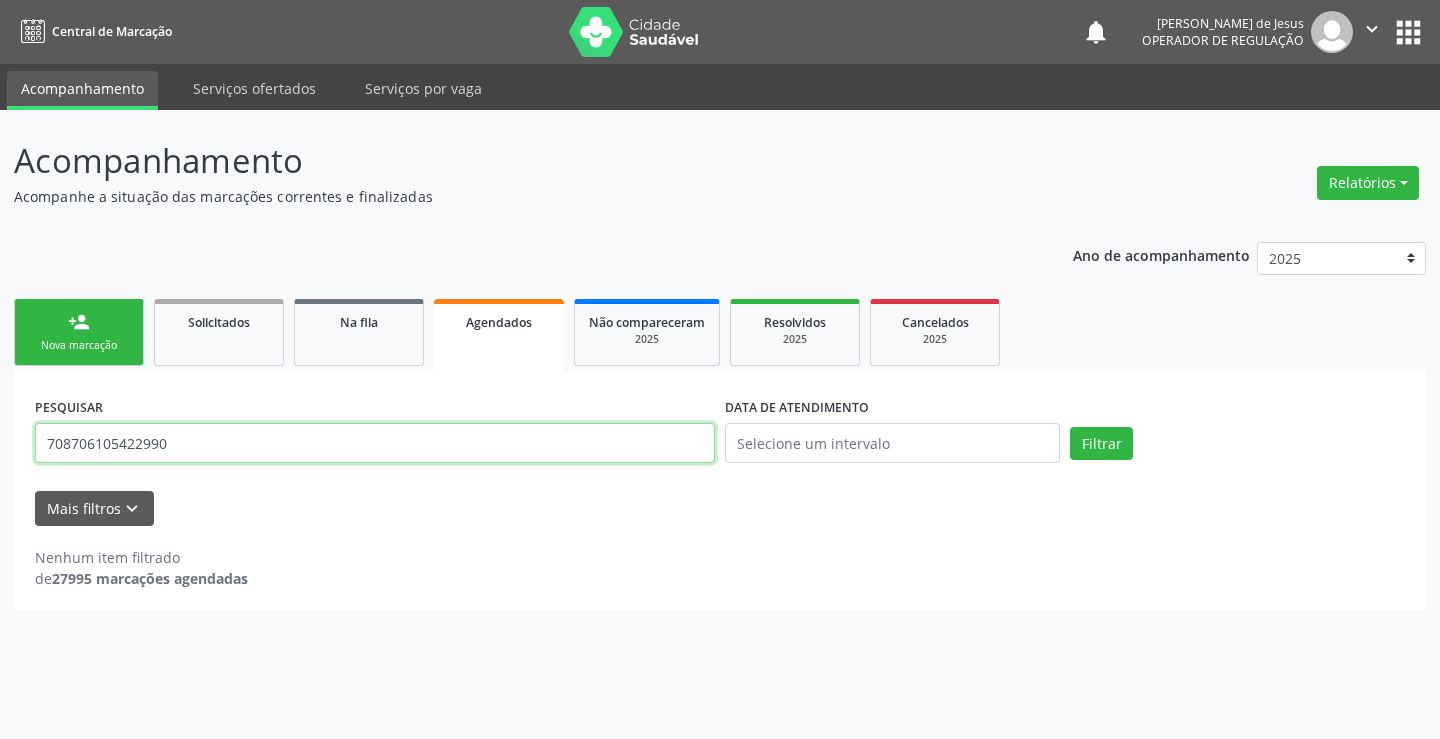 type on "708706105422990" 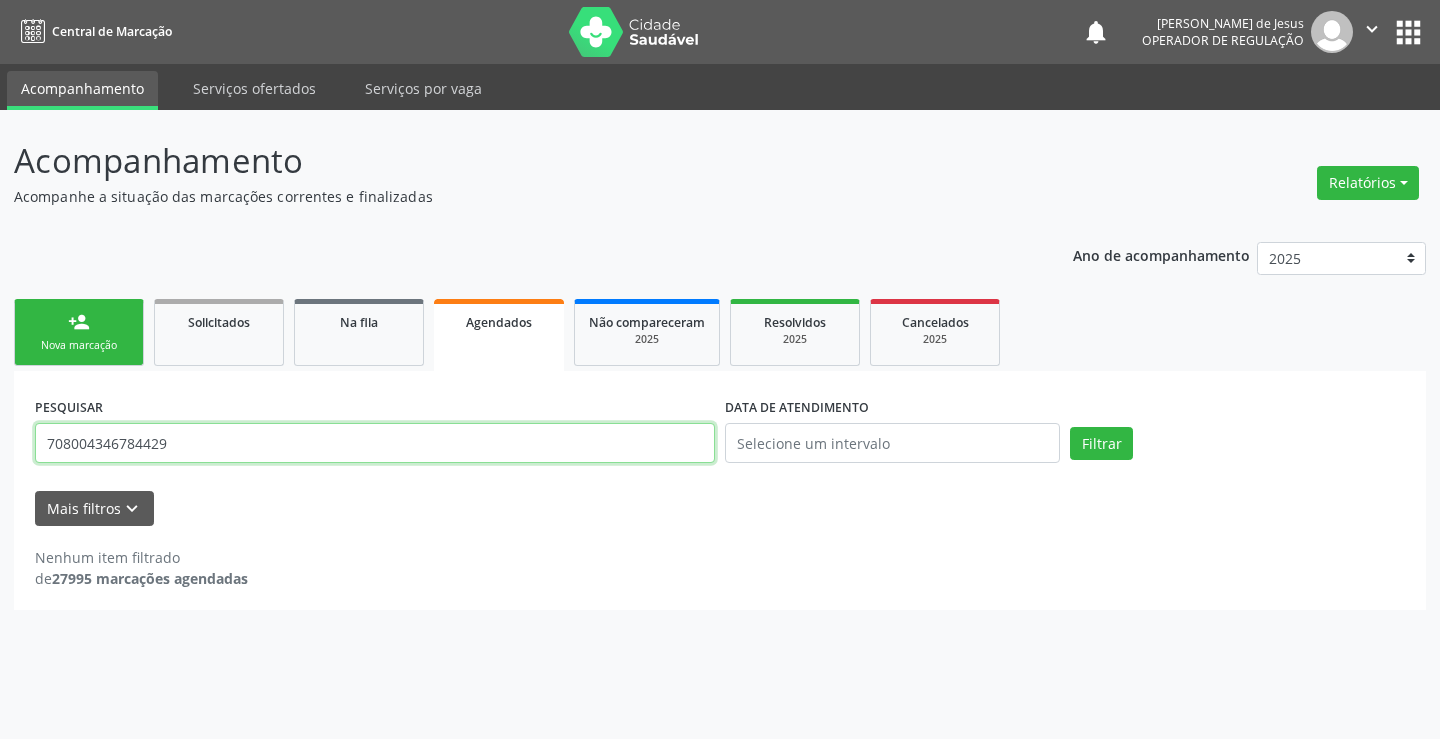 type on "708004346784429" 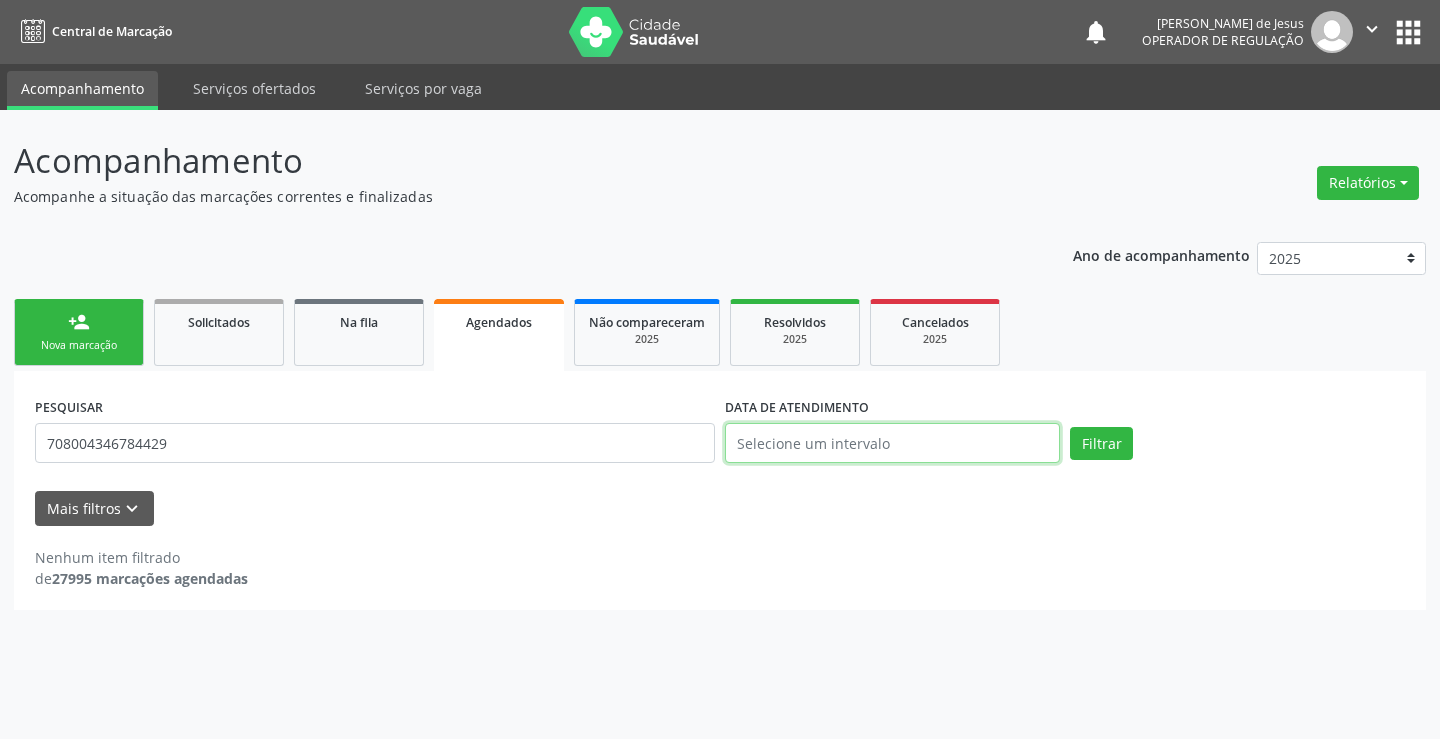 click at bounding box center [892, 443] 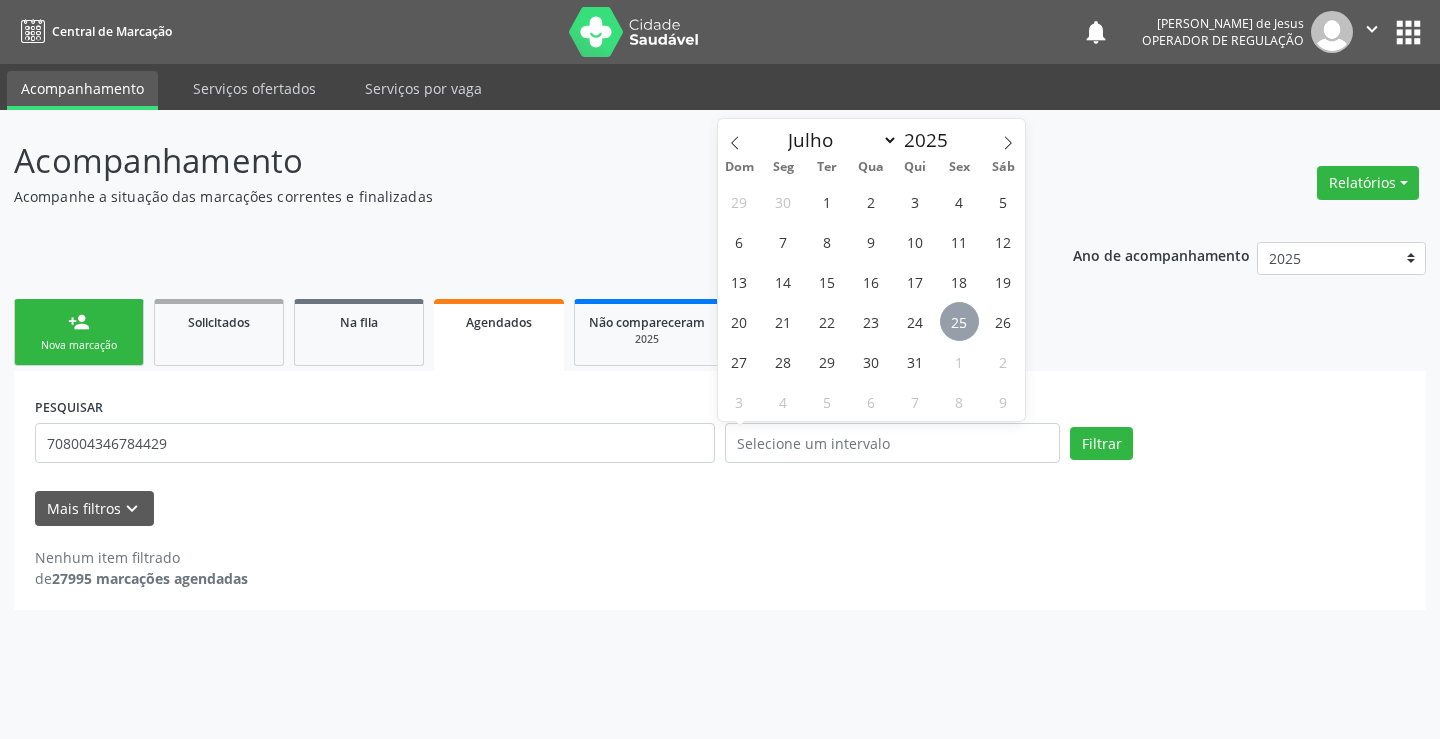 click on "25" at bounding box center [959, 321] 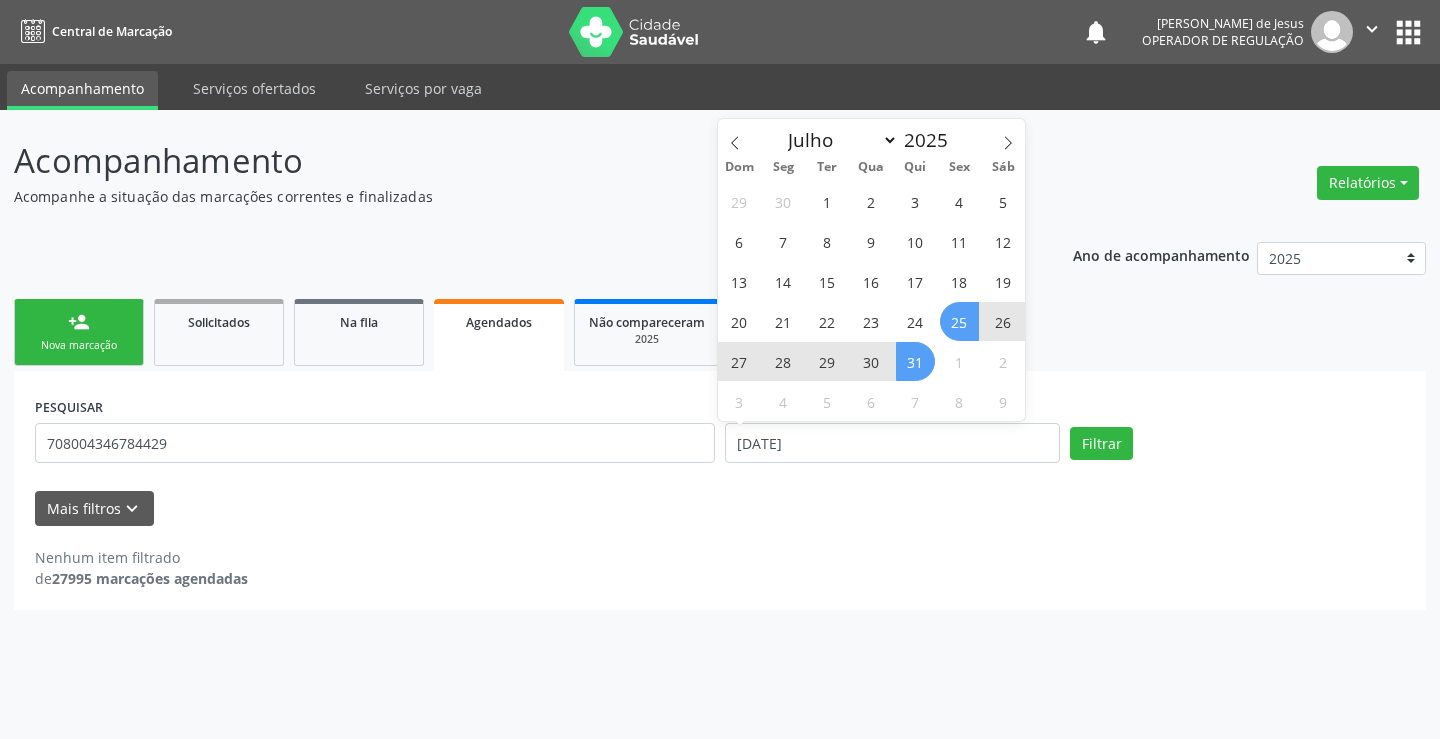 click on "31" at bounding box center [915, 361] 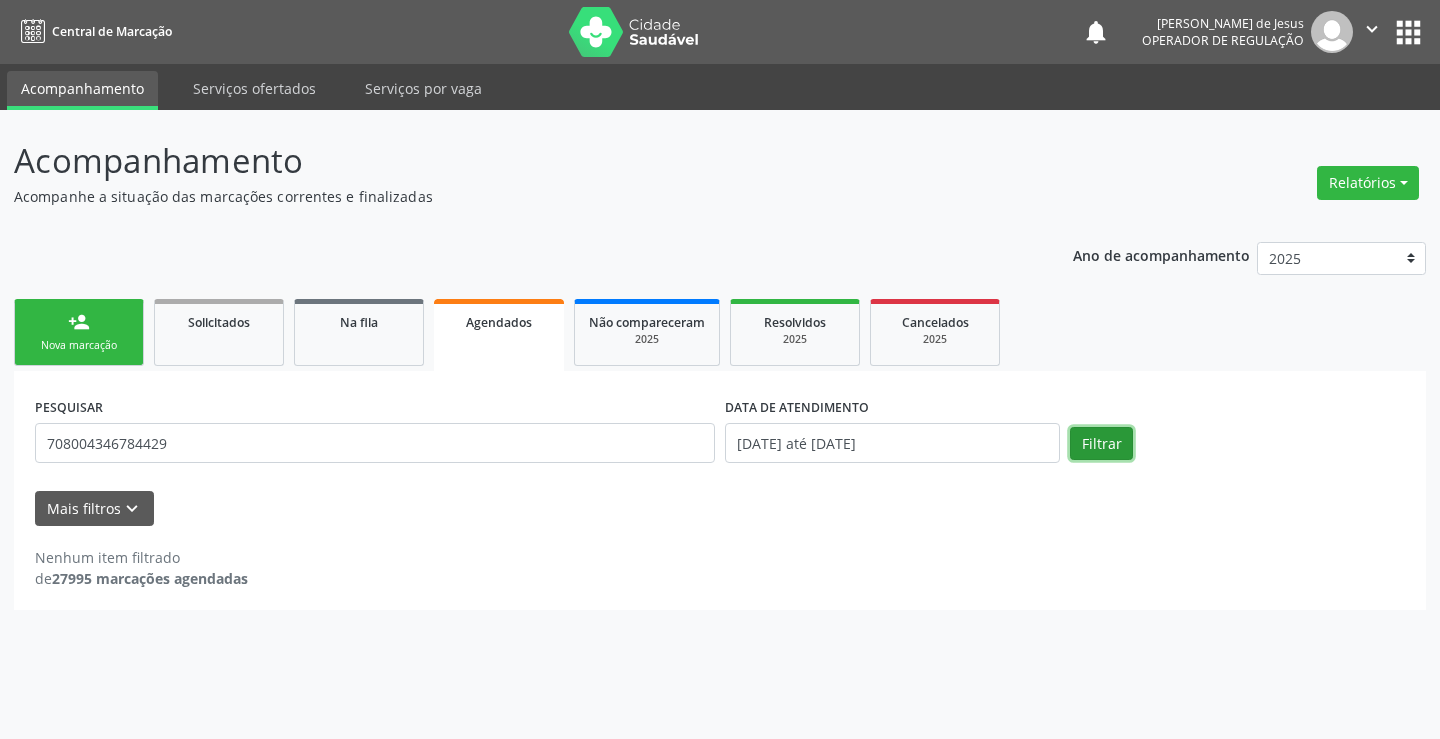 click on "Filtrar" at bounding box center [1101, 444] 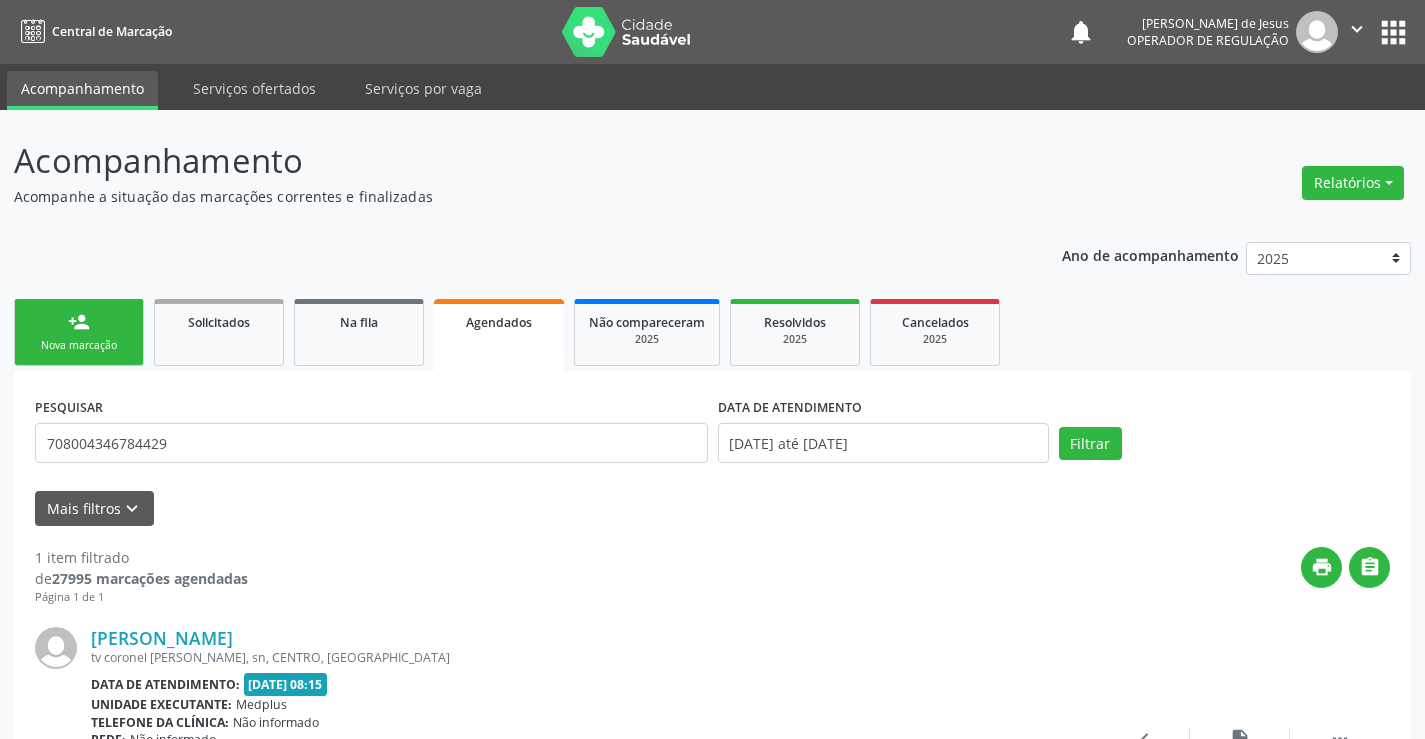 scroll, scrollTop: 189, scrollLeft: 0, axis: vertical 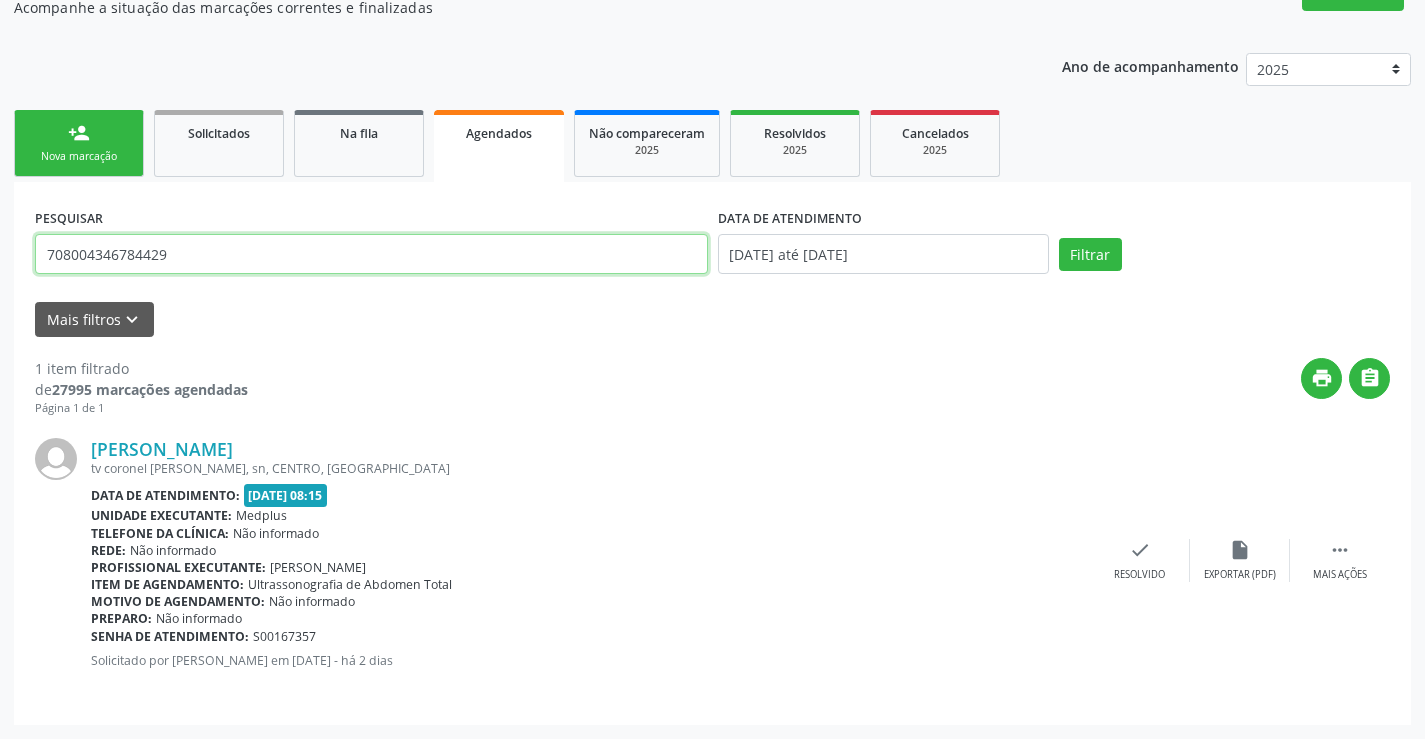 click on "708004346784429" at bounding box center (371, 254) 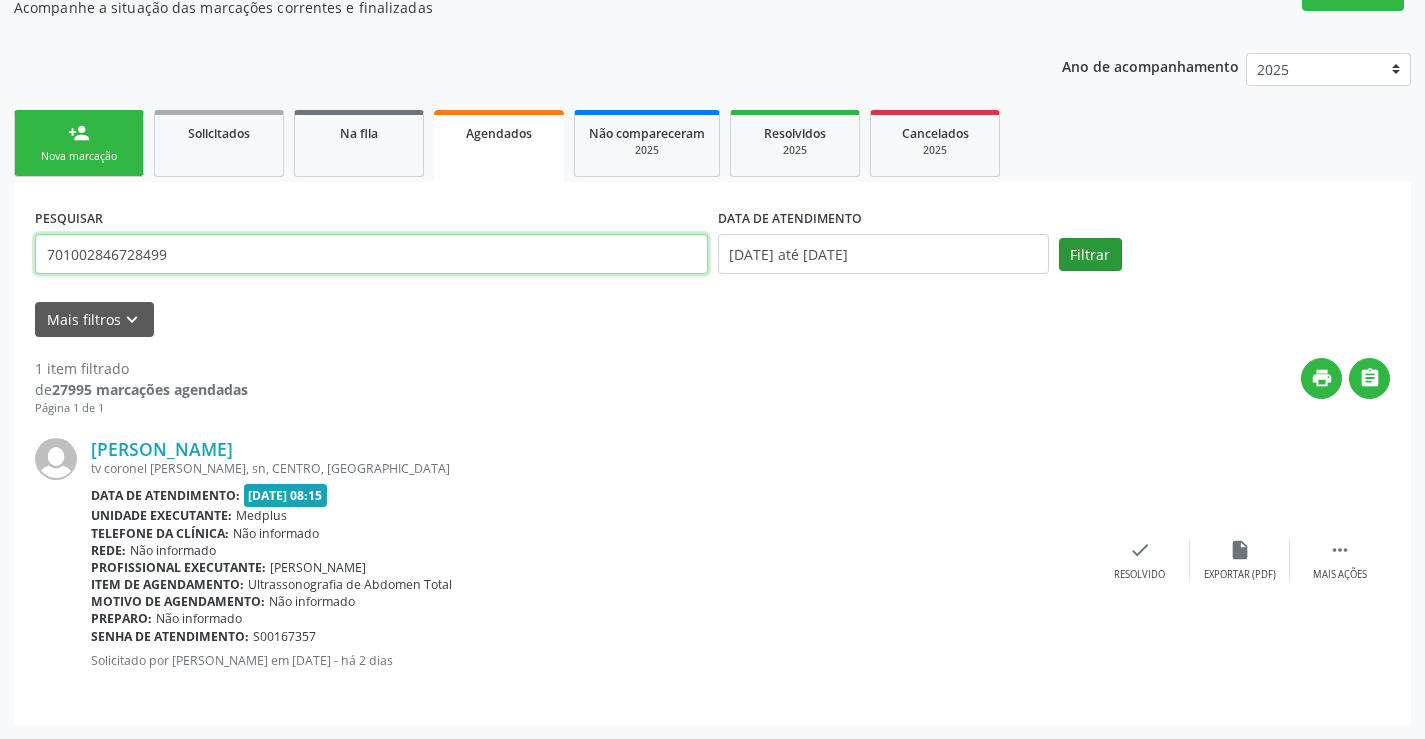 type on "701002846728499" 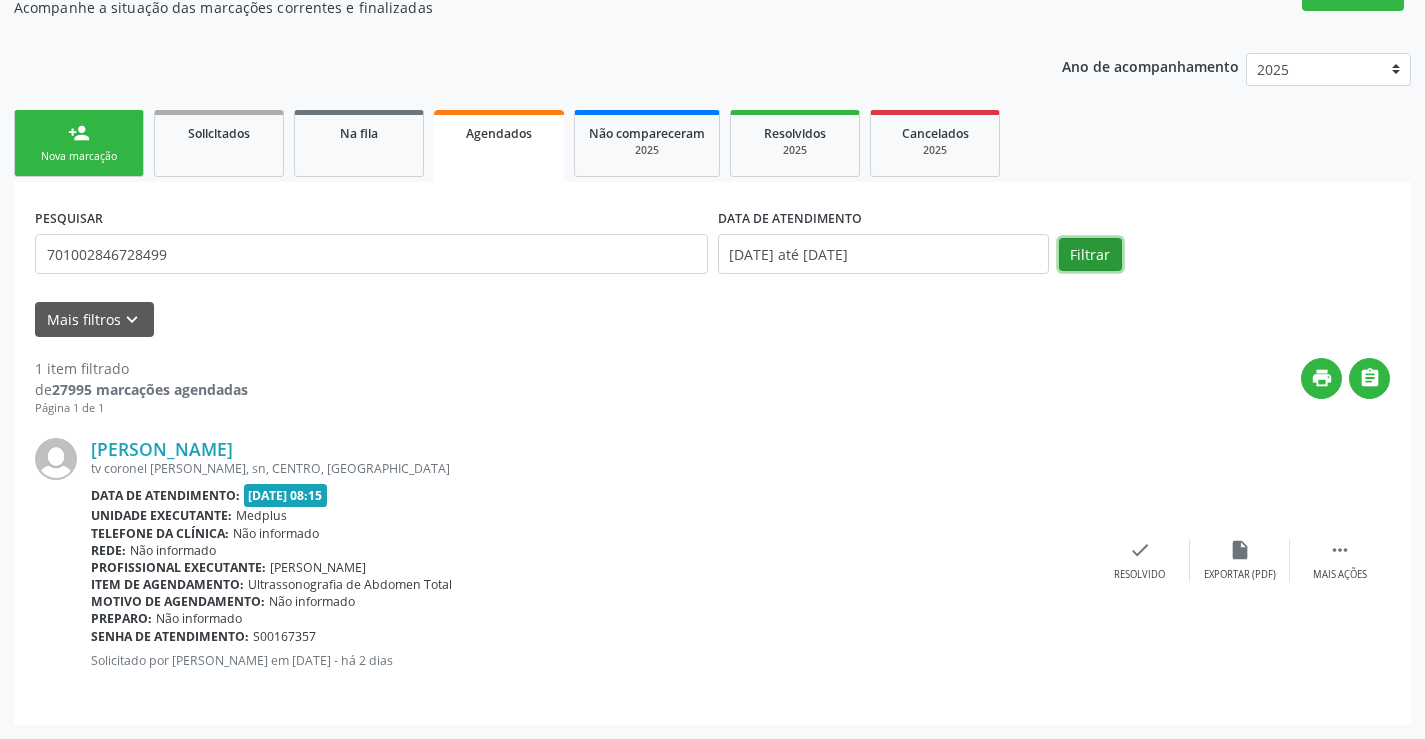 click on "Filtrar" at bounding box center [1090, 255] 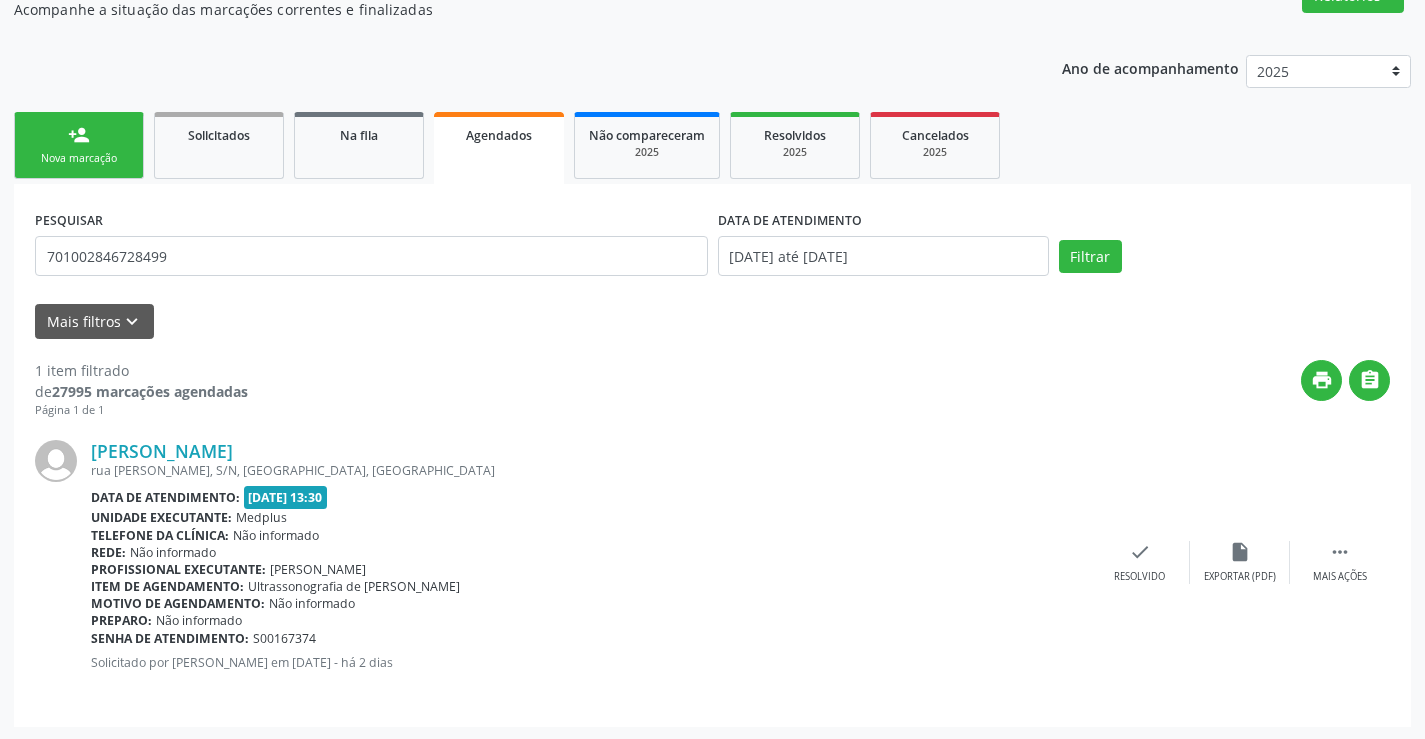 scroll, scrollTop: 189, scrollLeft: 0, axis: vertical 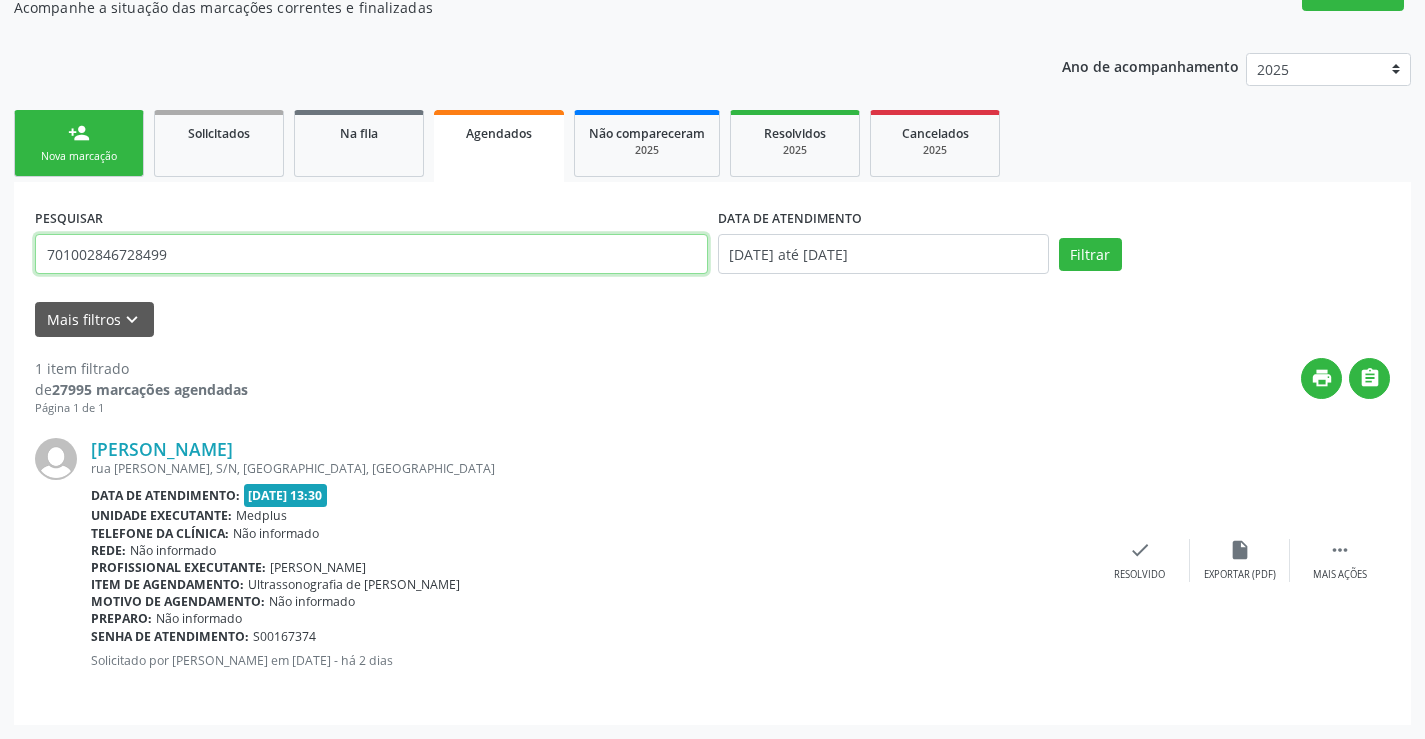 click on "701002846728499" at bounding box center [371, 254] 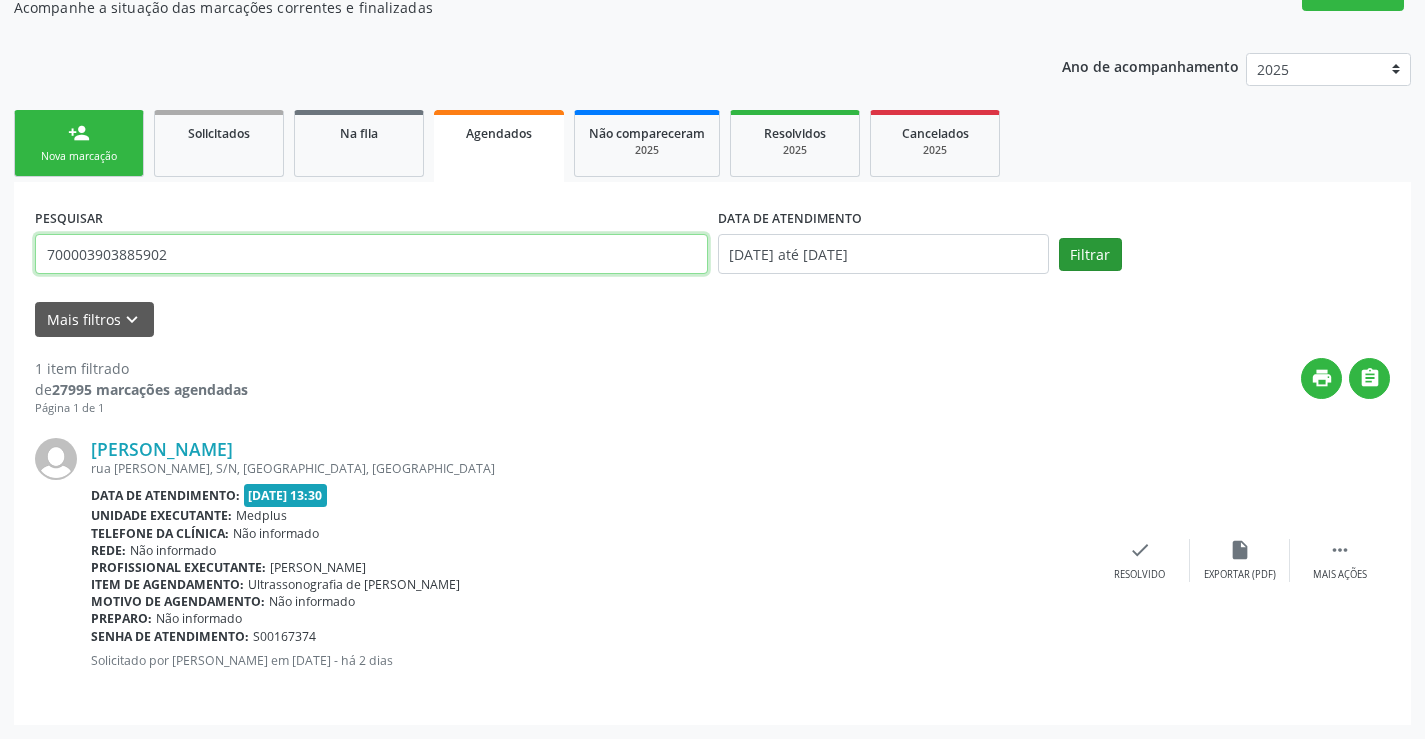 type on "700003903885902" 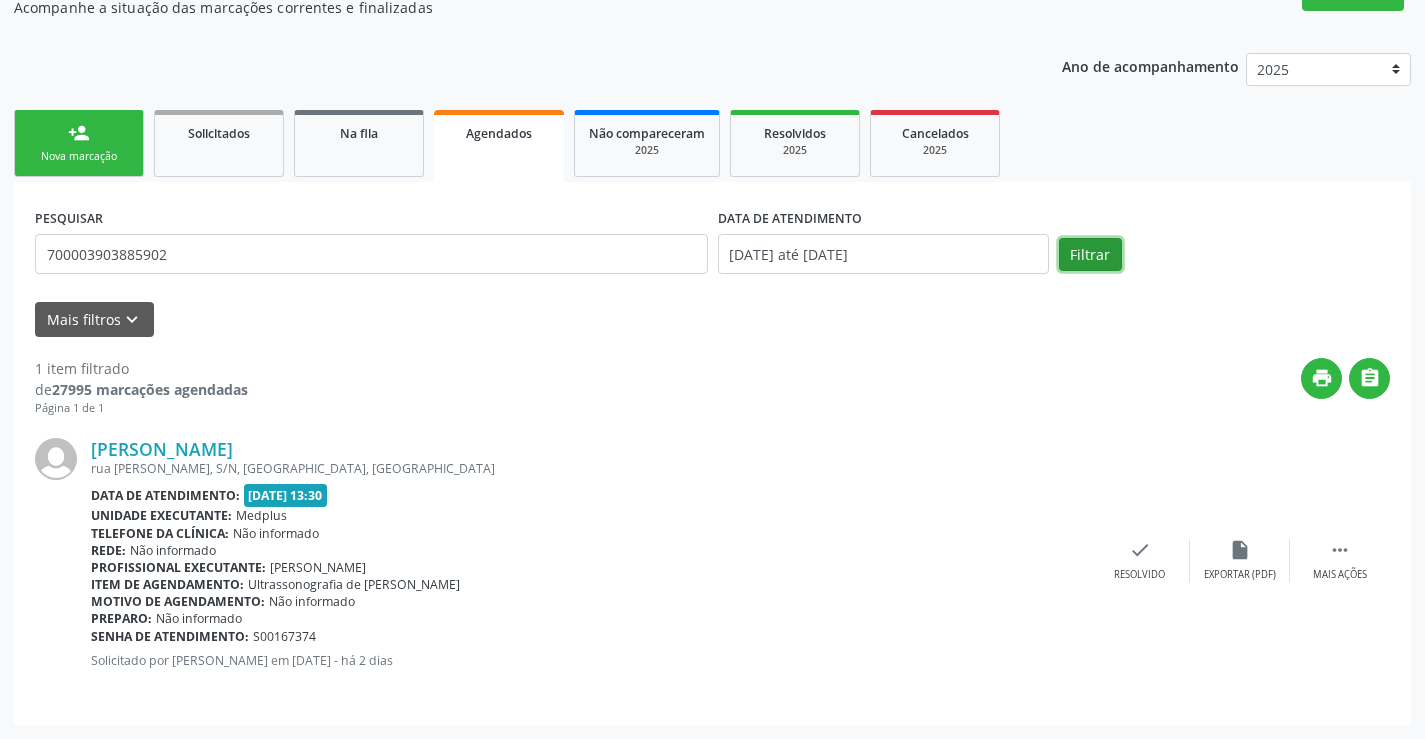 drag, startPoint x: 1082, startPoint y: 244, endPoint x: 1011, endPoint y: 231, distance: 72.18033 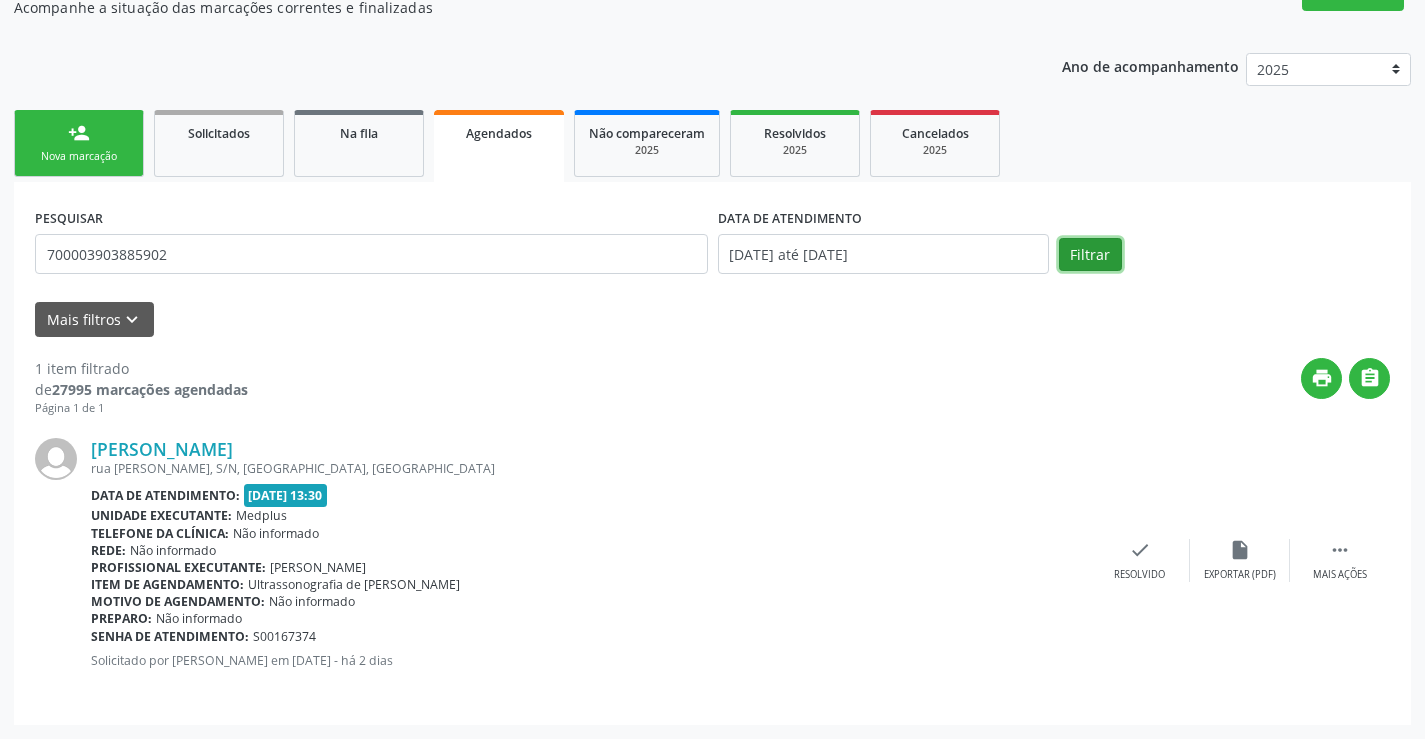 drag, startPoint x: 1105, startPoint y: 253, endPoint x: 1102, endPoint y: 243, distance: 10.440307 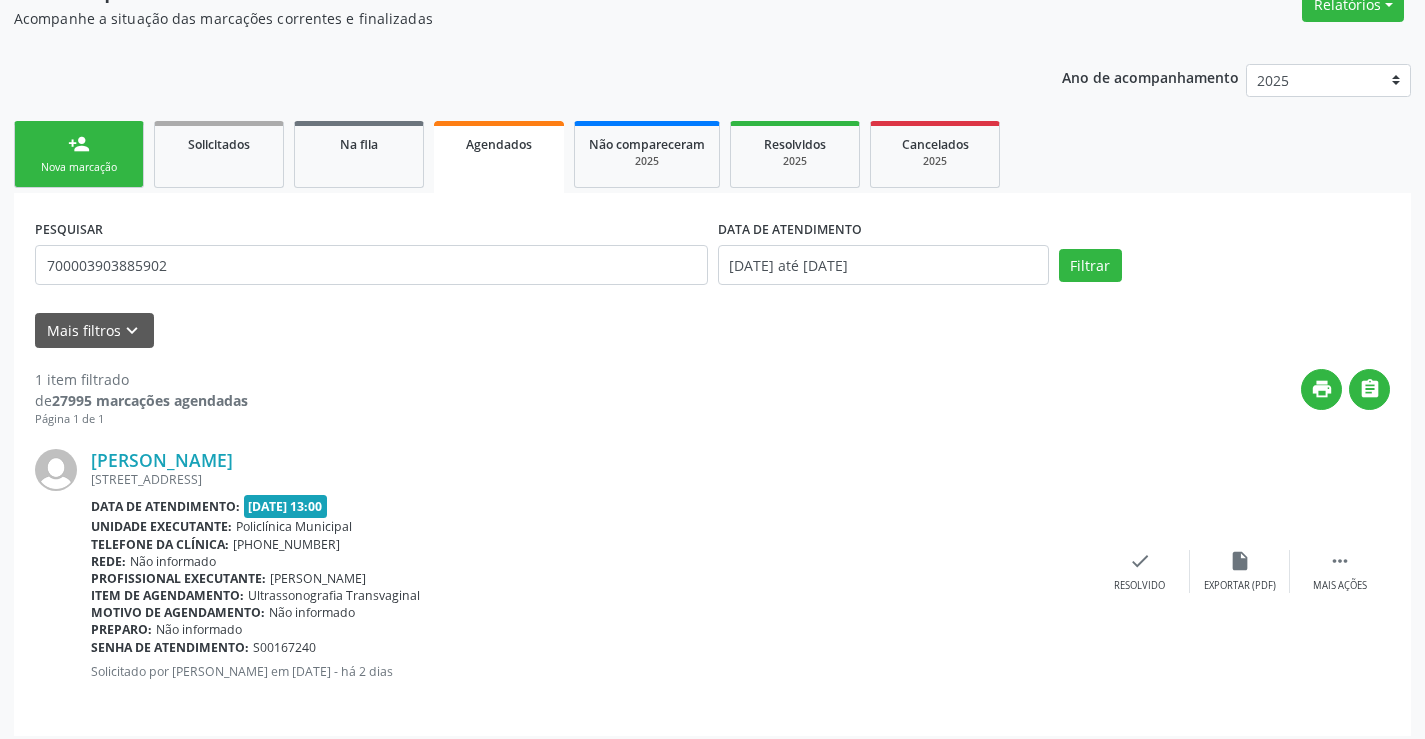 scroll, scrollTop: 189, scrollLeft: 0, axis: vertical 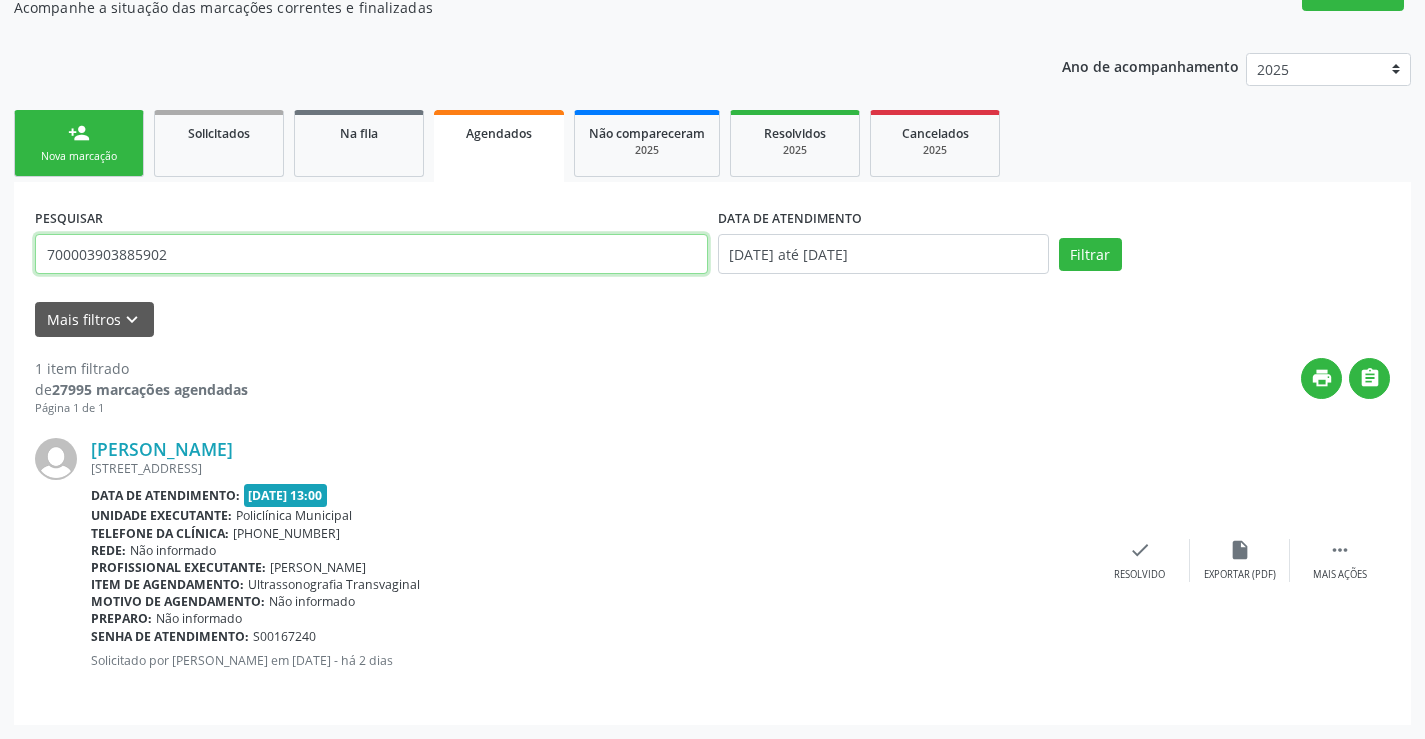 click on "700003903885902" at bounding box center [371, 254] 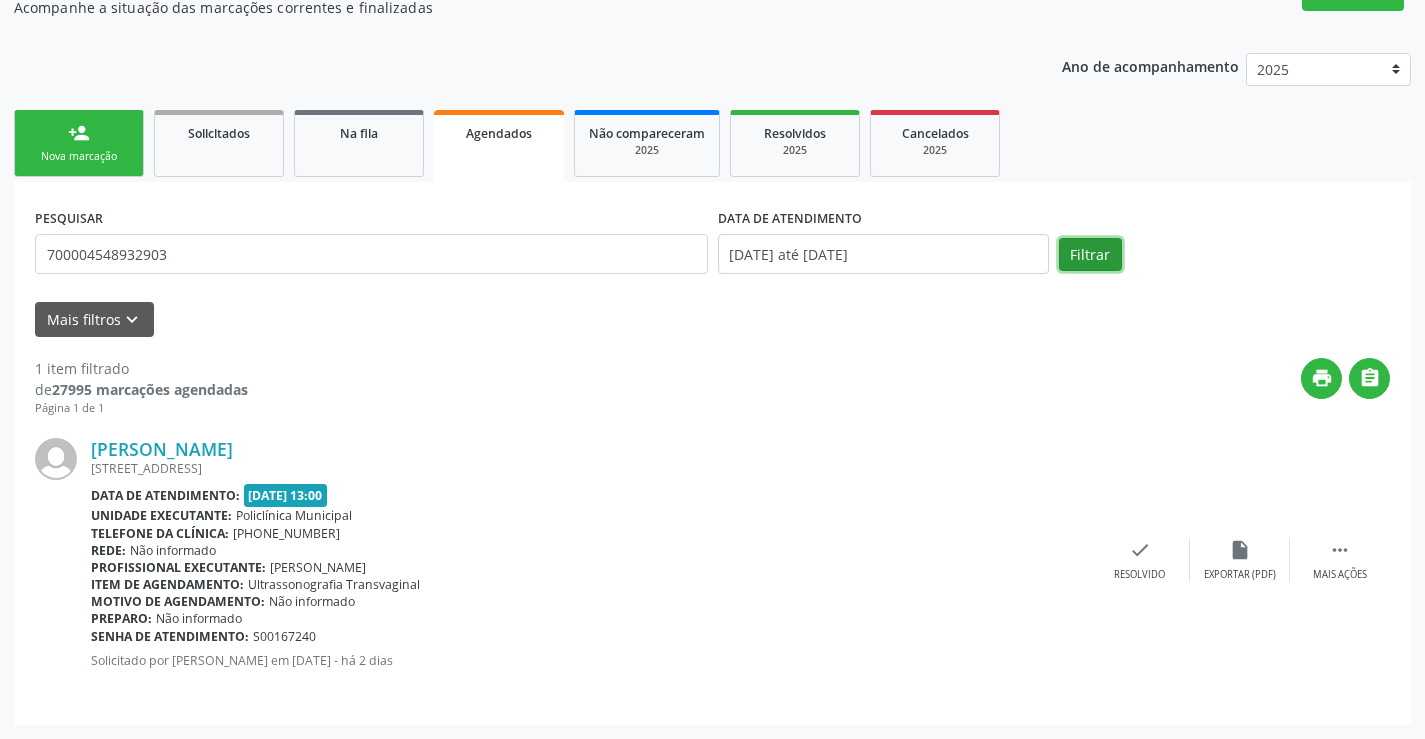 click on "Filtrar" at bounding box center (1090, 255) 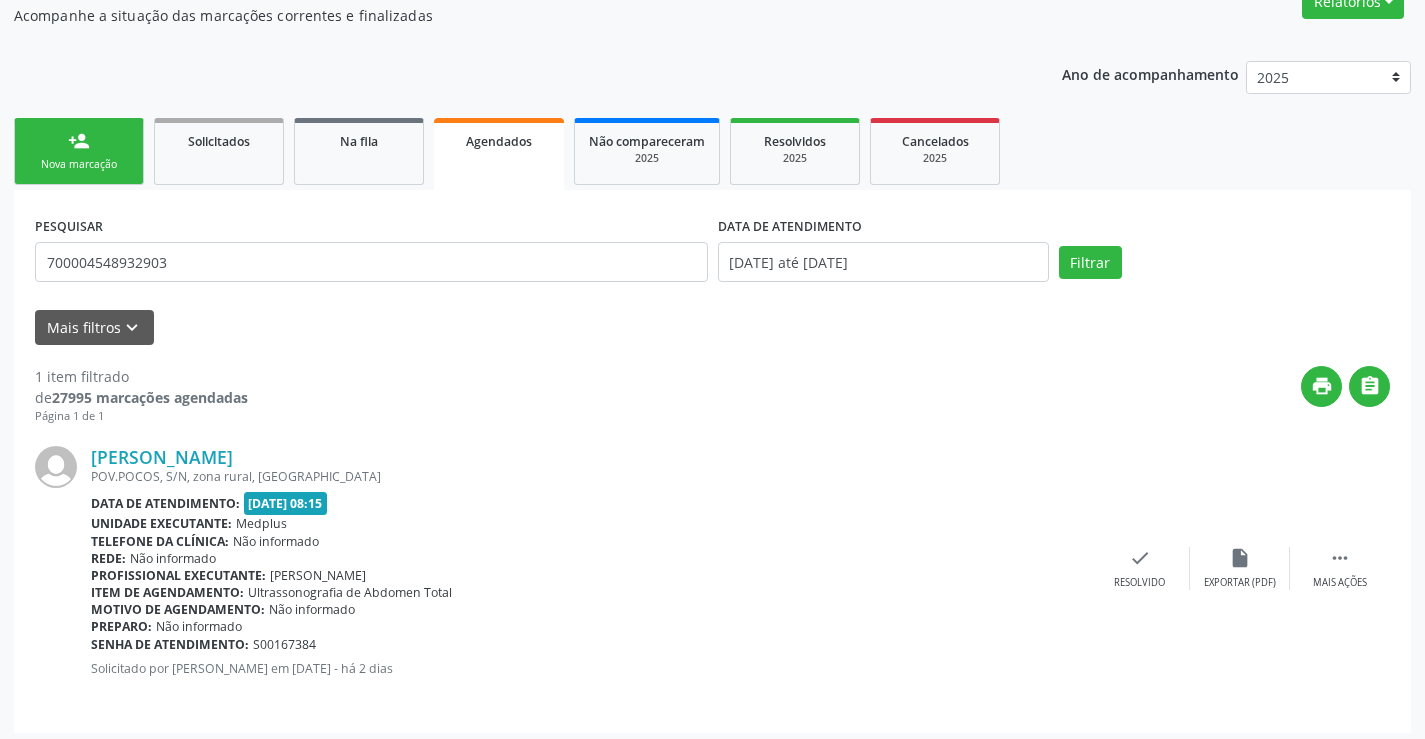 scroll, scrollTop: 189, scrollLeft: 0, axis: vertical 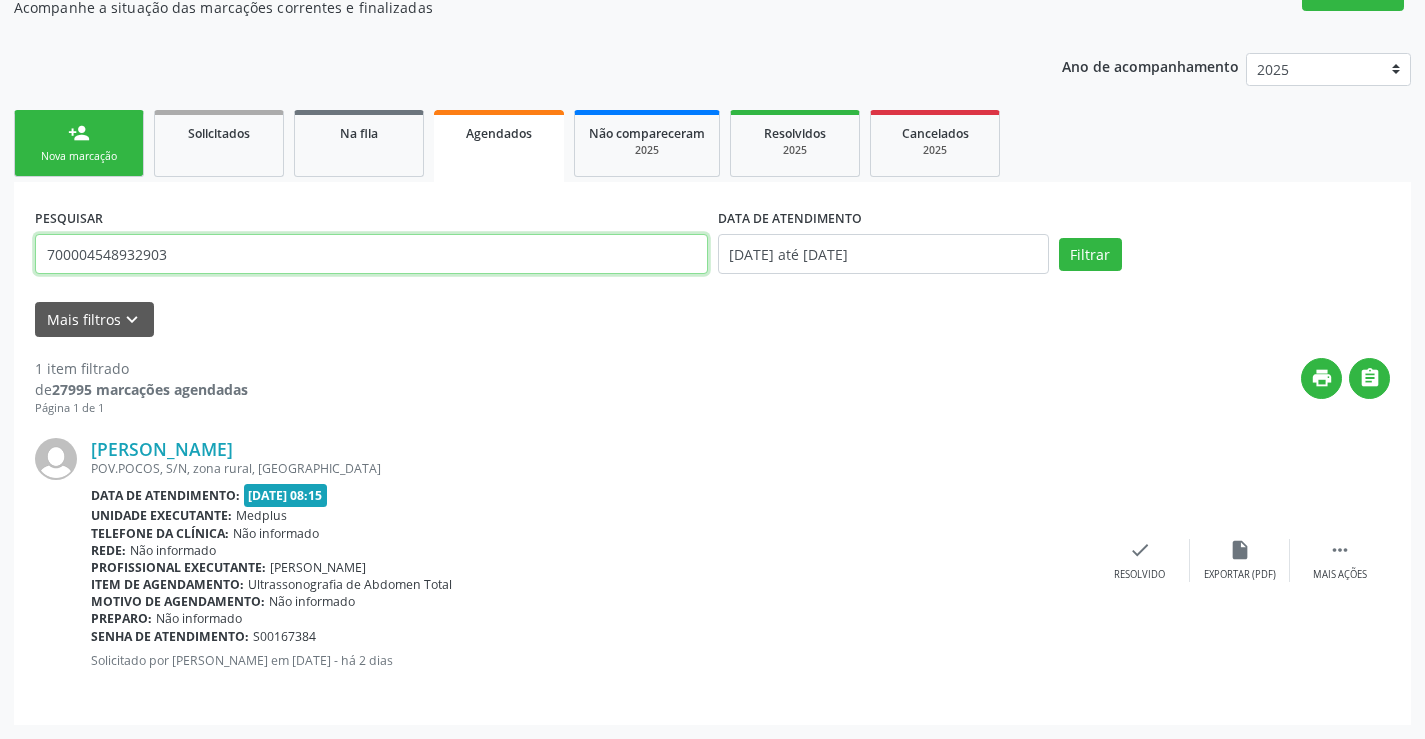 drag, startPoint x: 213, startPoint y: 247, endPoint x: 187, endPoint y: 238, distance: 27.513634 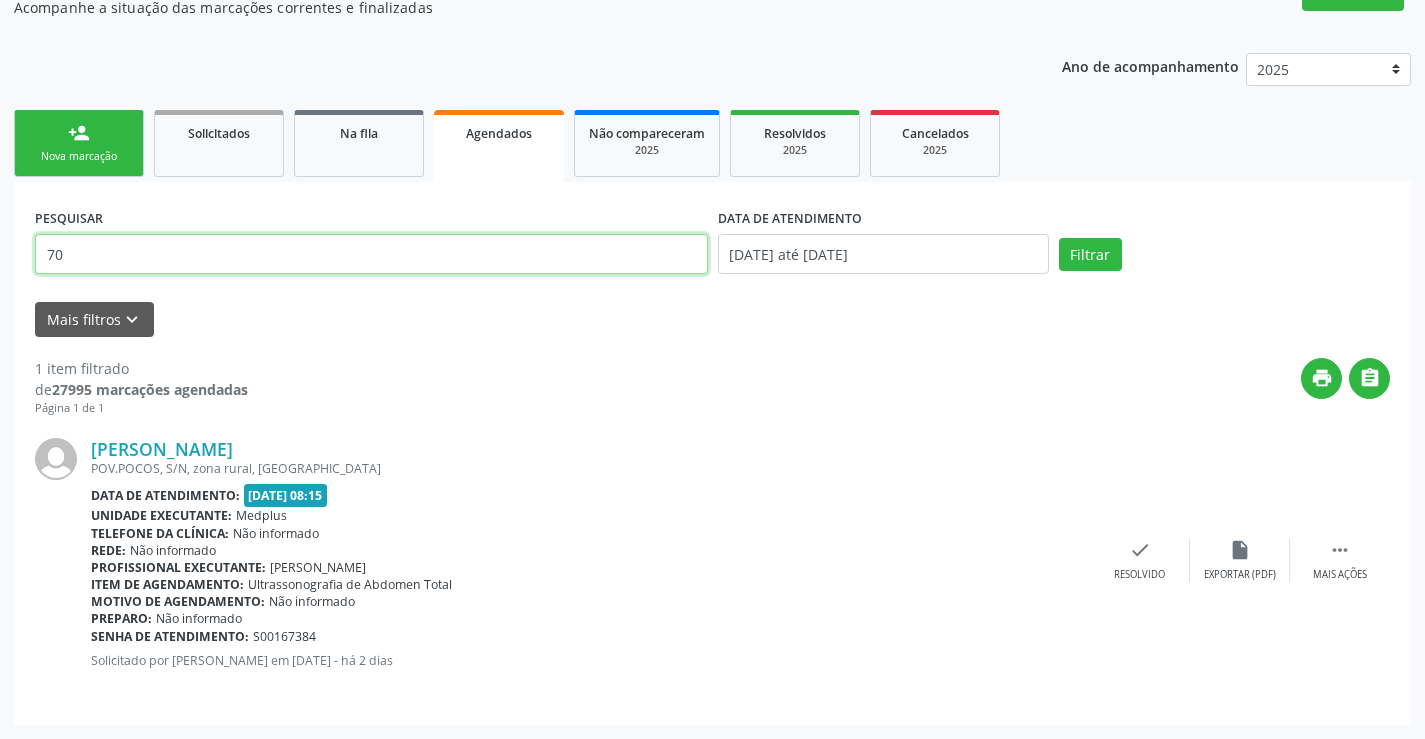 type on "7" 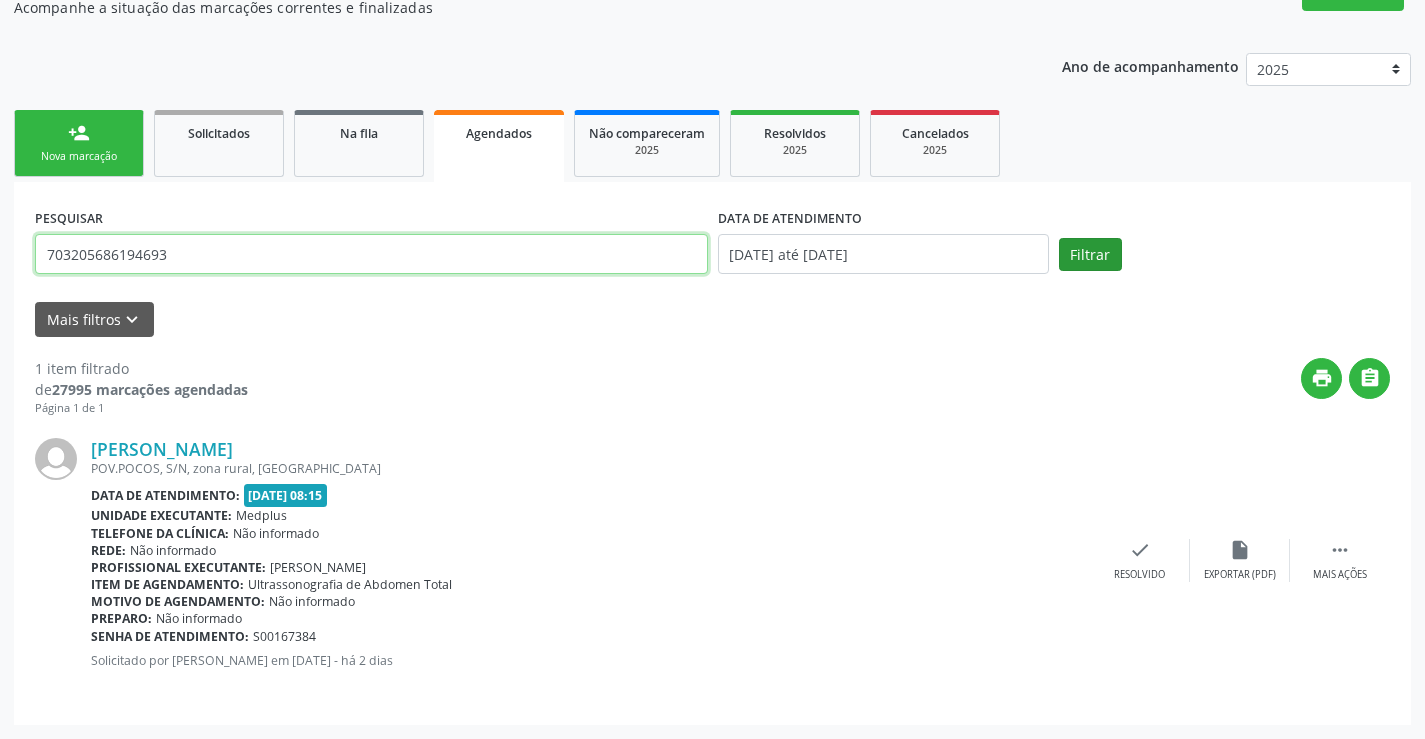 type on "703205686194693" 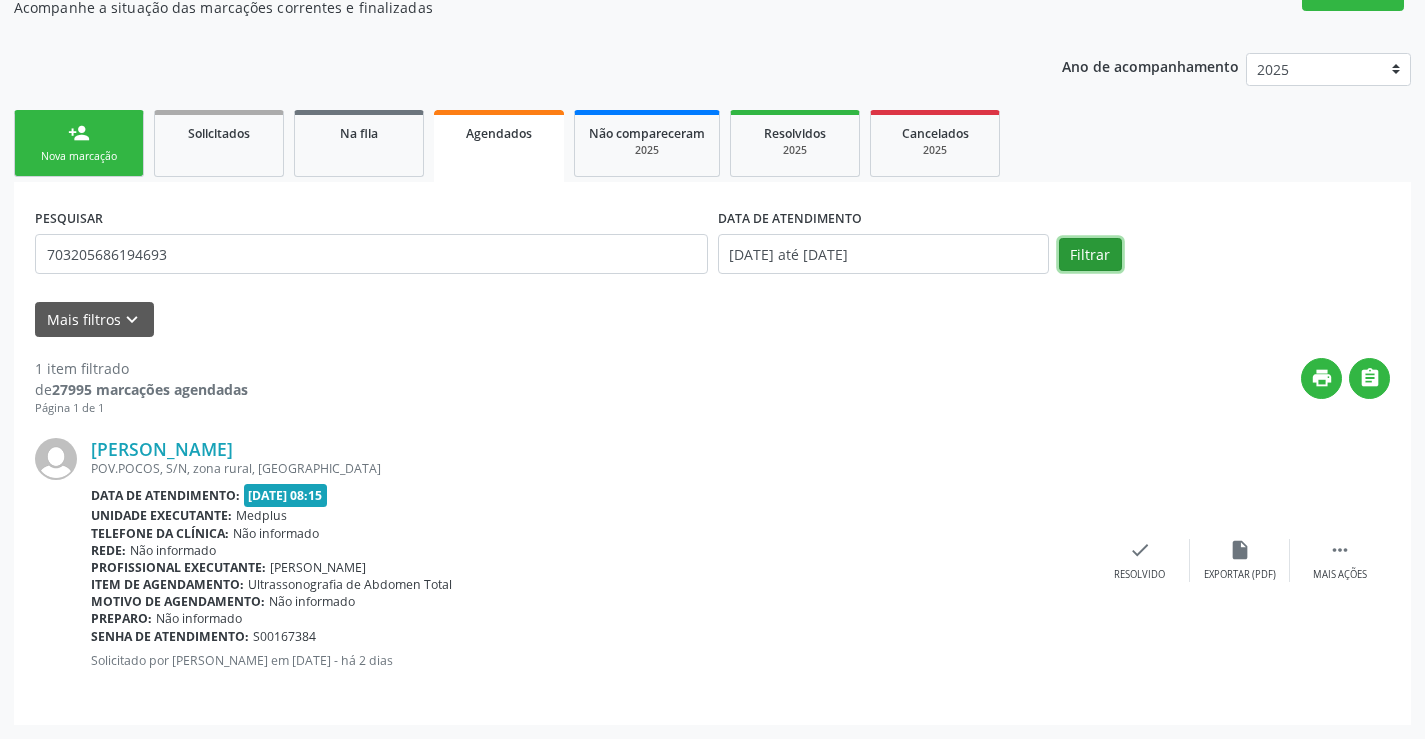 click on "Filtrar" at bounding box center [1090, 255] 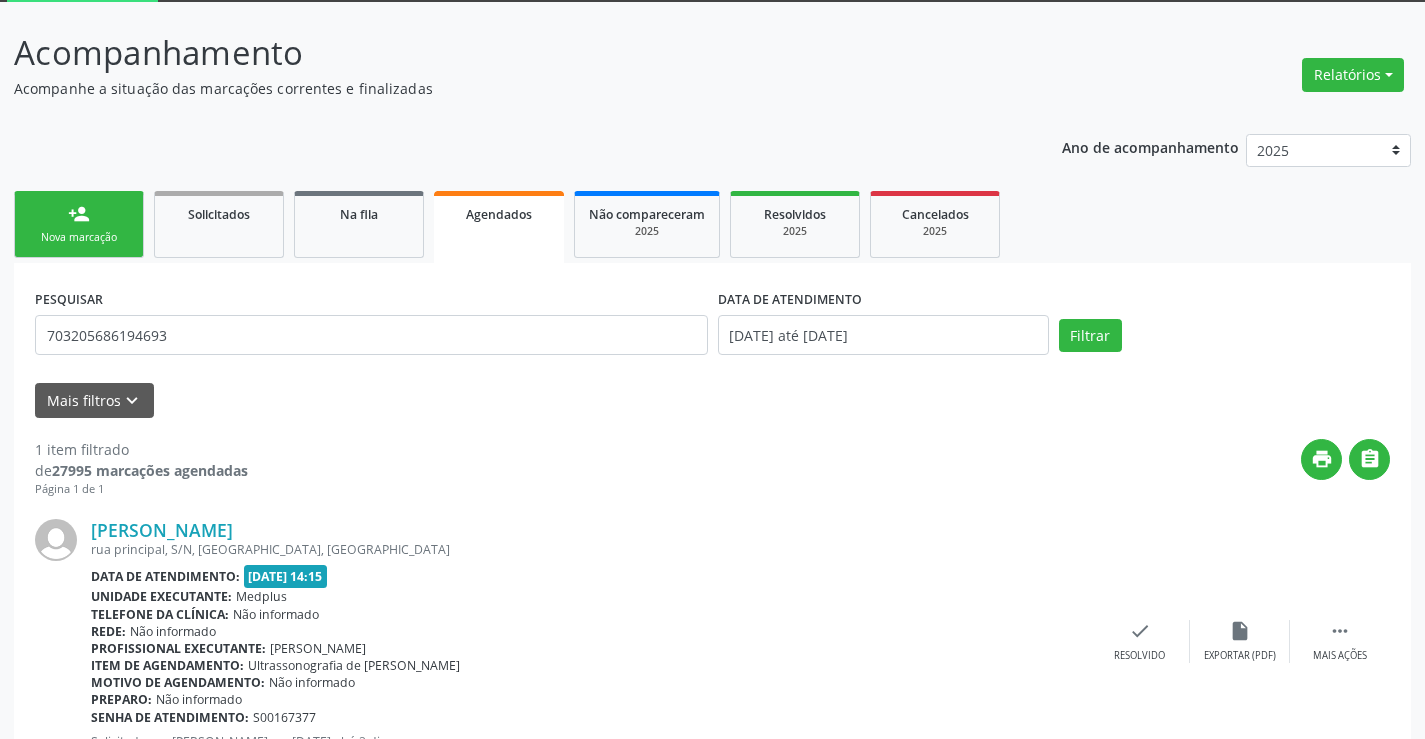 scroll, scrollTop: 189, scrollLeft: 0, axis: vertical 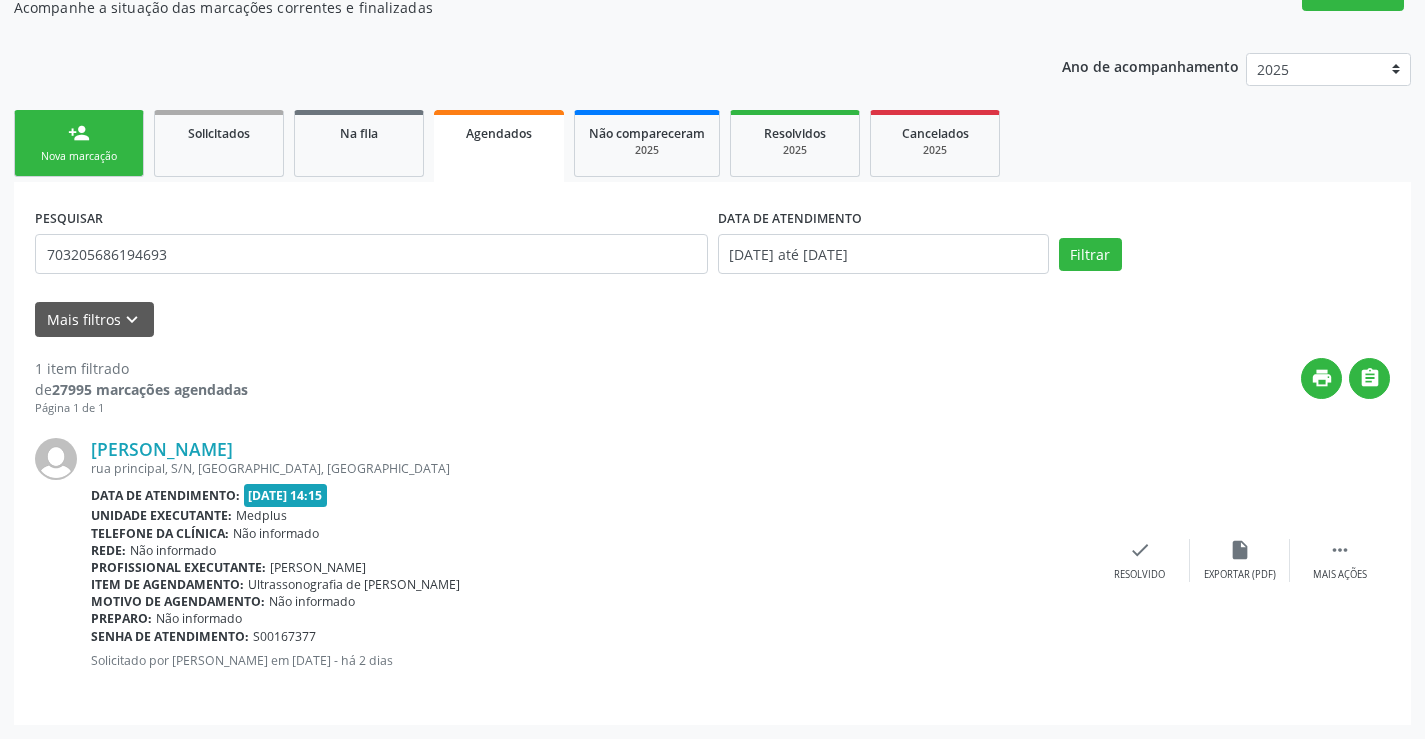 click on "Agendados" at bounding box center (499, 146) 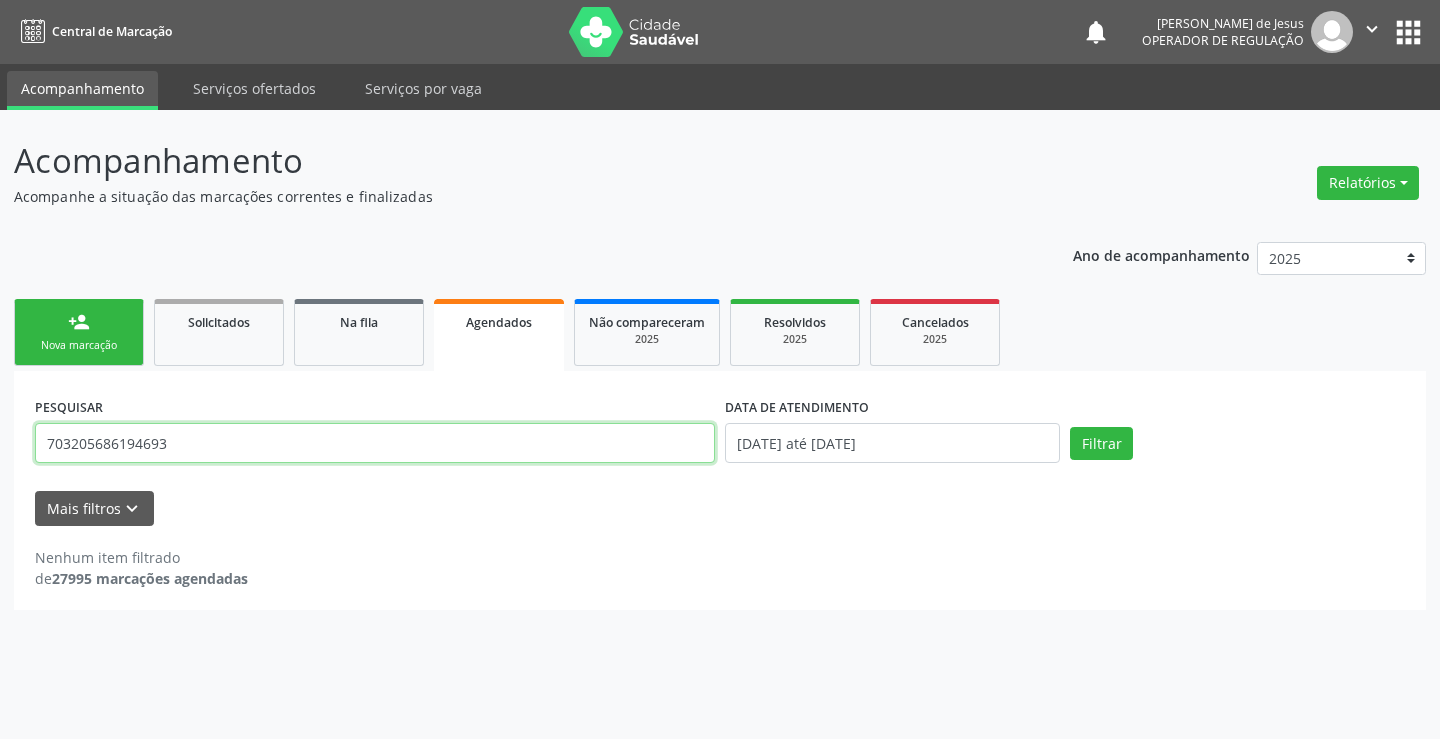click on "703205686194693" at bounding box center (375, 443) 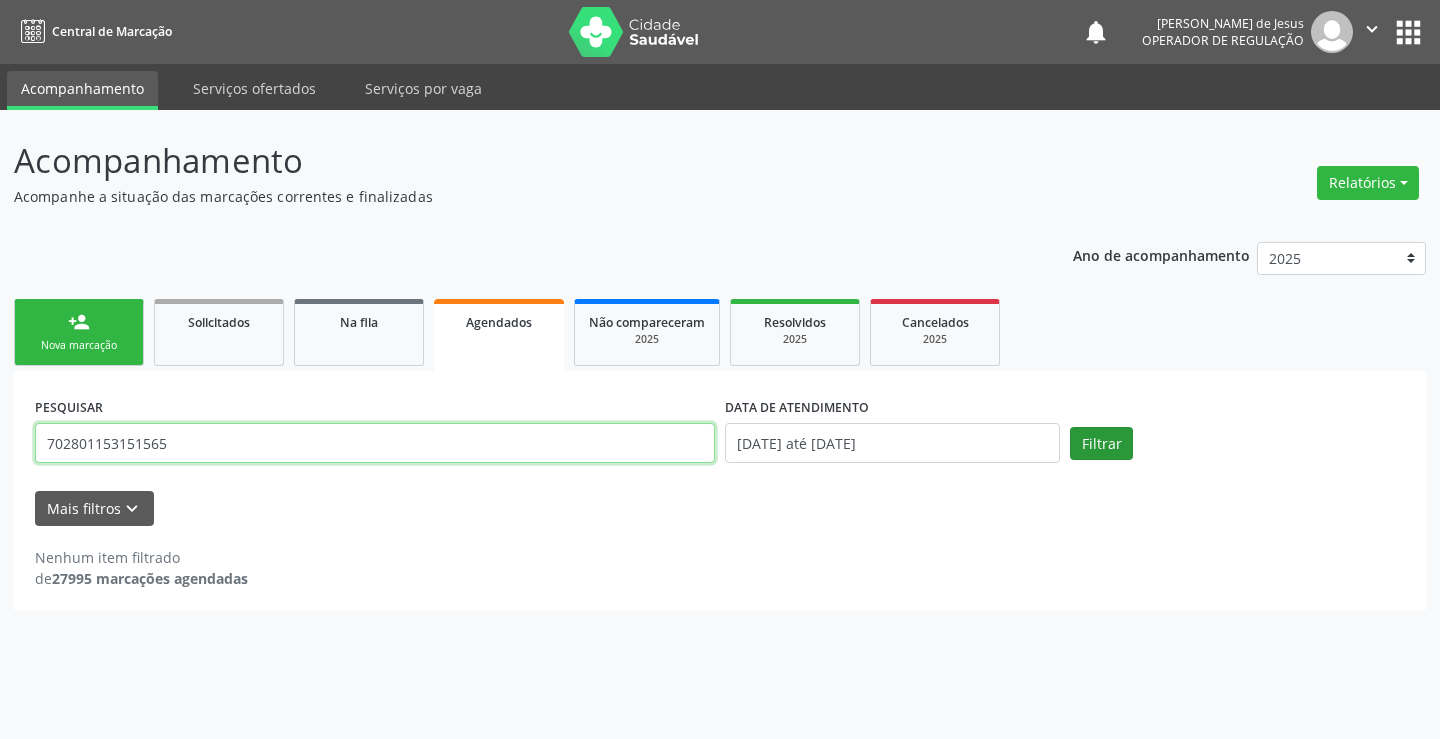 type on "702801153151565" 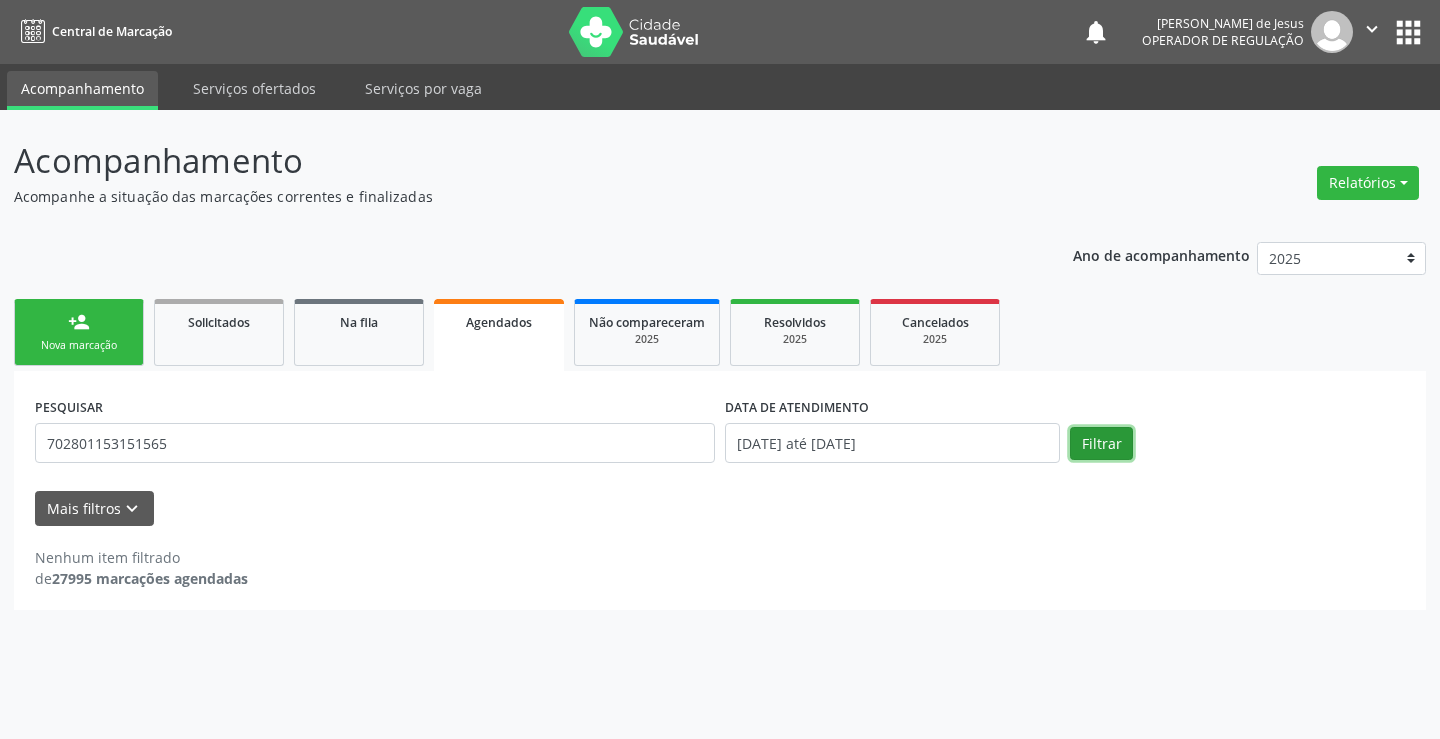 click on "Filtrar" at bounding box center [1101, 444] 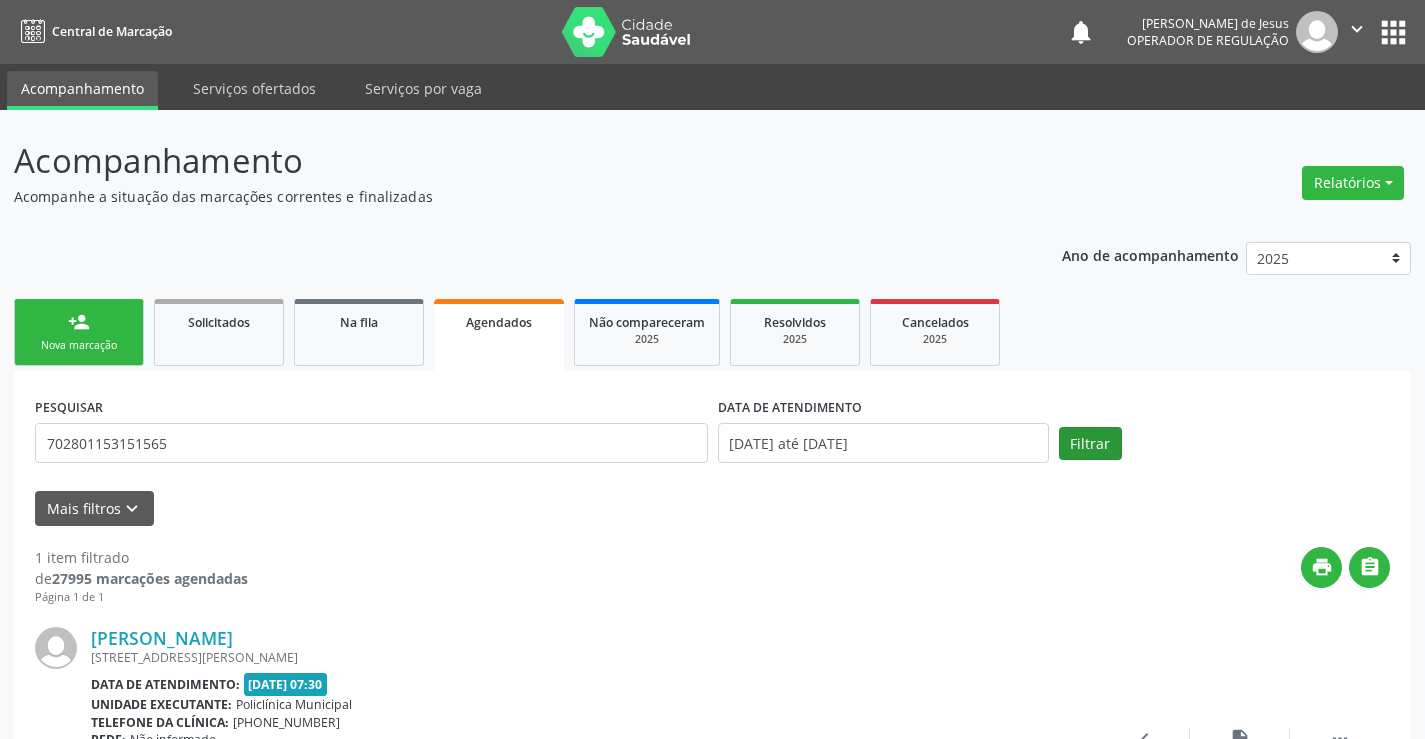 scroll, scrollTop: 189, scrollLeft: 0, axis: vertical 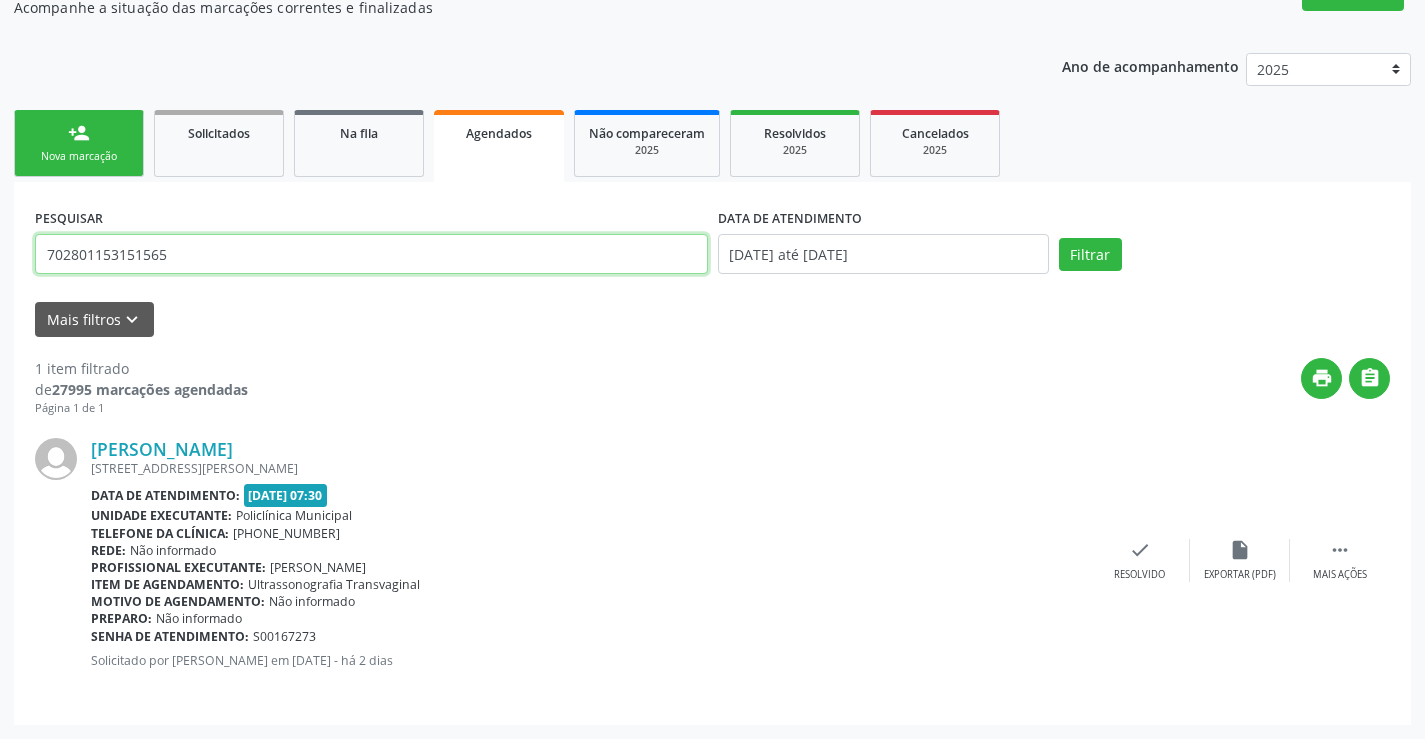 click on "702801153151565" at bounding box center [371, 254] 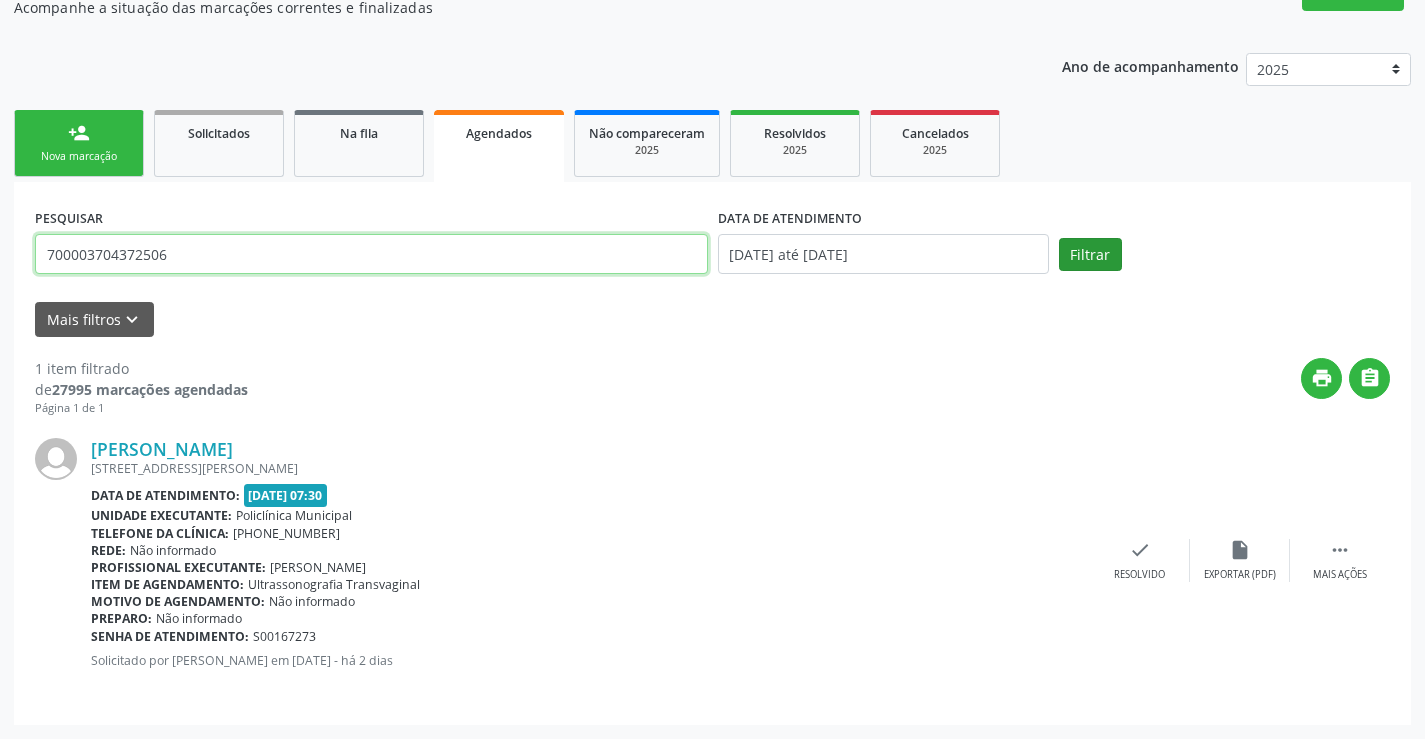 type on "700003704372506" 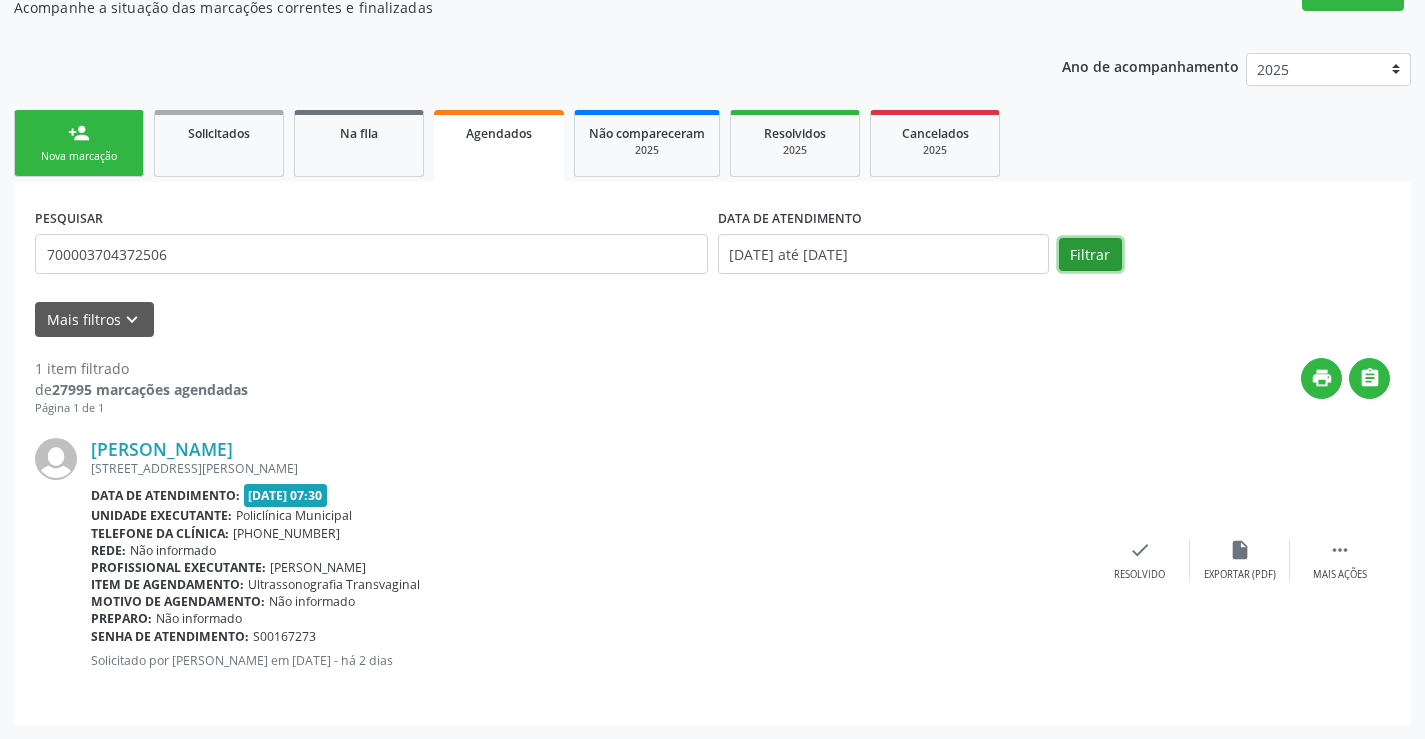 click on "Filtrar" at bounding box center (1090, 255) 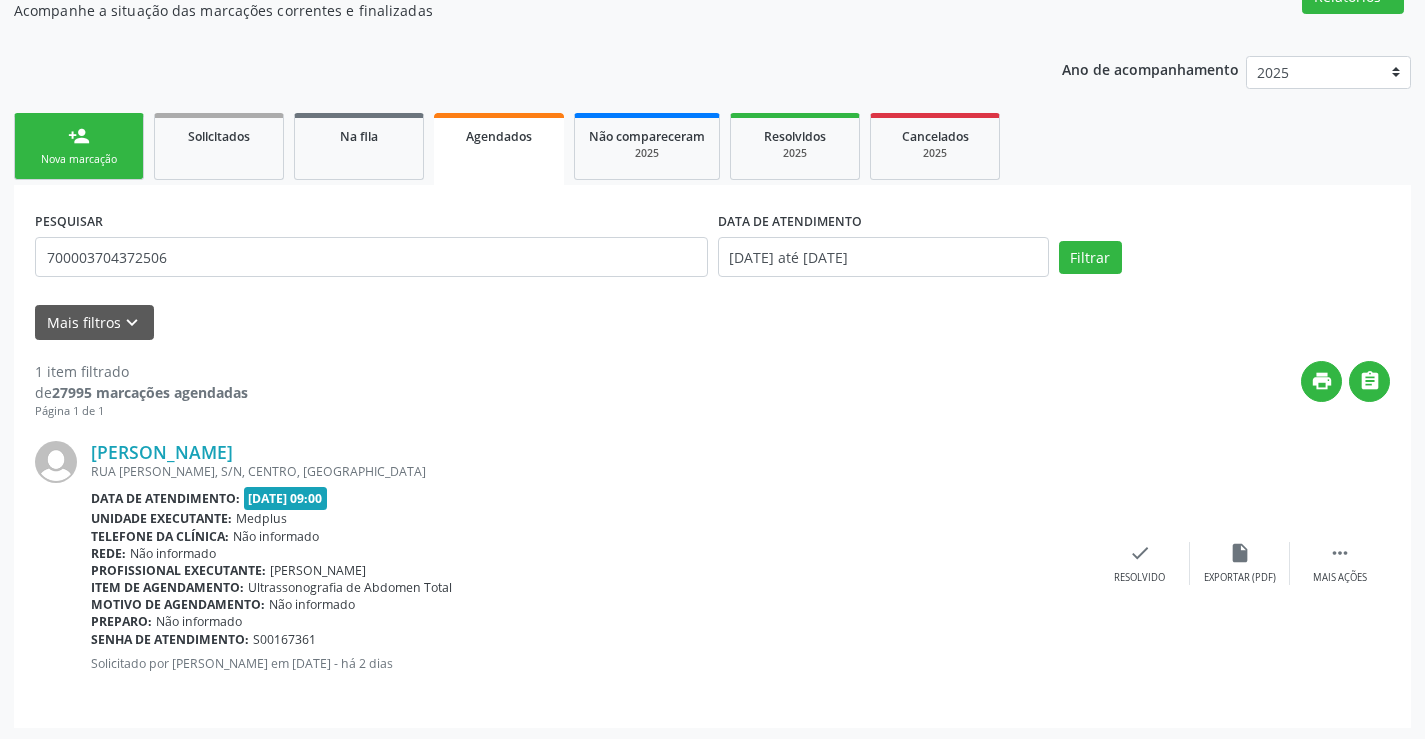 scroll, scrollTop: 189, scrollLeft: 0, axis: vertical 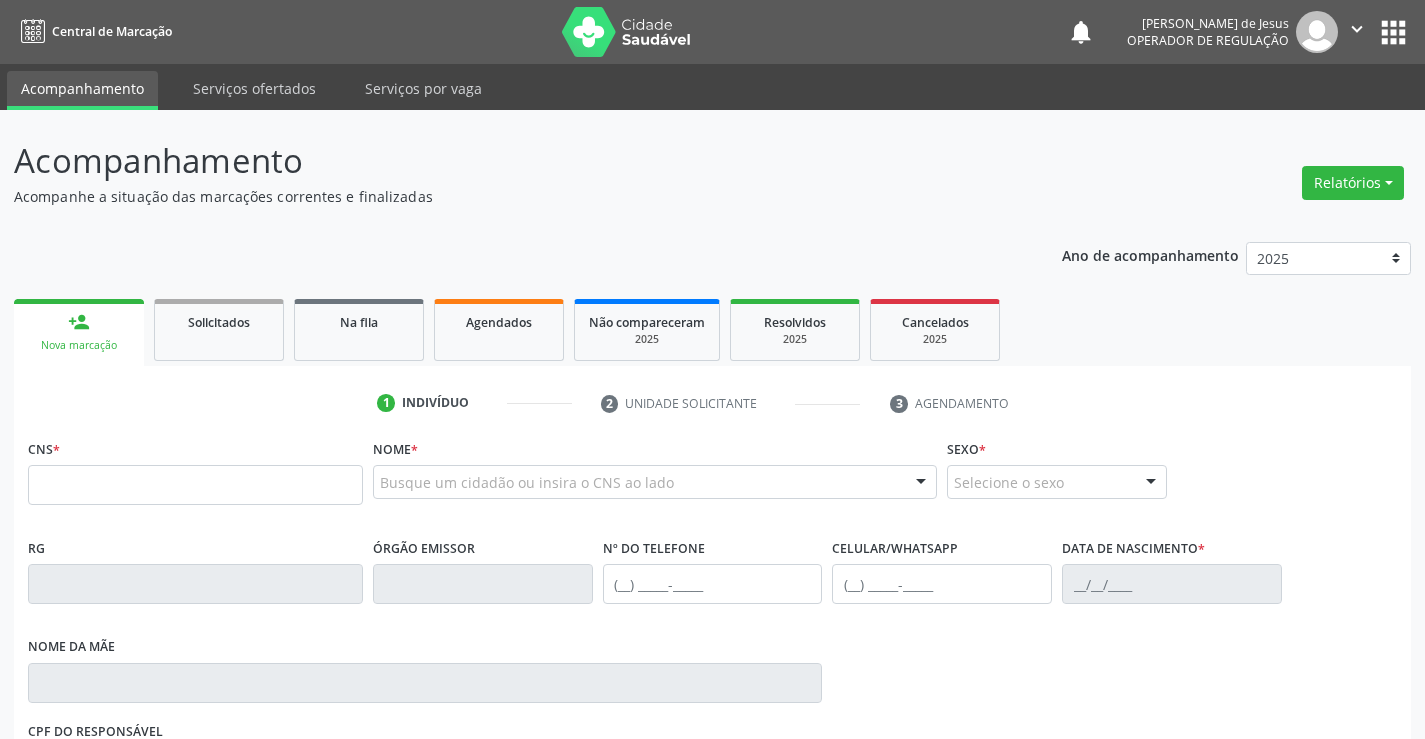 click at bounding box center [195, 485] 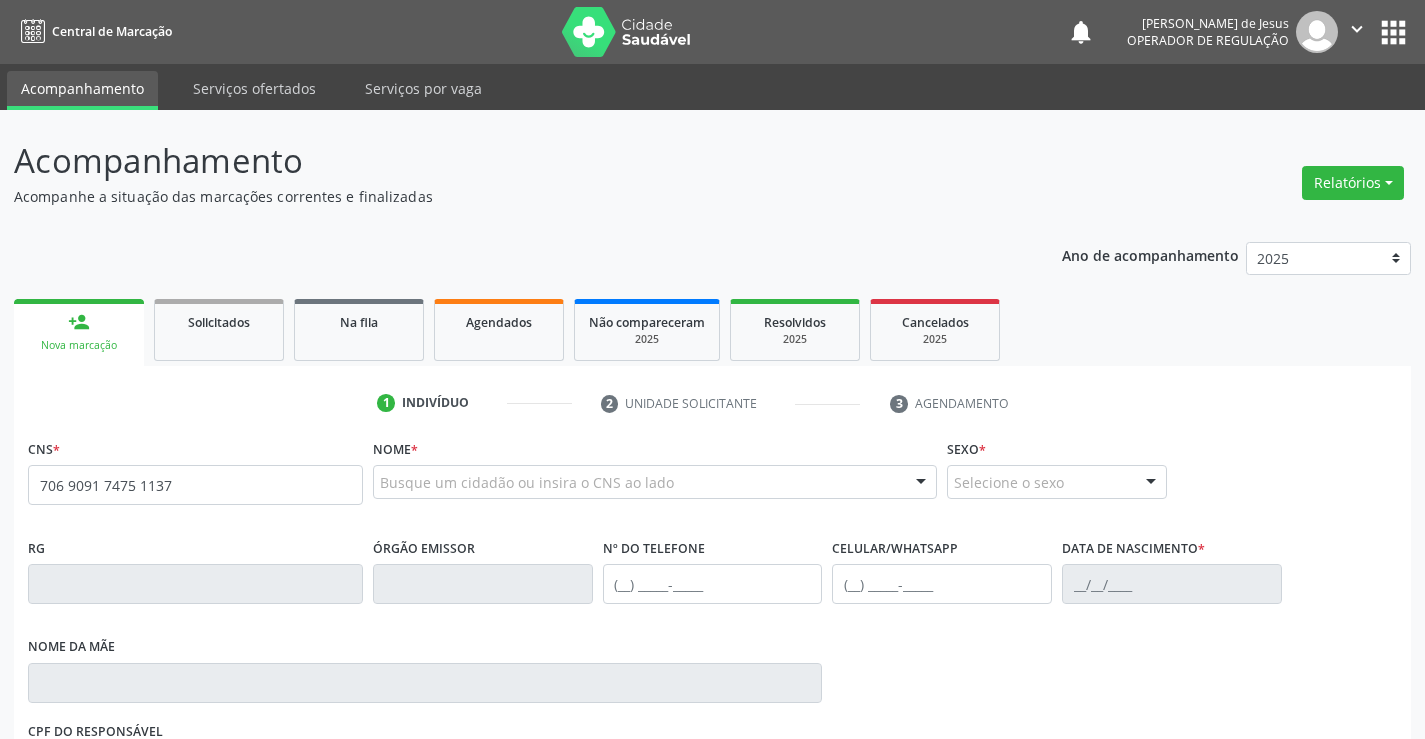 type on "706 9091 7475 1137" 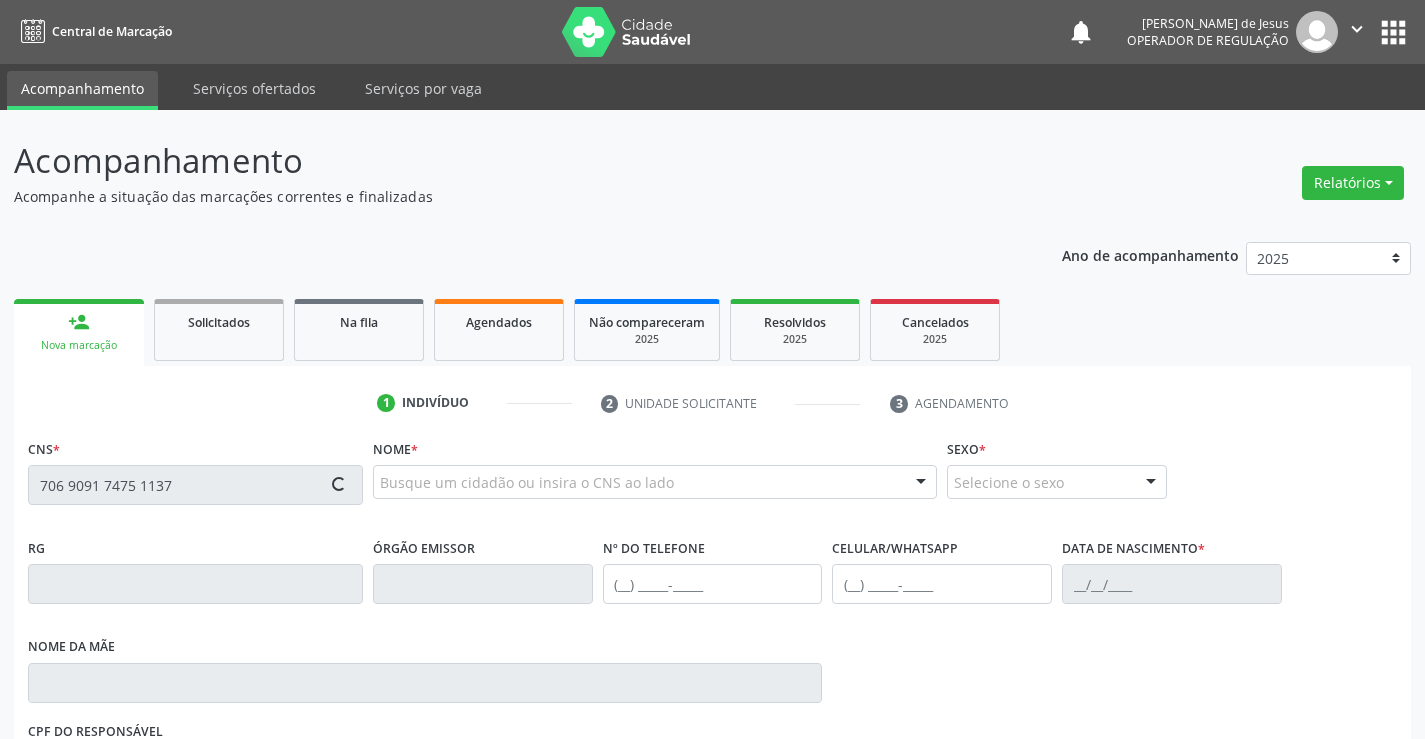 type 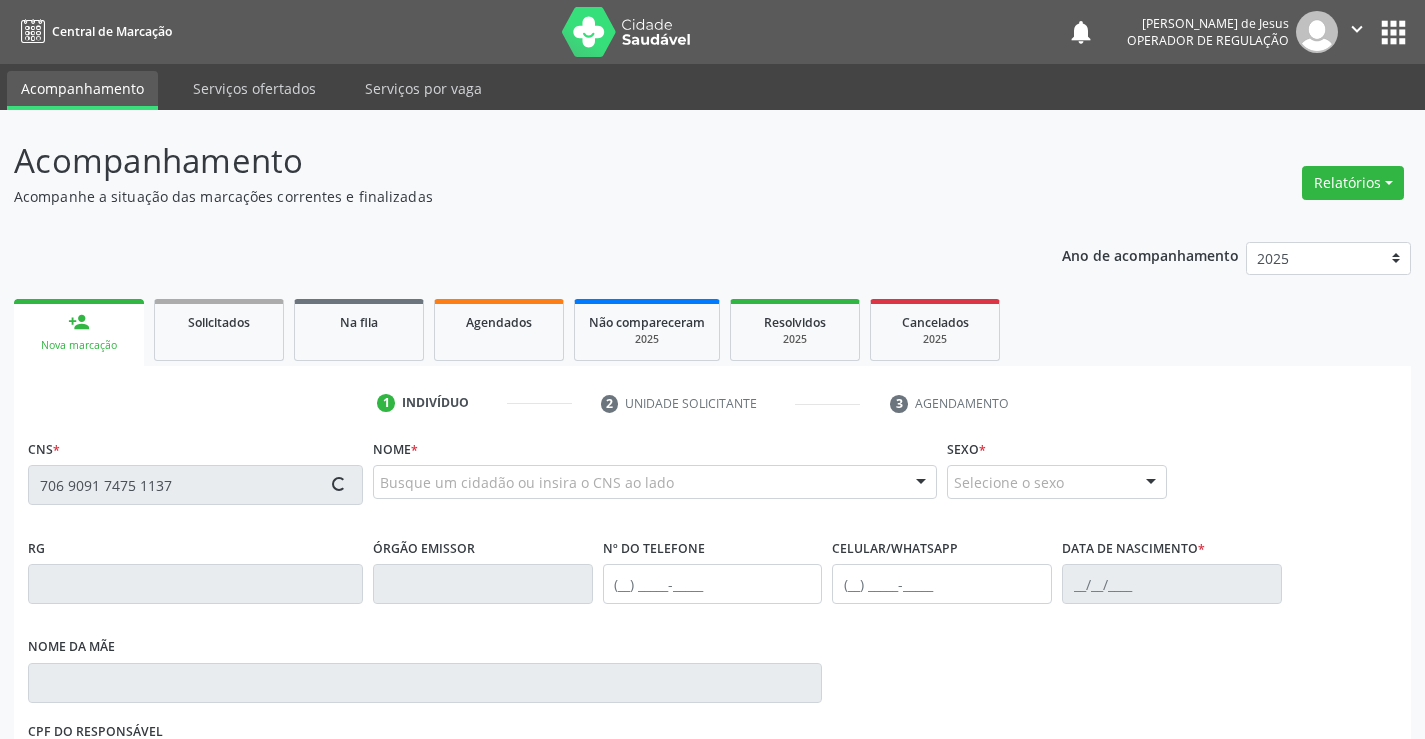 type 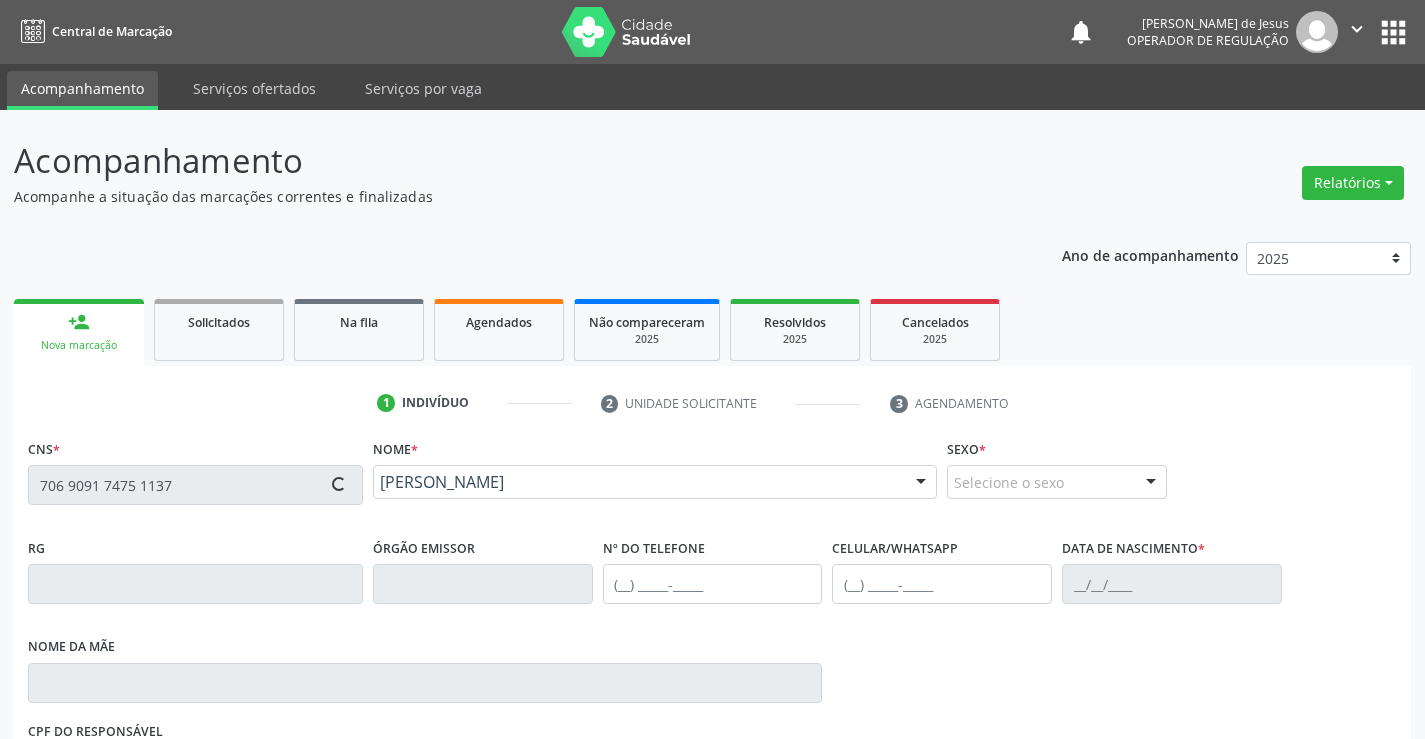 type on "[PHONE_NUMBER]" 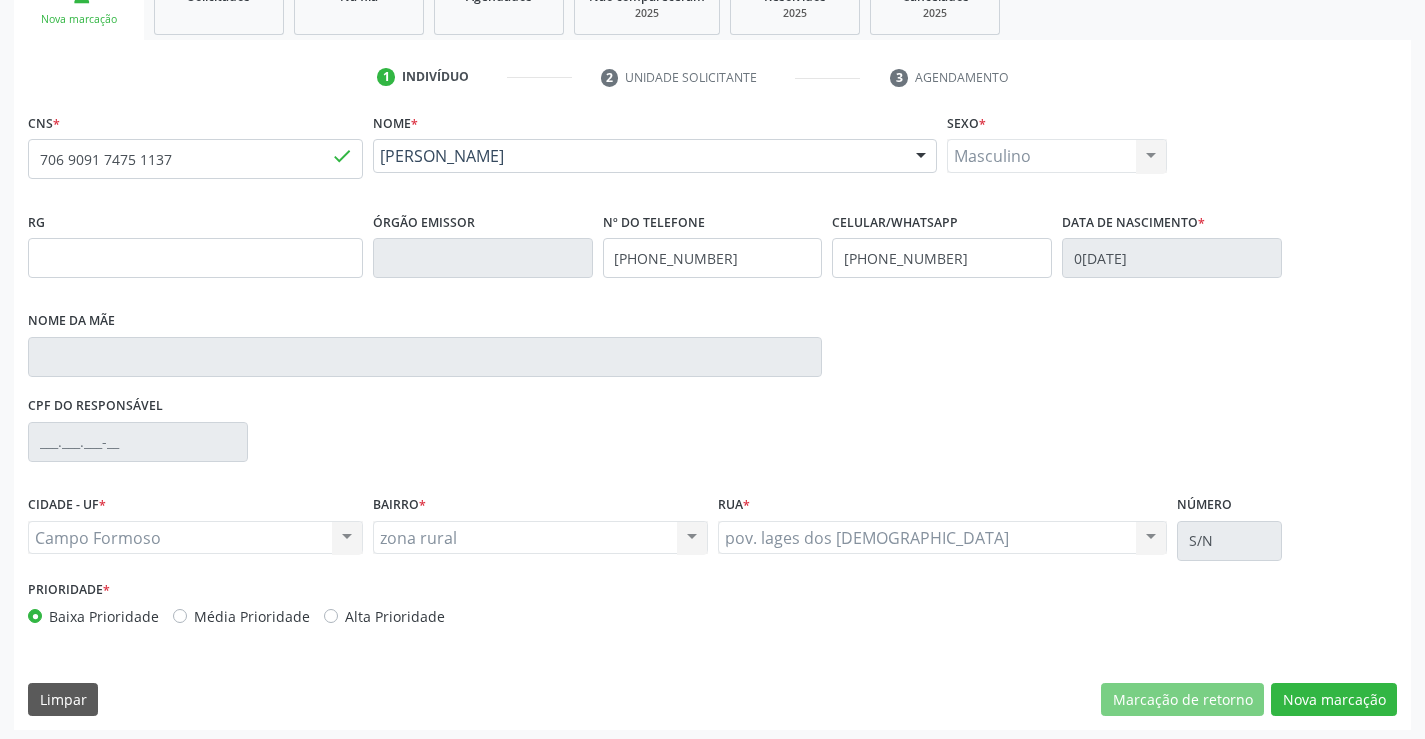 scroll, scrollTop: 331, scrollLeft: 0, axis: vertical 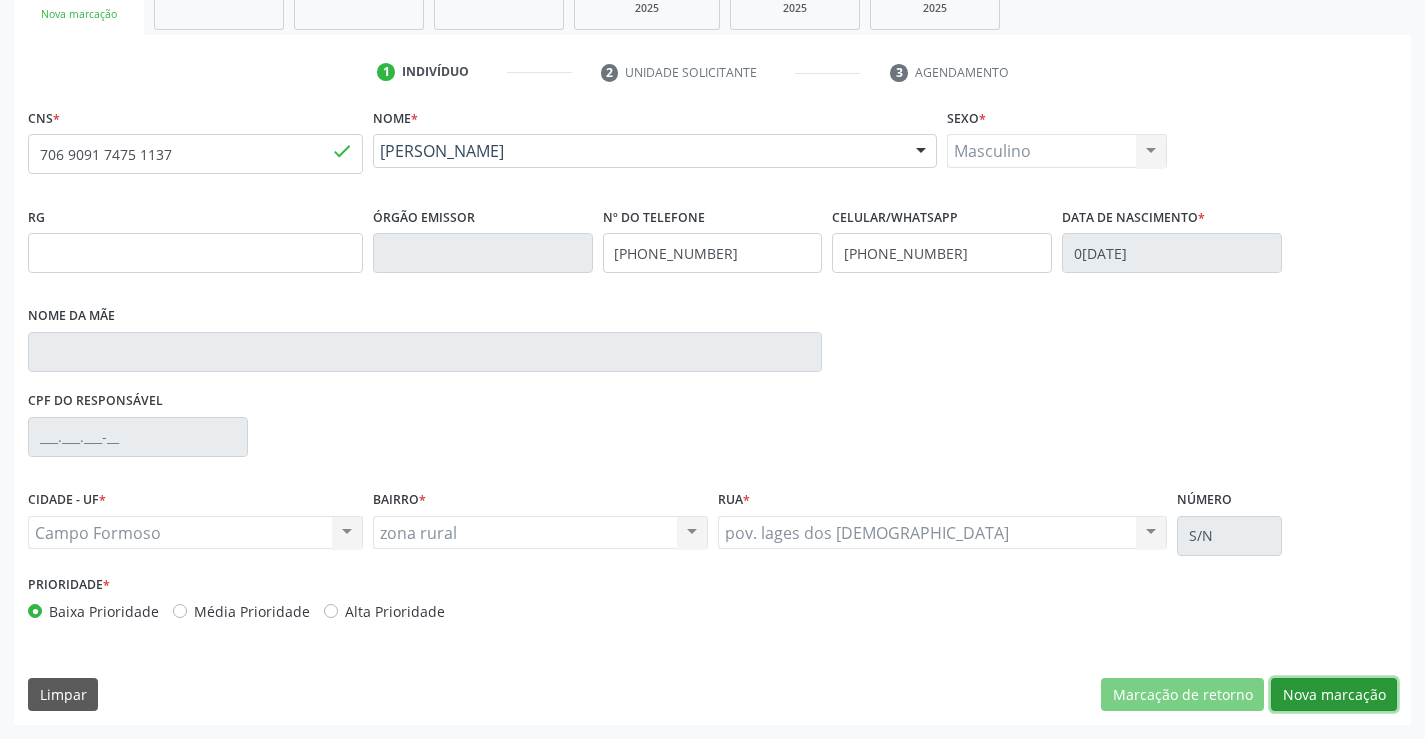 click on "Nova marcação" at bounding box center (1334, 695) 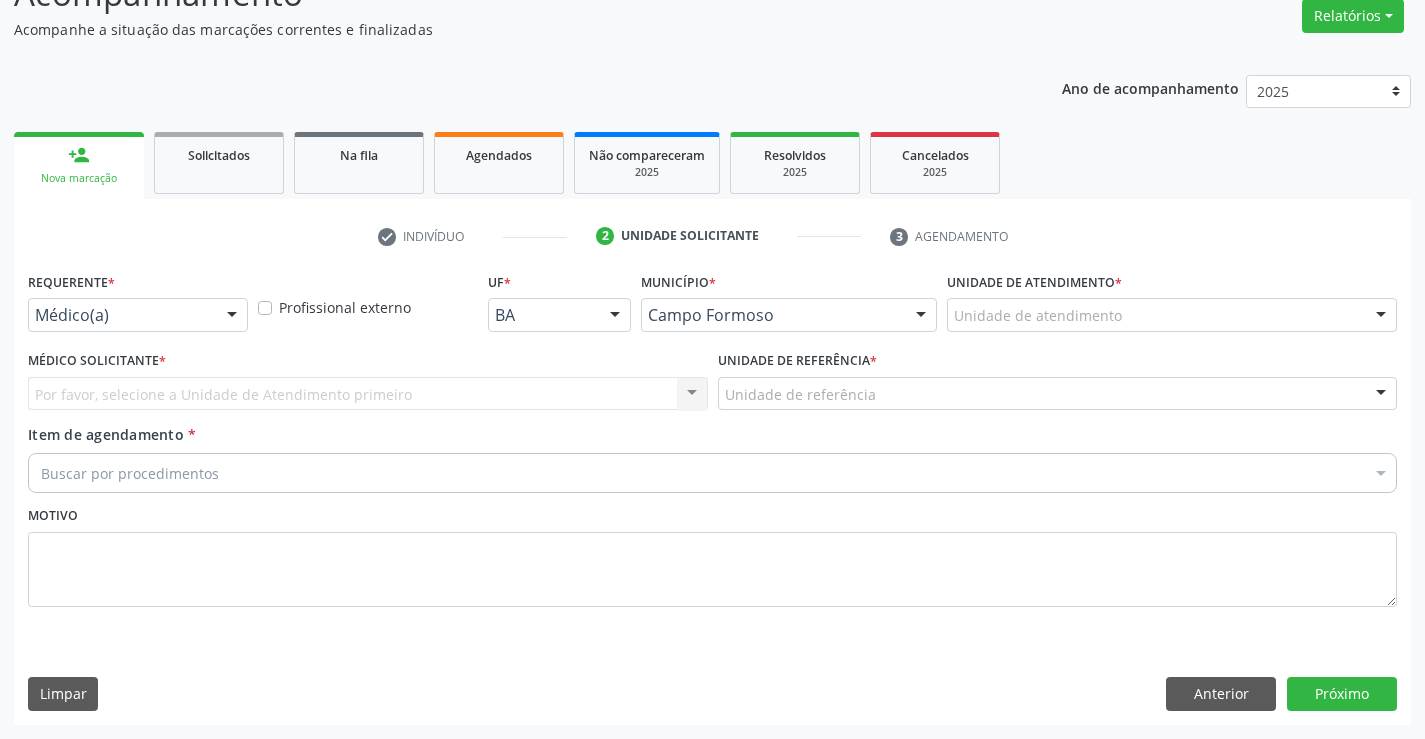scroll, scrollTop: 167, scrollLeft: 0, axis: vertical 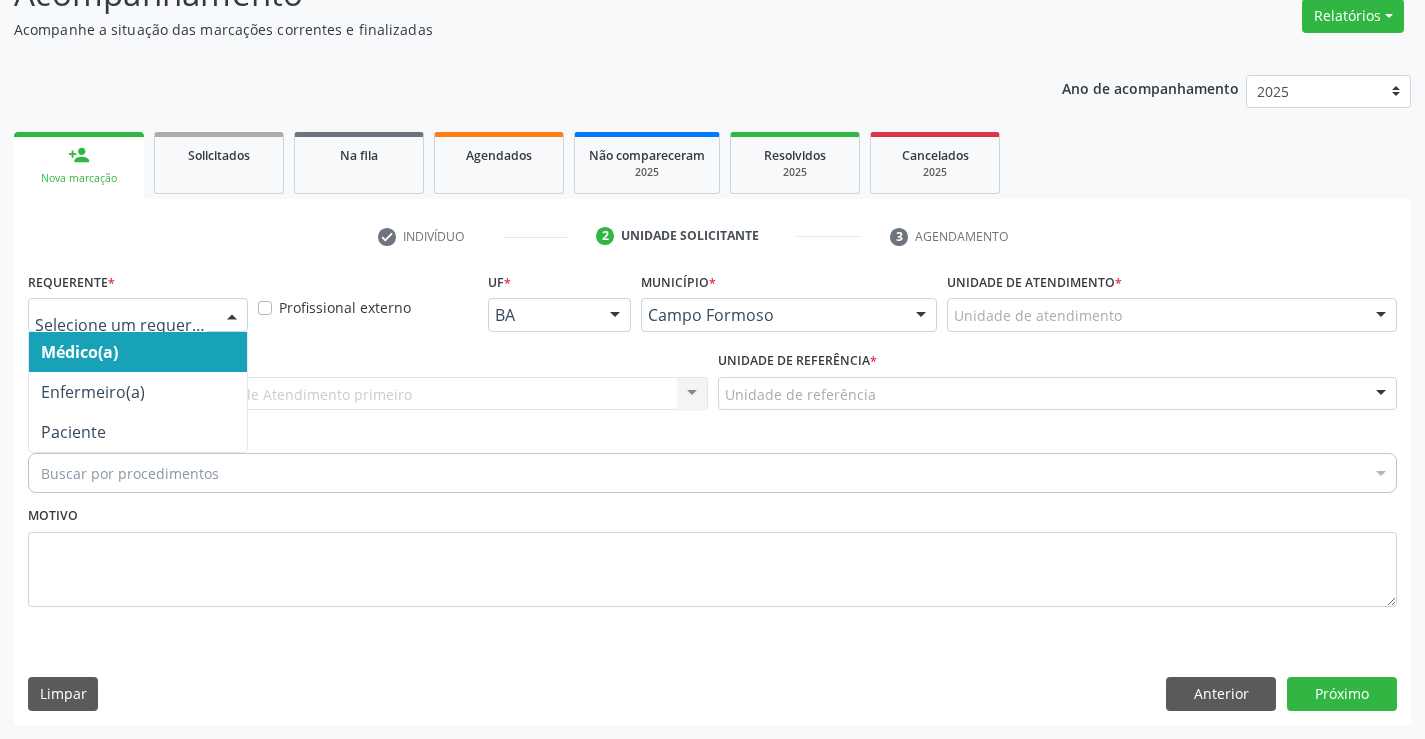 click at bounding box center (232, 316) 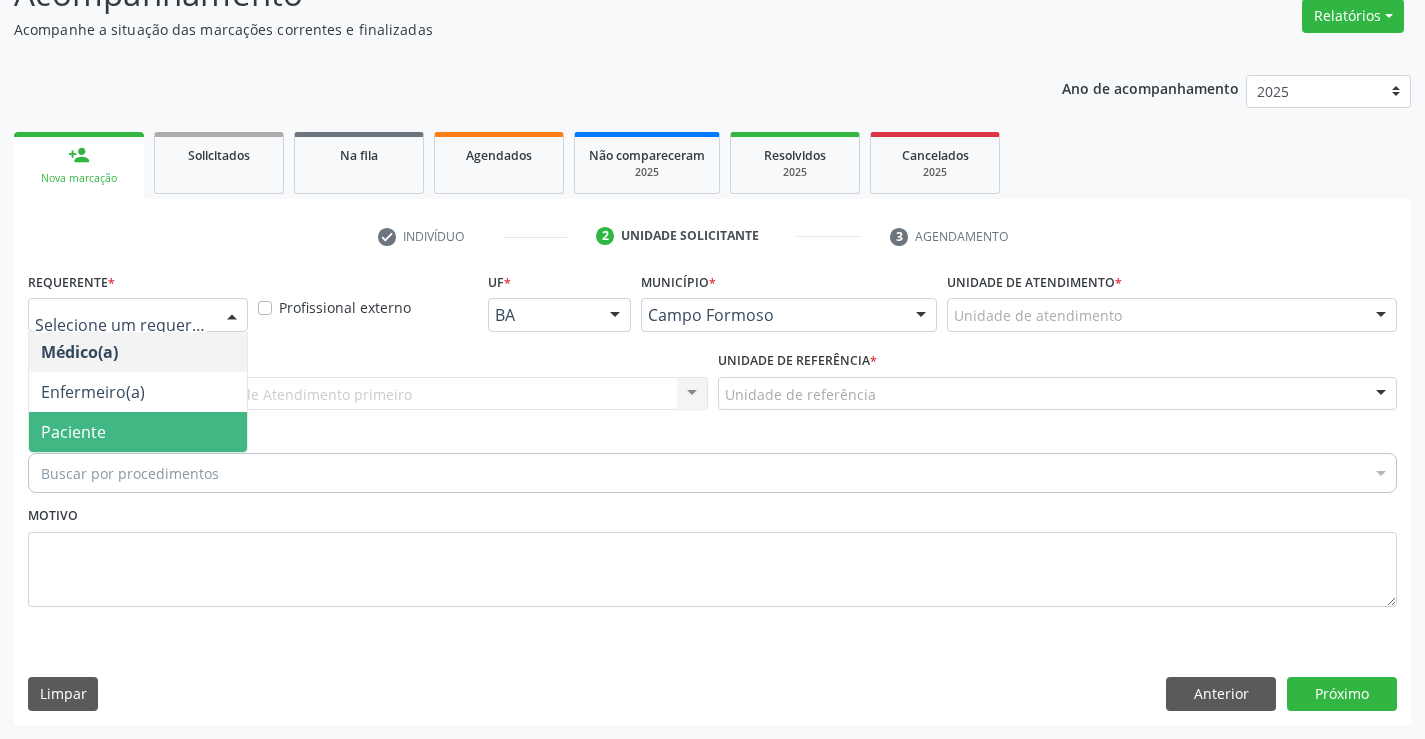 click on "Paciente" at bounding box center (73, 432) 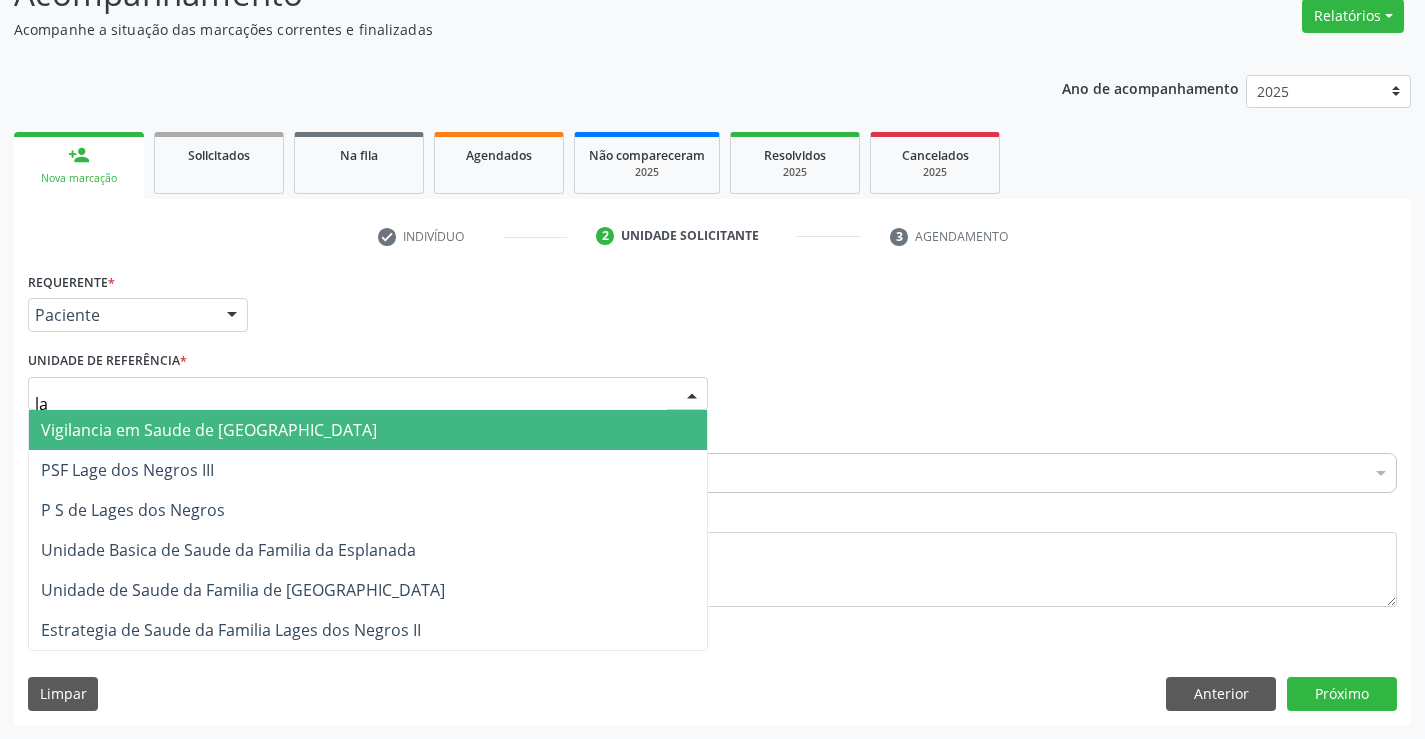 type on "lag" 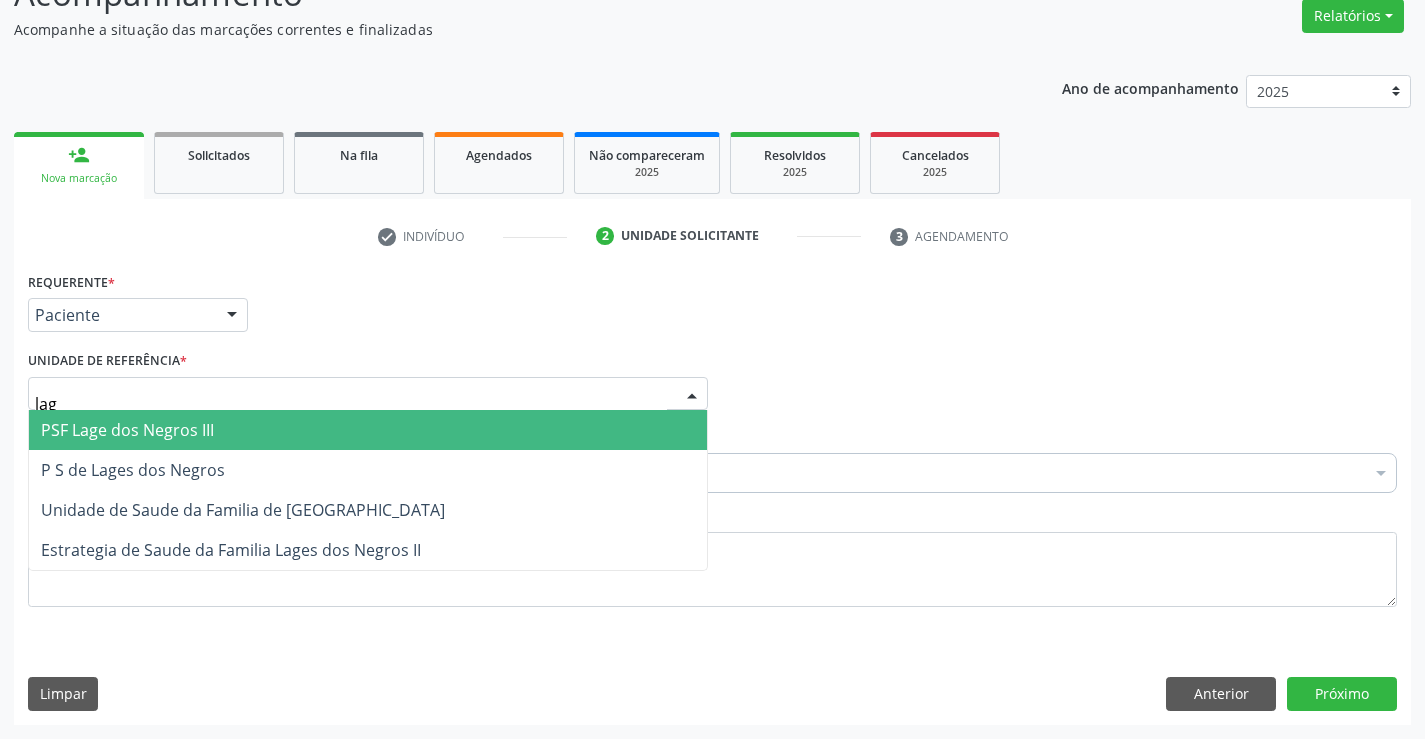 click on "PSF Lage dos Negros III" at bounding box center [127, 430] 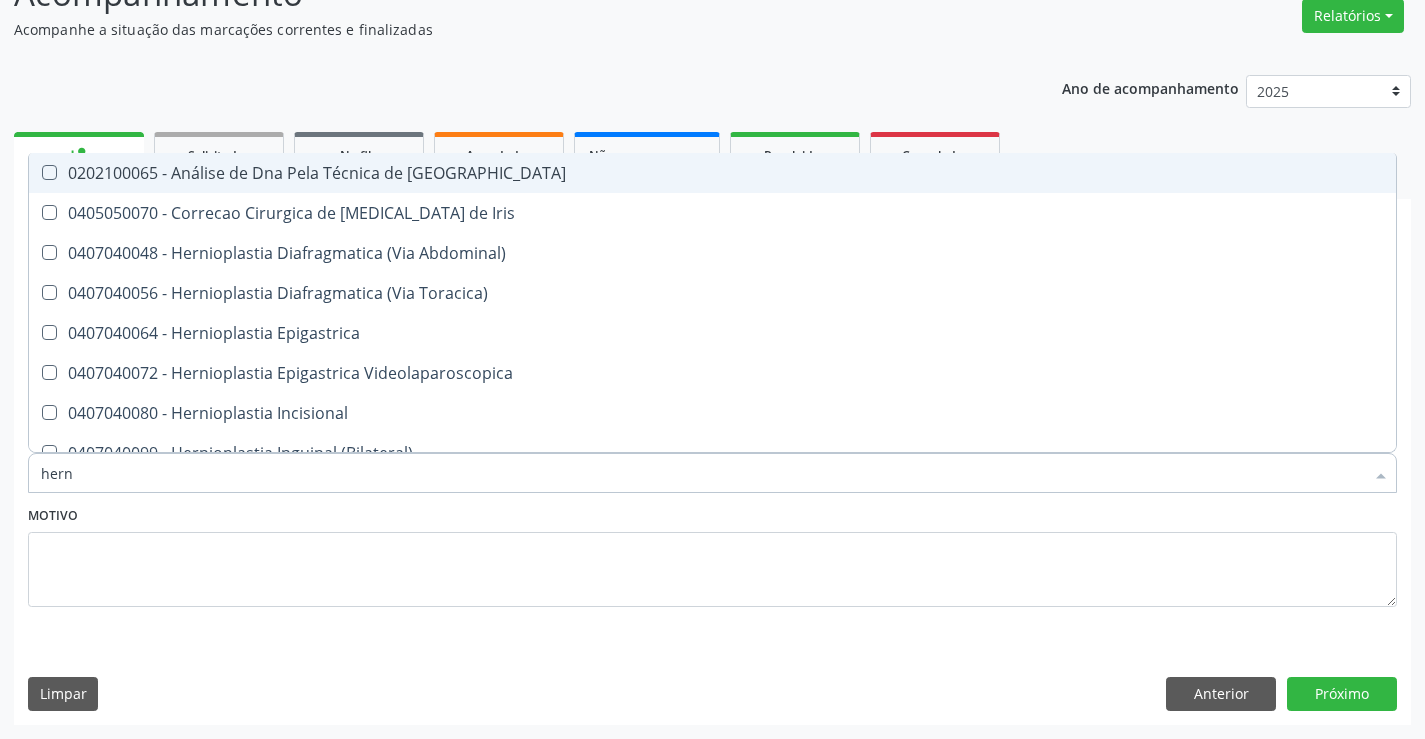 type on "herni" 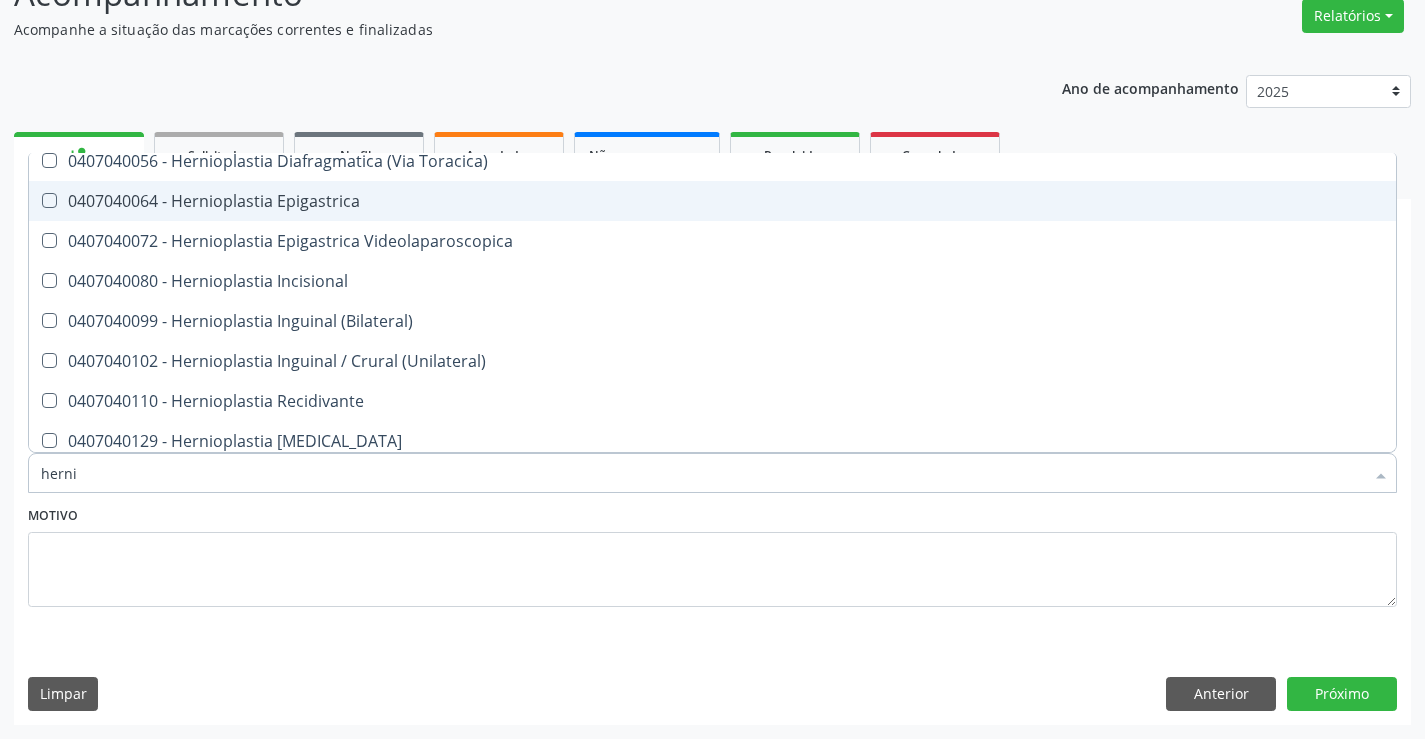 scroll, scrollTop: 129, scrollLeft: 0, axis: vertical 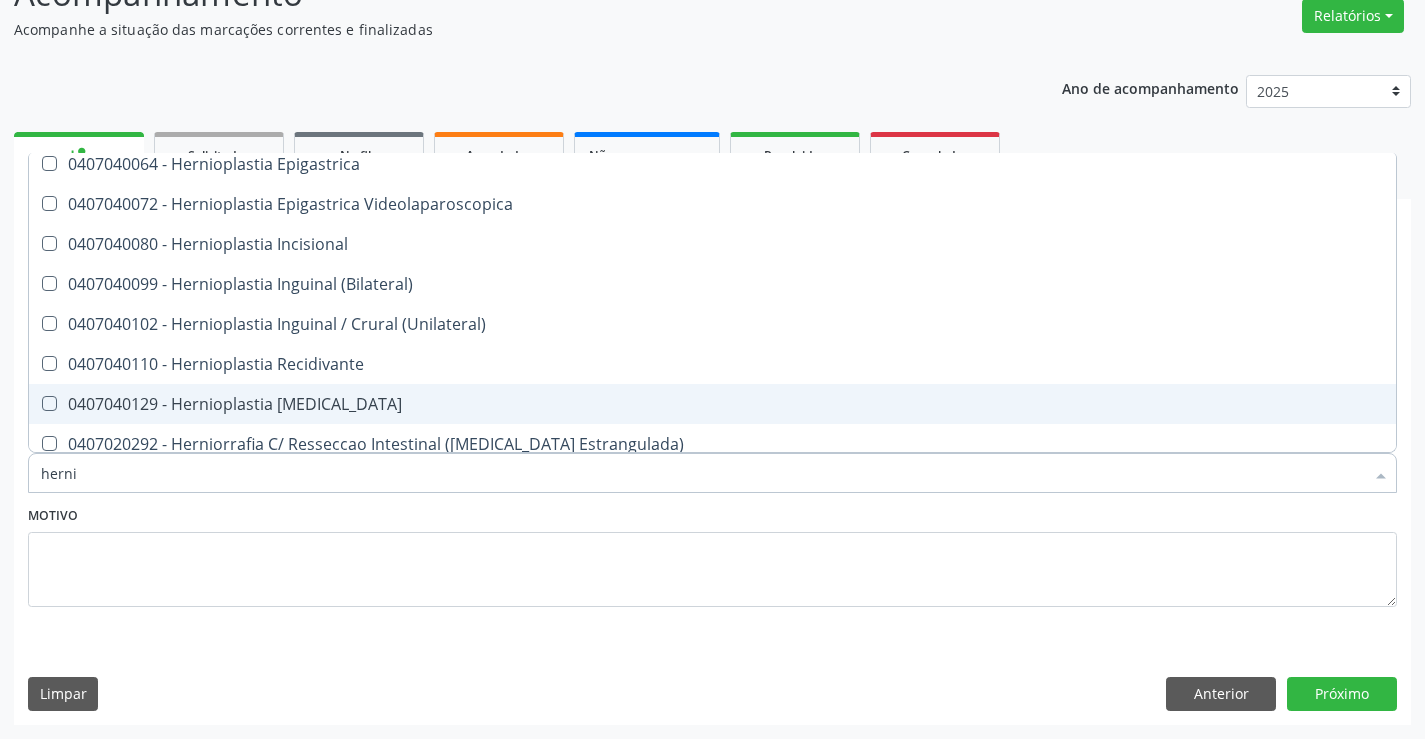 click on "0407040129 - Hernioplastia [MEDICAL_DATA]" at bounding box center [712, 404] 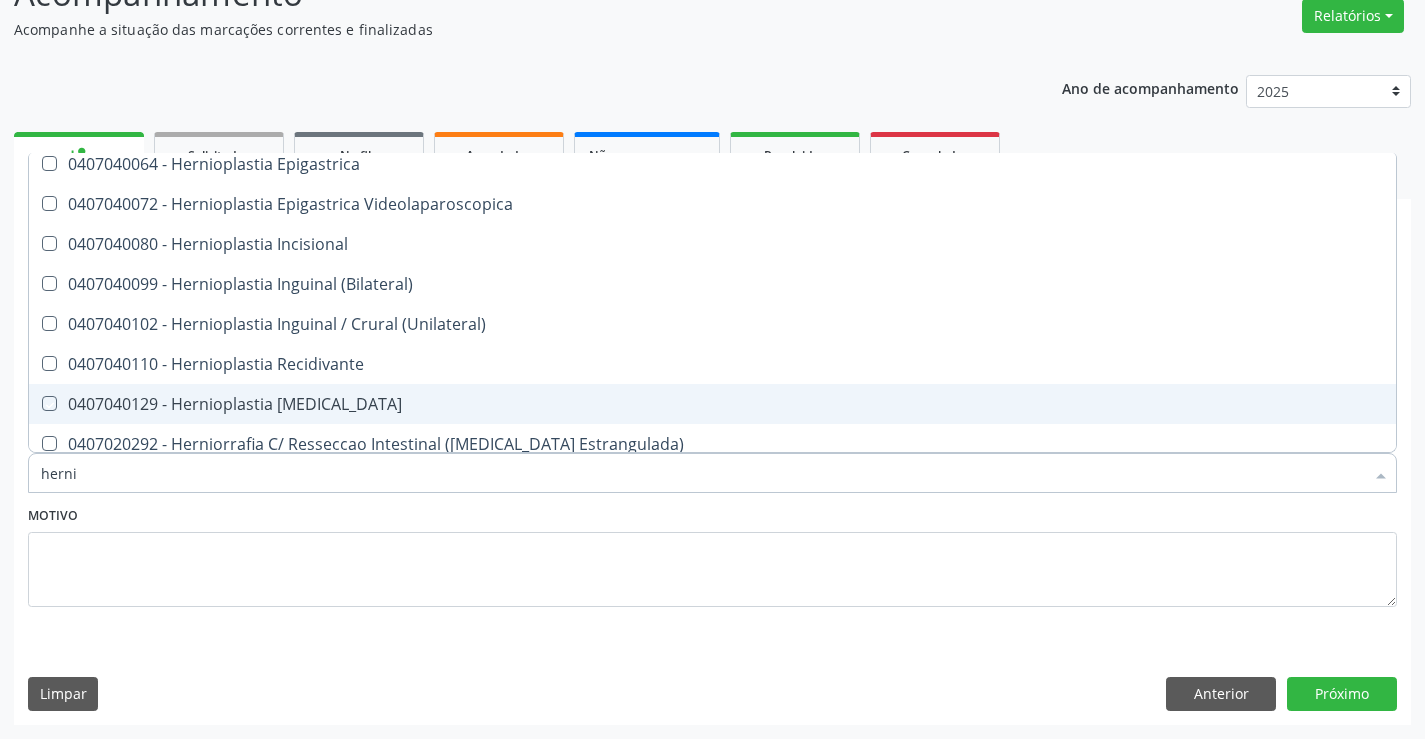 checkbox on "true" 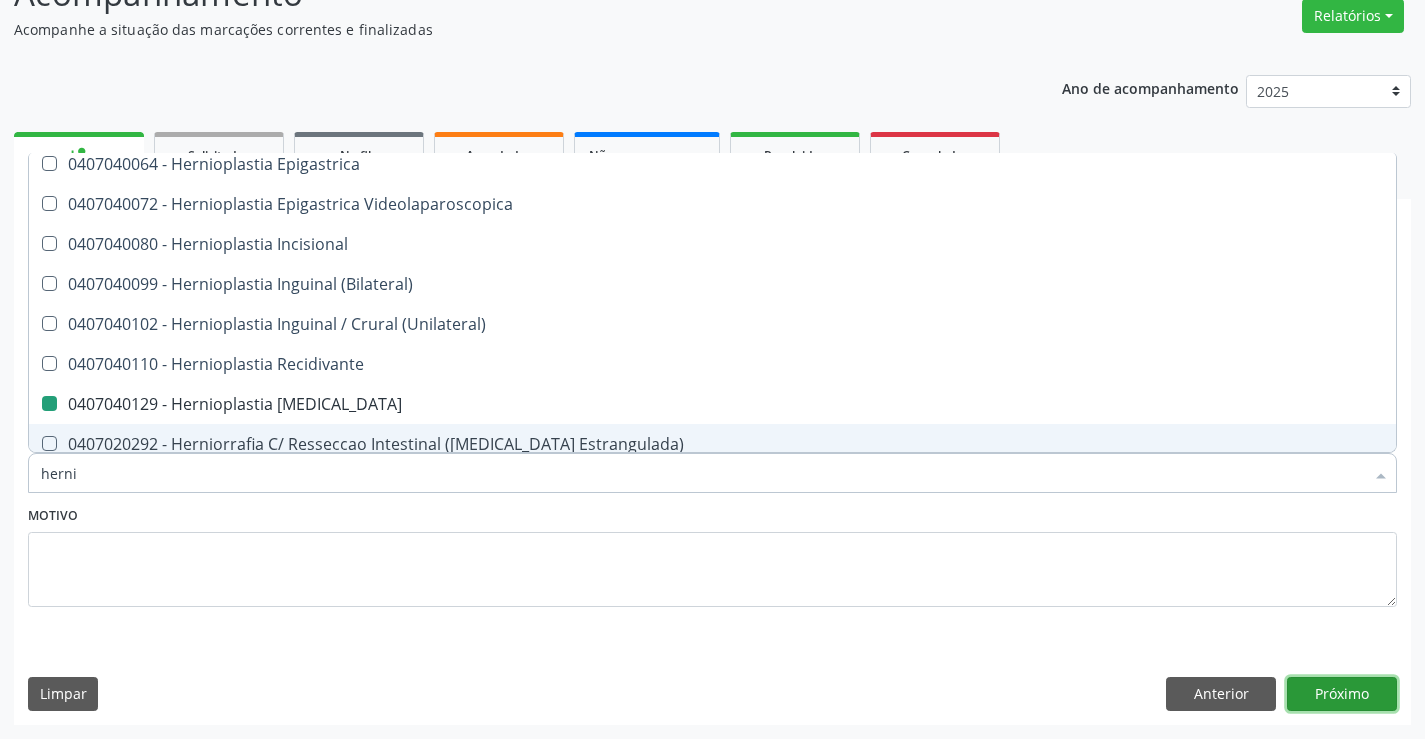 click on "Próximo" at bounding box center [1342, 694] 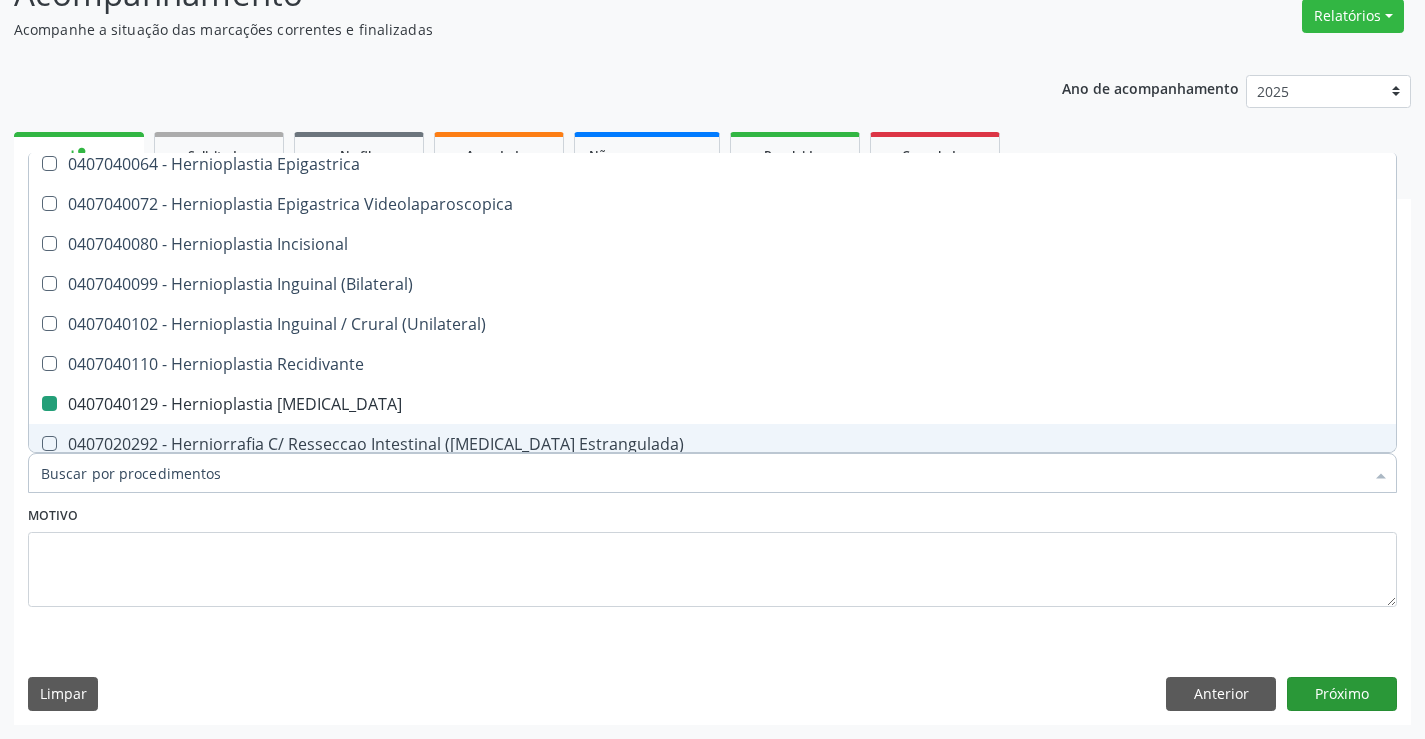 scroll, scrollTop: 131, scrollLeft: 0, axis: vertical 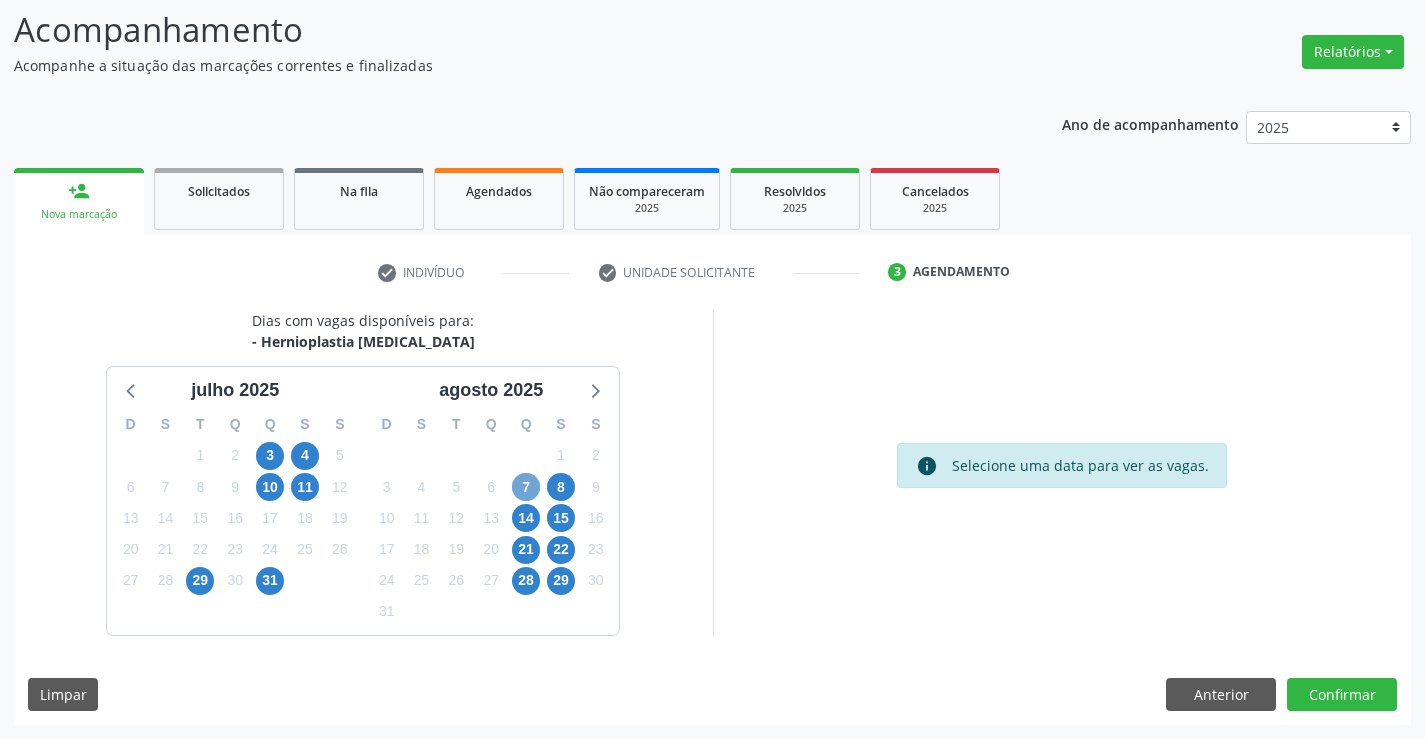 click on "7" at bounding box center (526, 487) 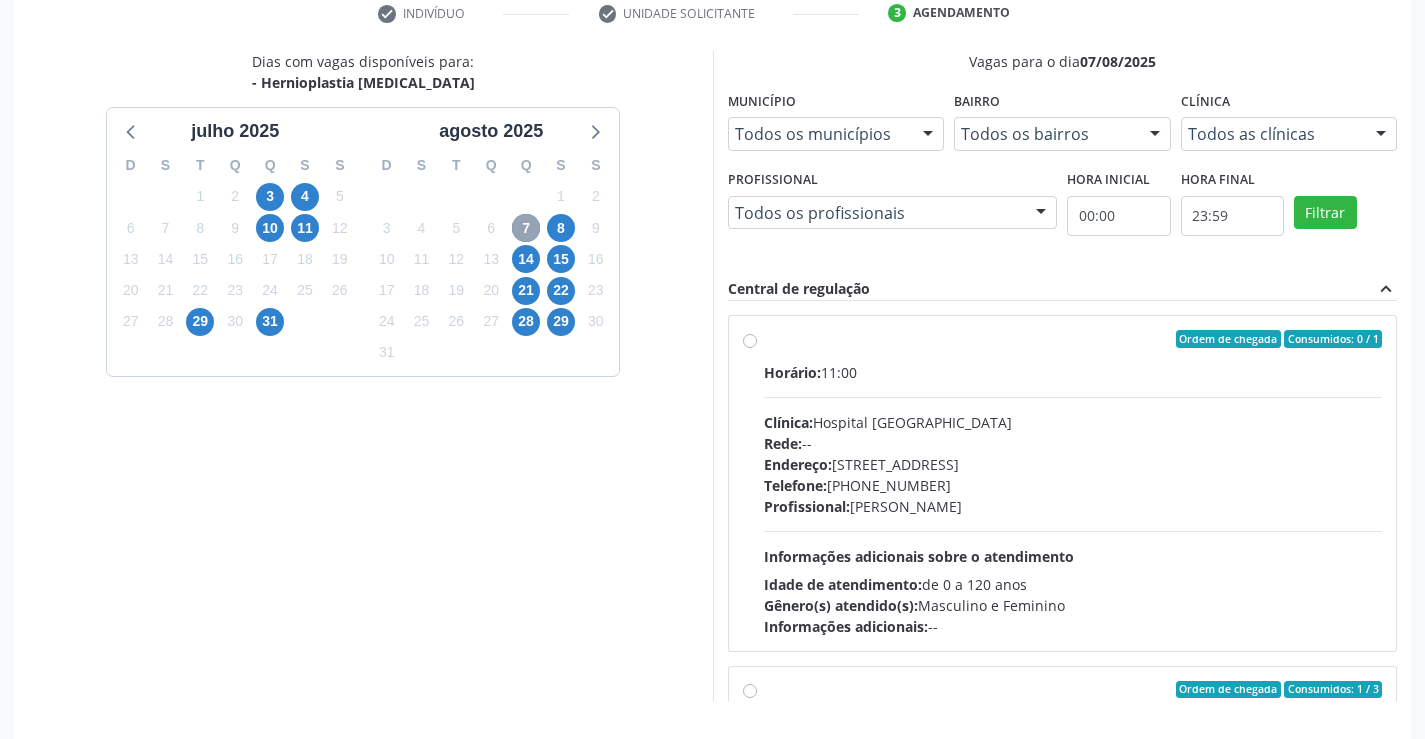 scroll, scrollTop: 456, scrollLeft: 0, axis: vertical 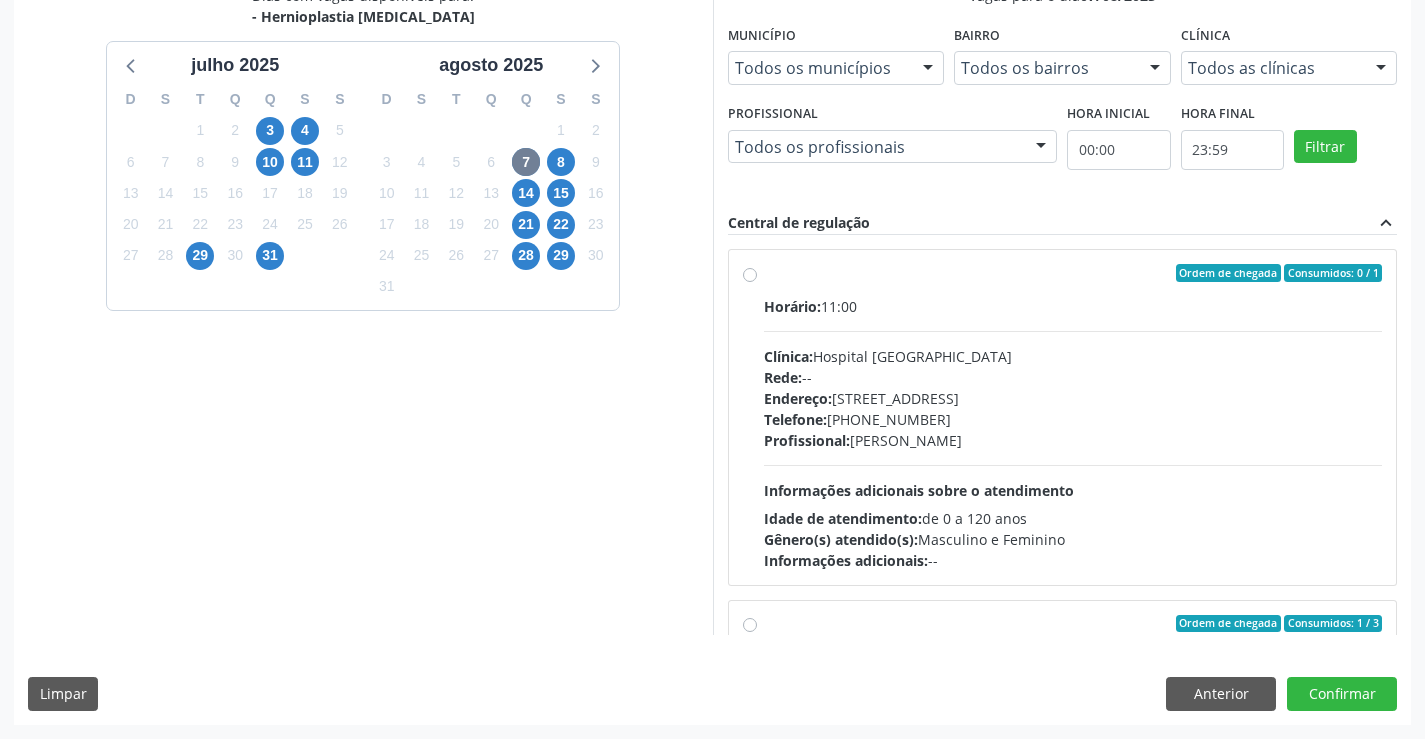 click on "Ordem de chegada
Consumidos: 0 / 1
Horário:   11:00
Clínica:  Hospital [GEOGRAPHIC_DATA]
Rede:
--
Endereço:   [STREET_ADDRESS]
Telefone:   [PHONE_NUMBER]
Profissional:
[PERSON_NAME]
Informações adicionais sobre o atendimento
Idade de atendimento:
de 0 a 120 anos
Gênero(s) atendido(s):
Masculino e Feminino
Informações adicionais:
--" at bounding box center [1073, 417] 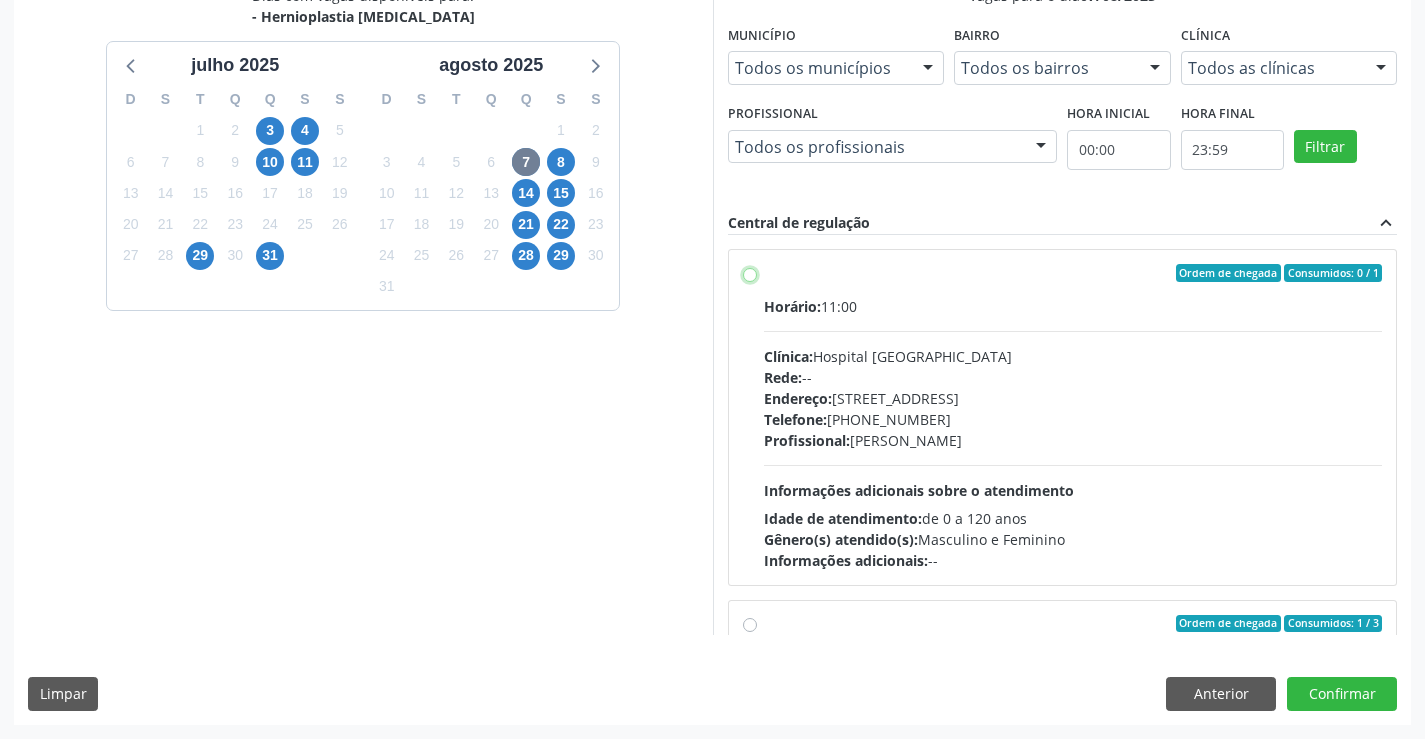 click on "Ordem de chegada
Consumidos: 0 / 1
Horário:   11:00
Clínica:  Hospital [GEOGRAPHIC_DATA]
Rede:
--
Endereço:   [STREET_ADDRESS]
Telefone:   [PHONE_NUMBER]
Profissional:
[PERSON_NAME]
Informações adicionais sobre o atendimento
Idade de atendimento:
de 0 a 120 anos
Gênero(s) atendido(s):
Masculino e Feminino
Informações adicionais:
--" at bounding box center (750, 273) 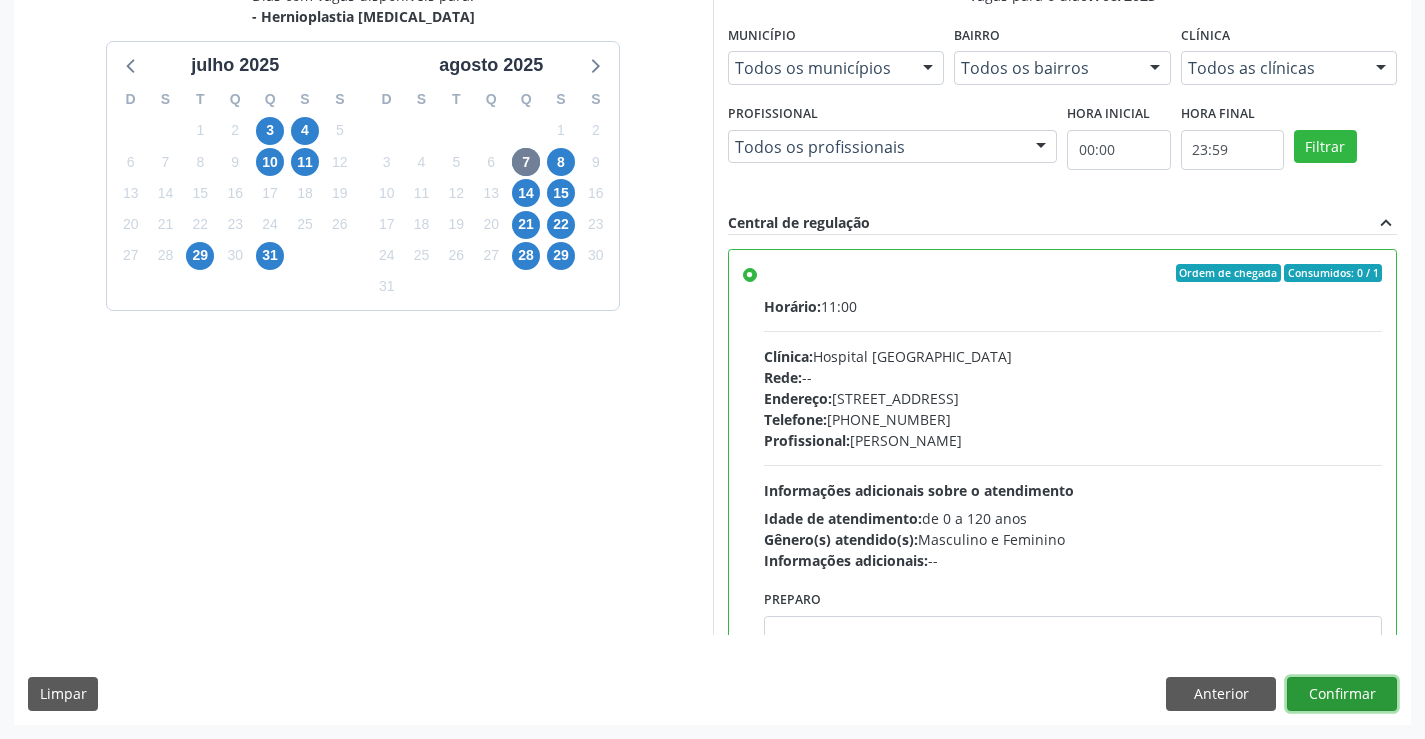 click on "Confirmar" at bounding box center (1342, 694) 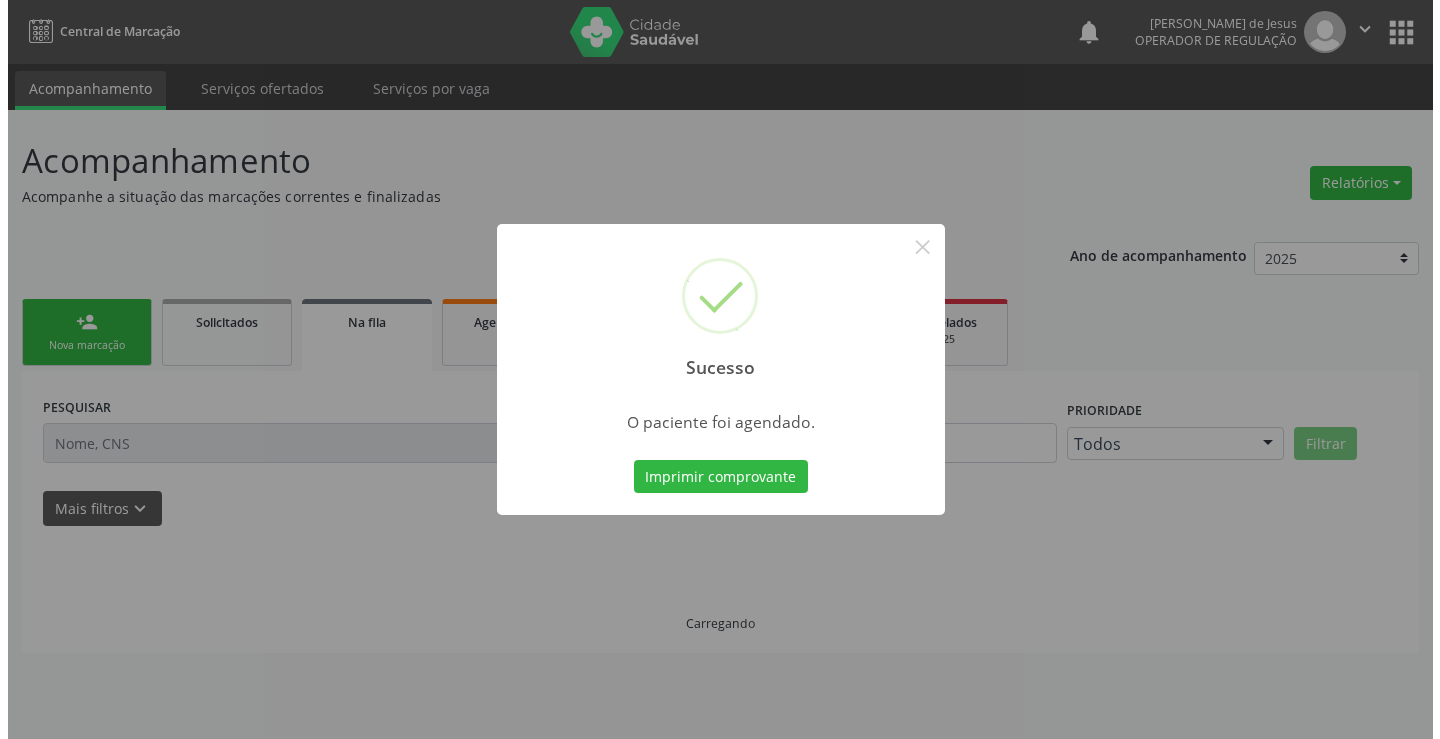 scroll, scrollTop: 0, scrollLeft: 0, axis: both 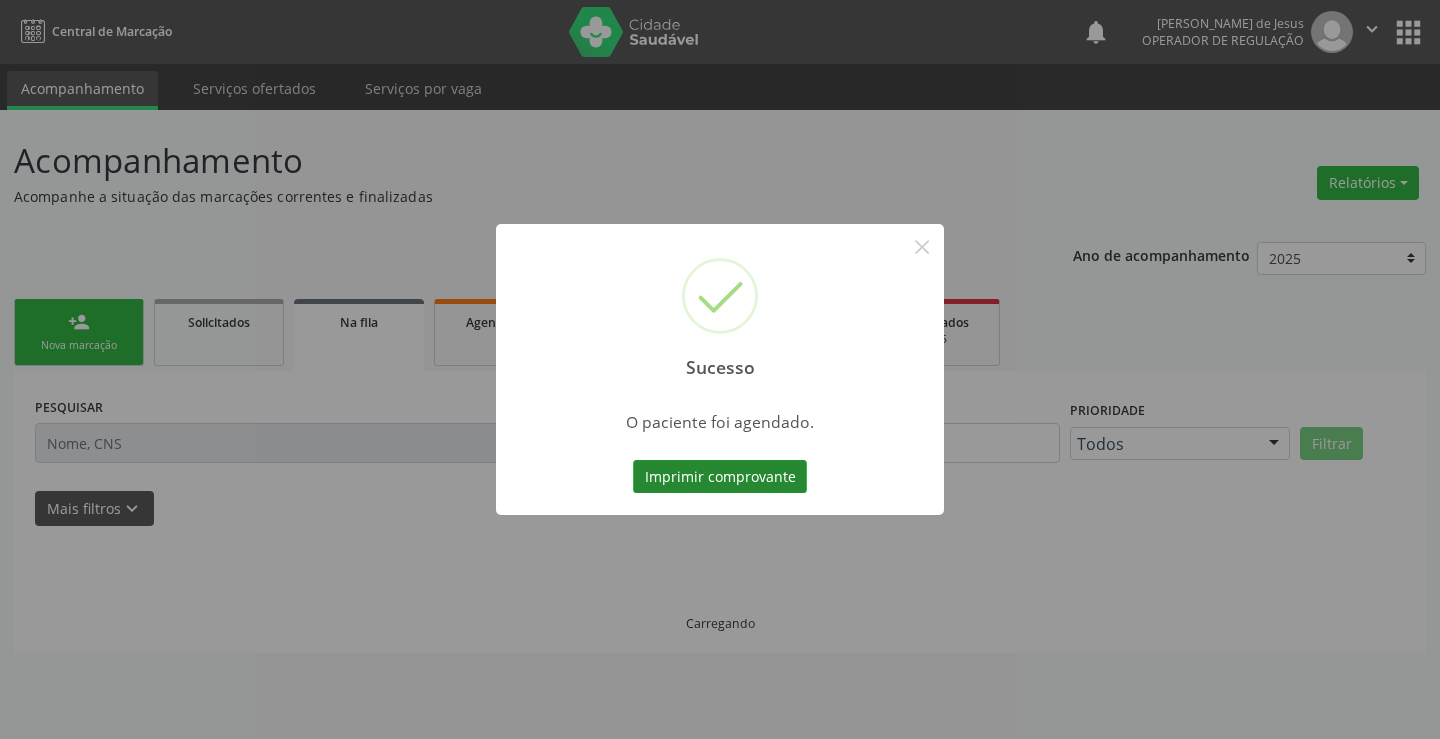 click on "Imprimir comprovante" at bounding box center [720, 477] 